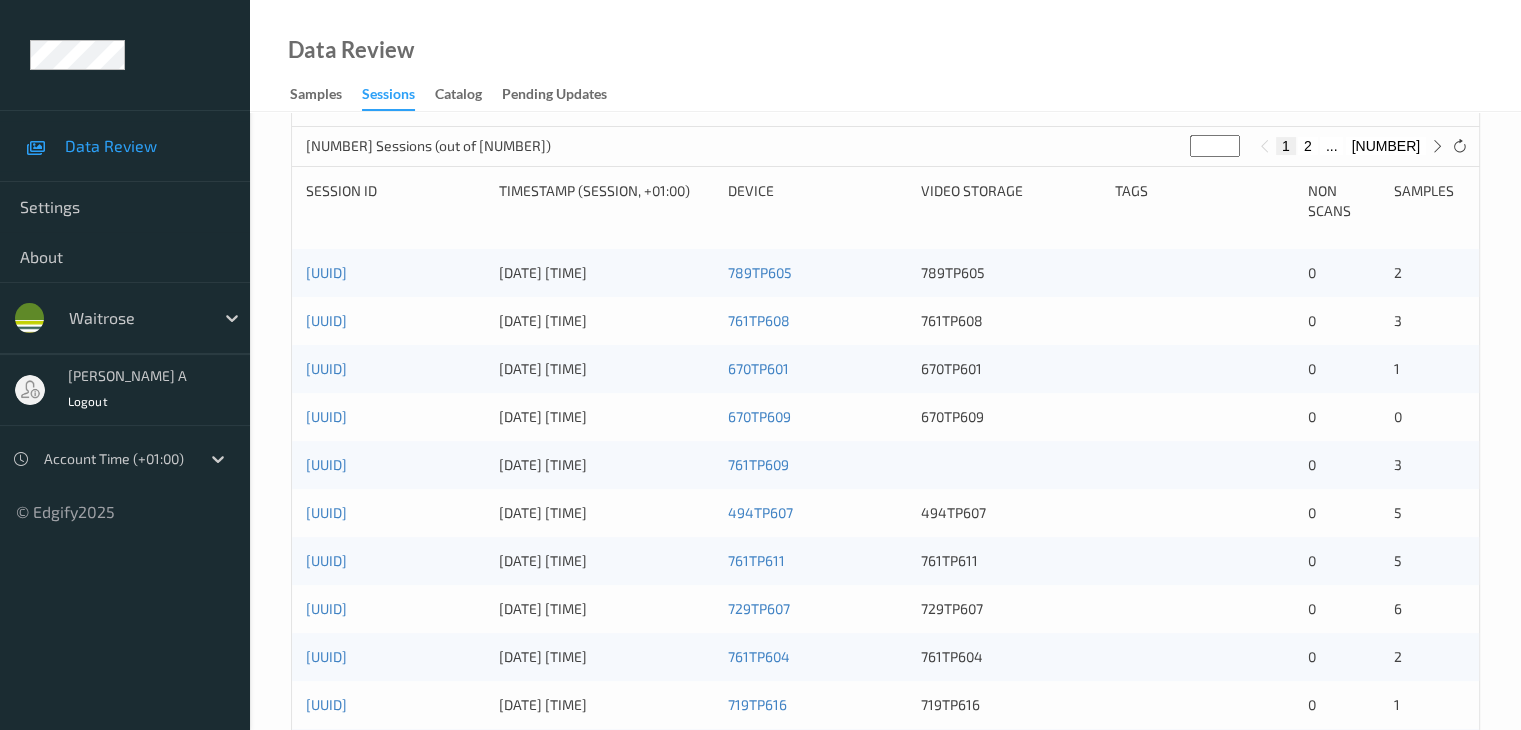 scroll, scrollTop: 200, scrollLeft: 0, axis: vertical 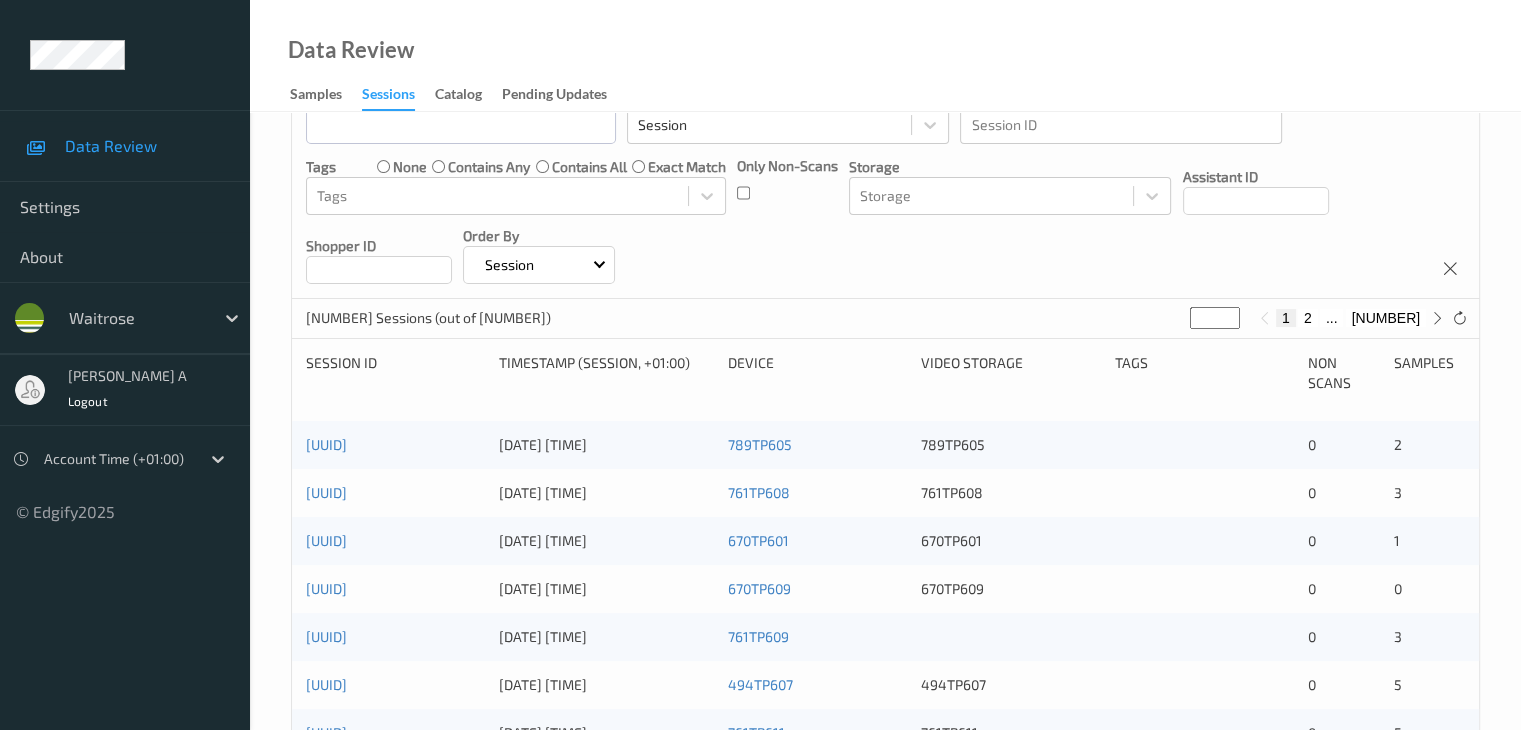 click on "2" at bounding box center (1308, 318) 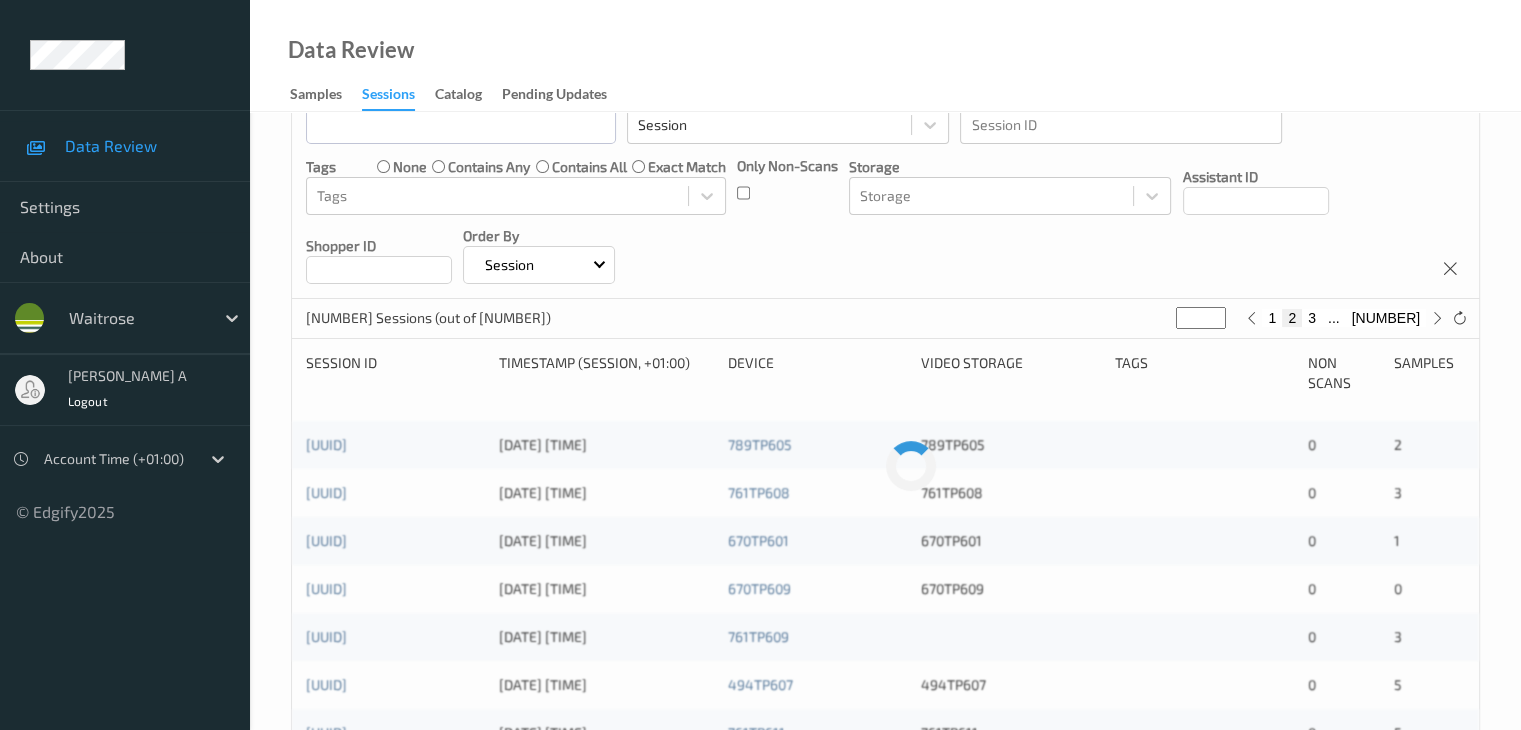 scroll, scrollTop: 0, scrollLeft: 0, axis: both 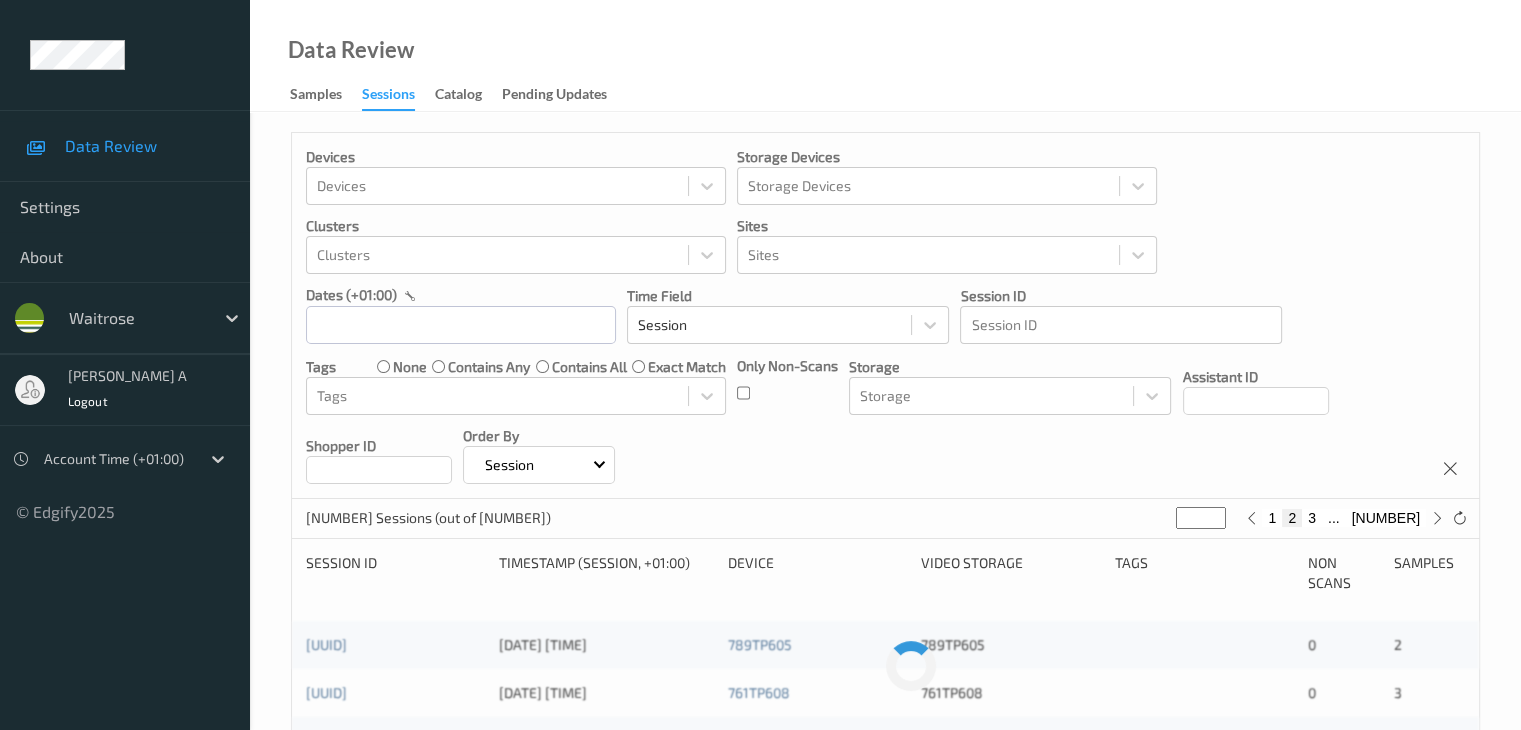 click on "3" at bounding box center (1312, 518) 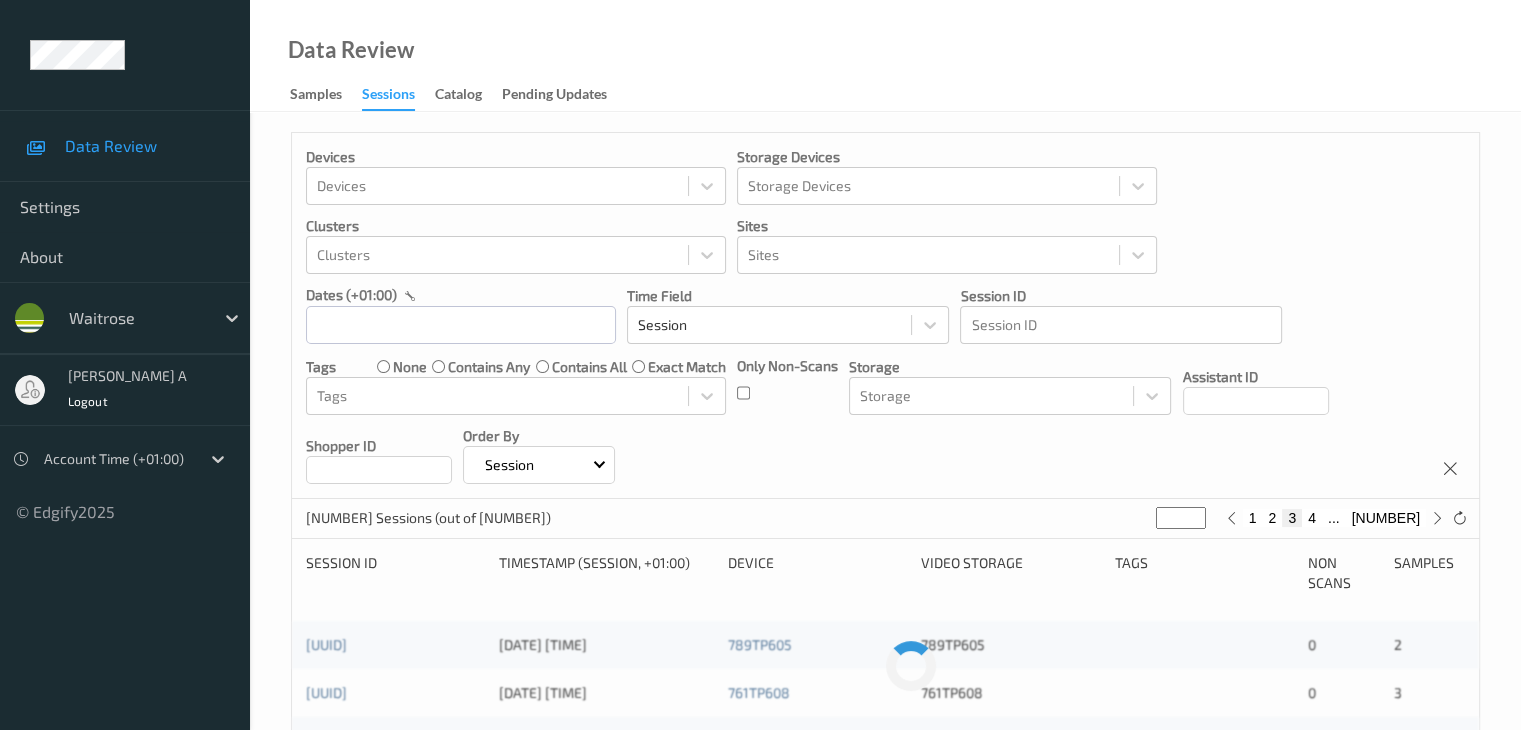 click on "4" at bounding box center [1312, 518] 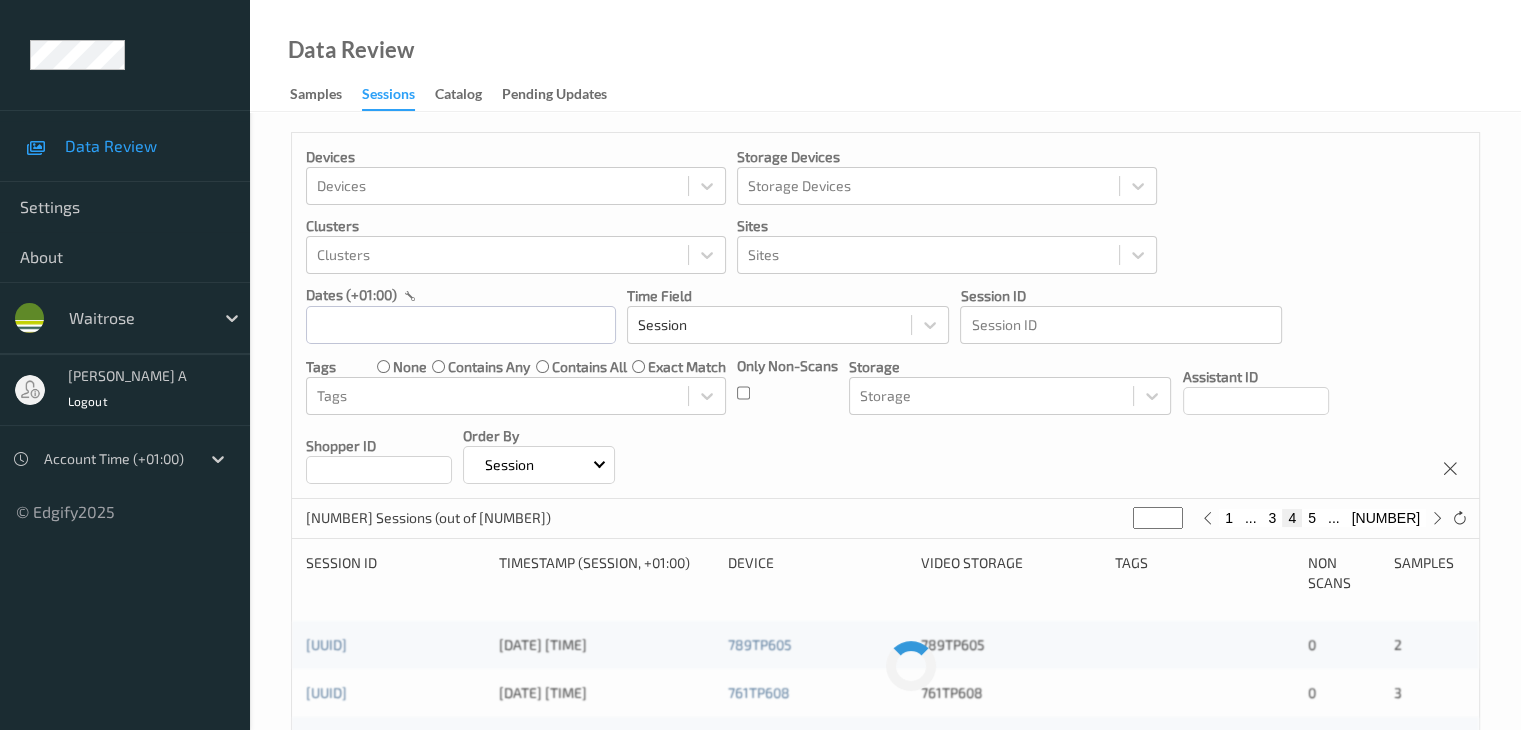 click on "5" at bounding box center (1312, 518) 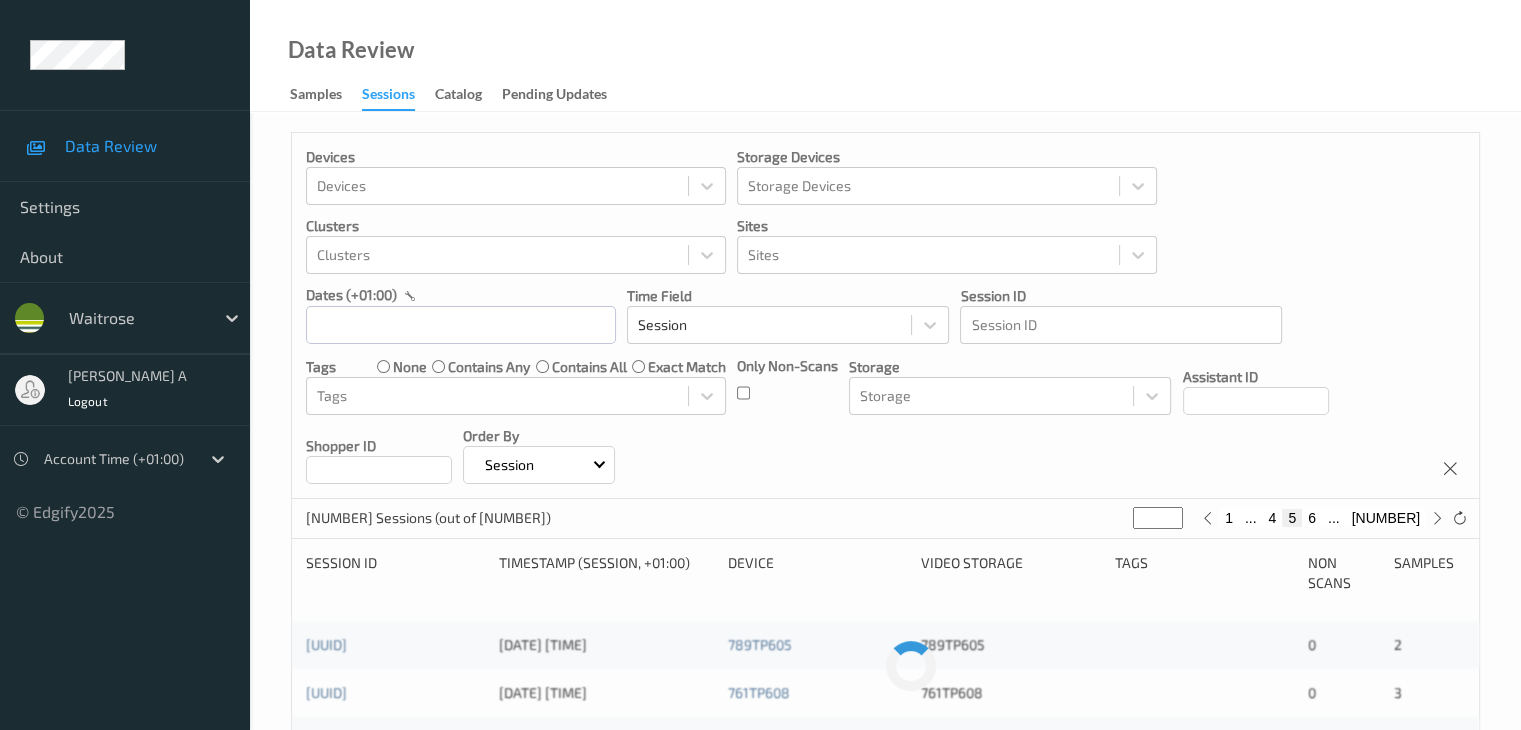 click on "6" at bounding box center (1312, 518) 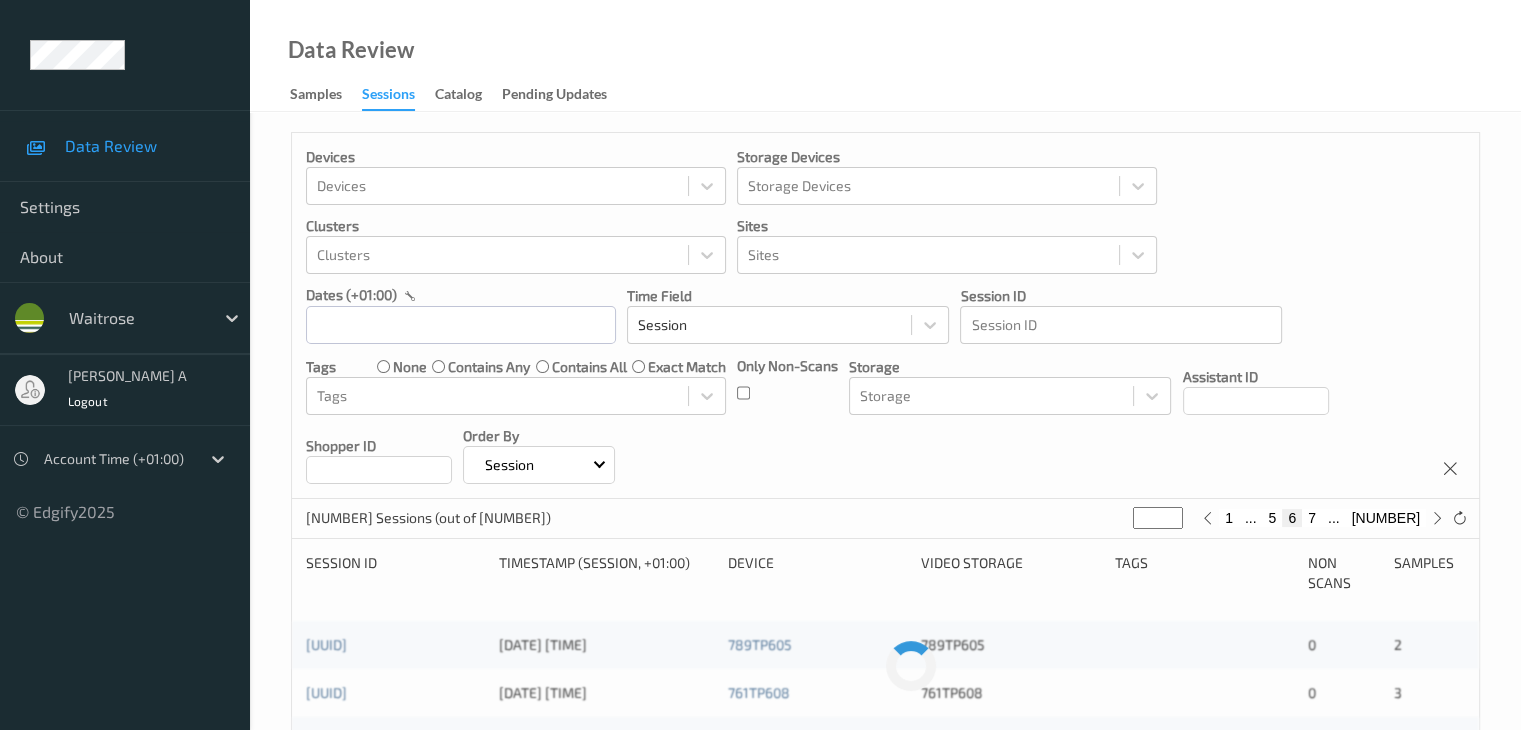 click on "7" at bounding box center (1312, 518) 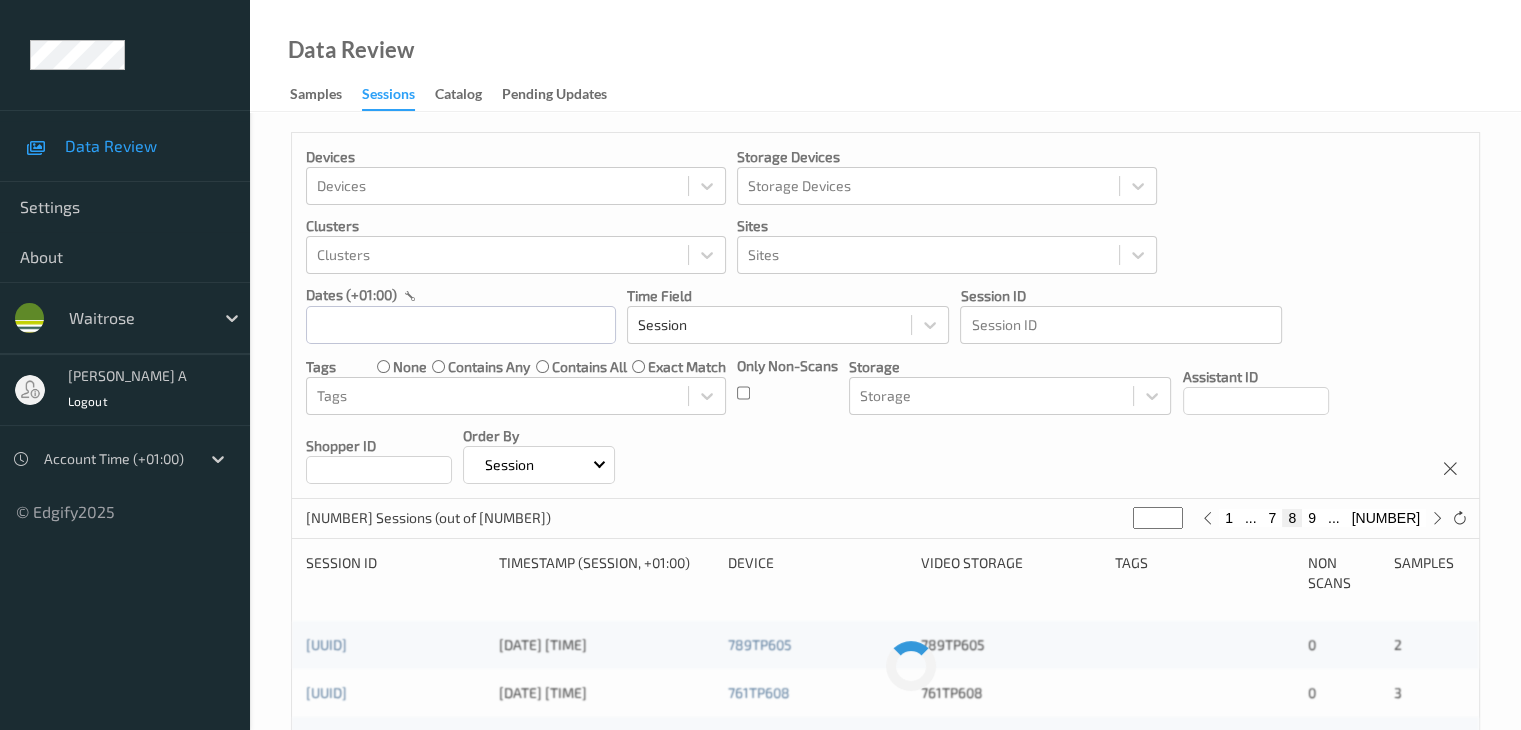 click on "9" at bounding box center (1312, 518) 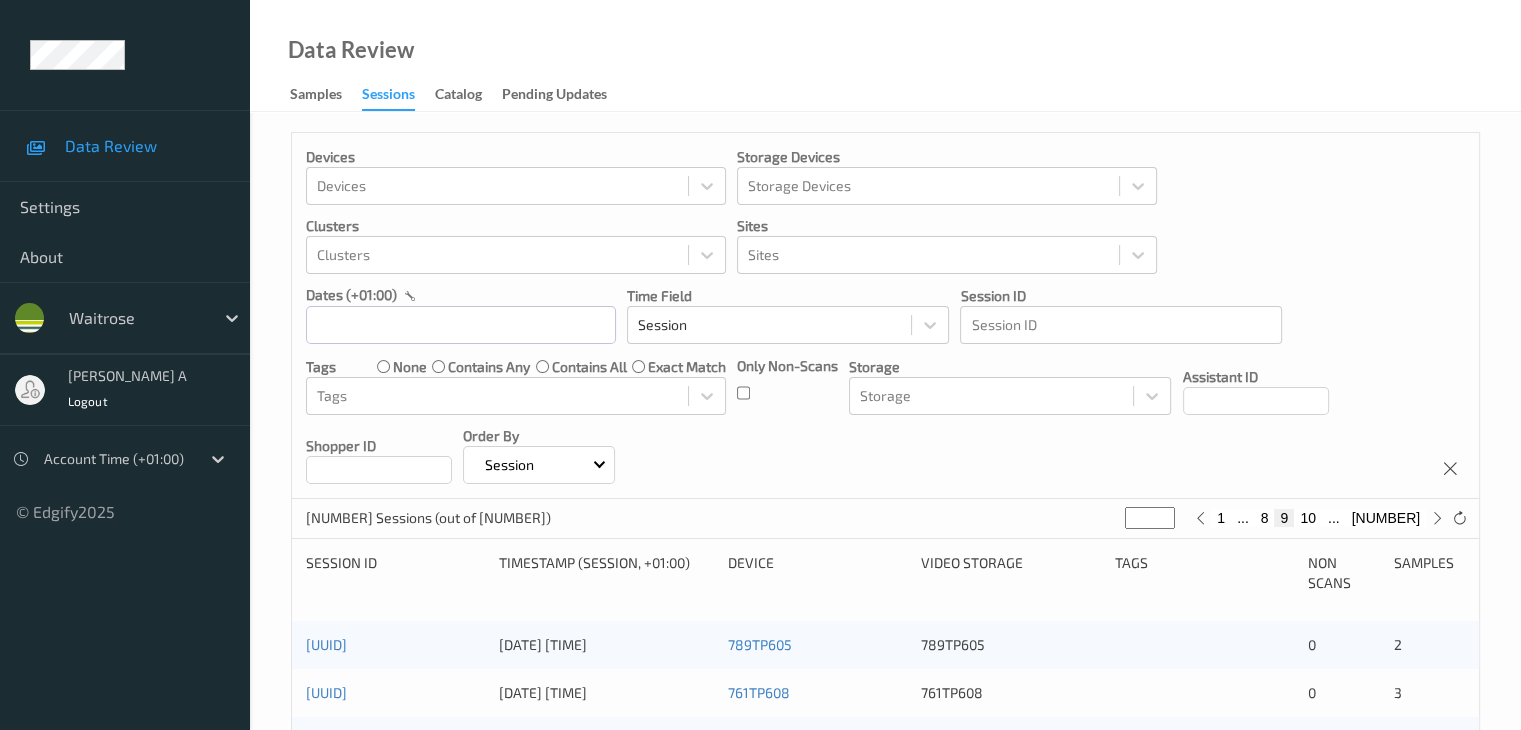 click on "10" at bounding box center (1308, 518) 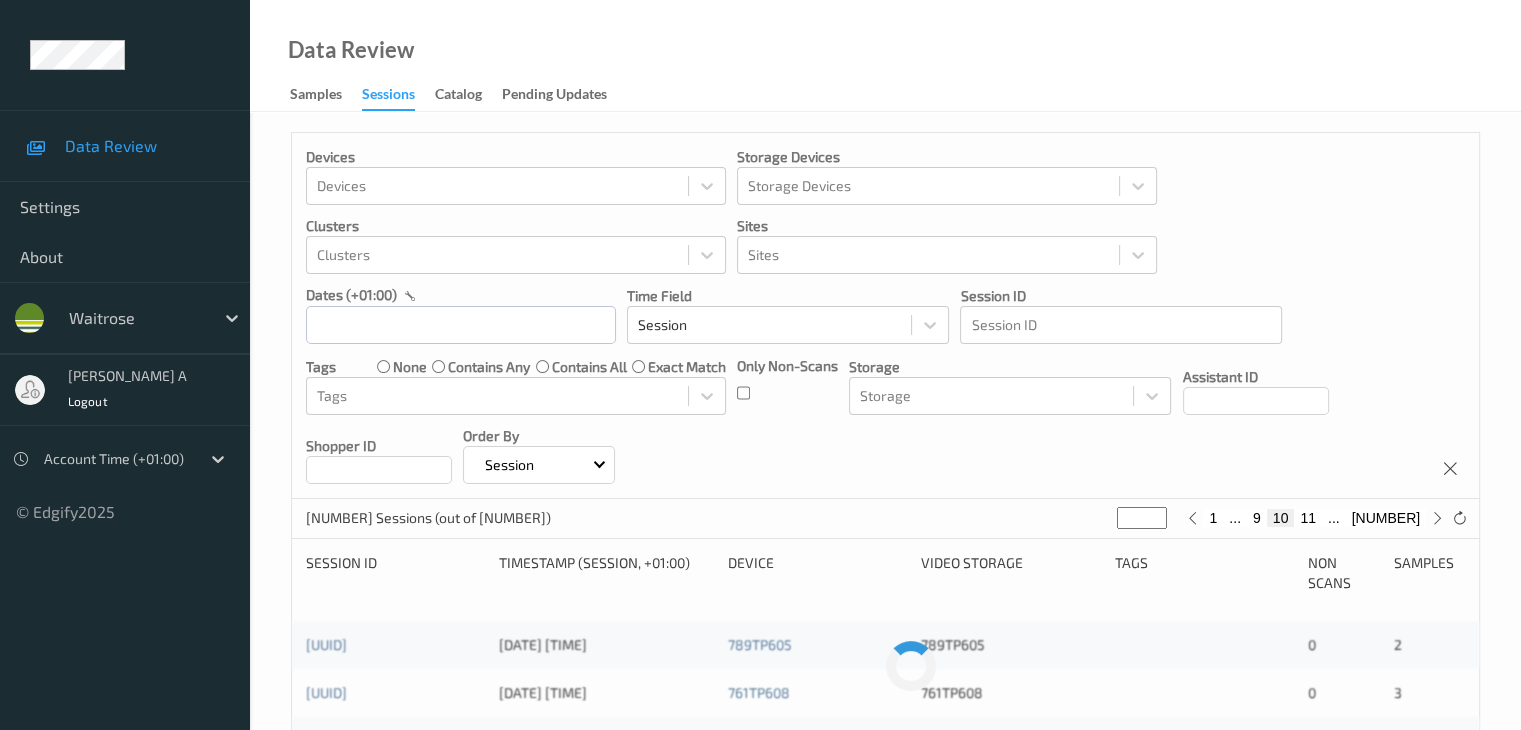 click on "11" at bounding box center [1308, 518] 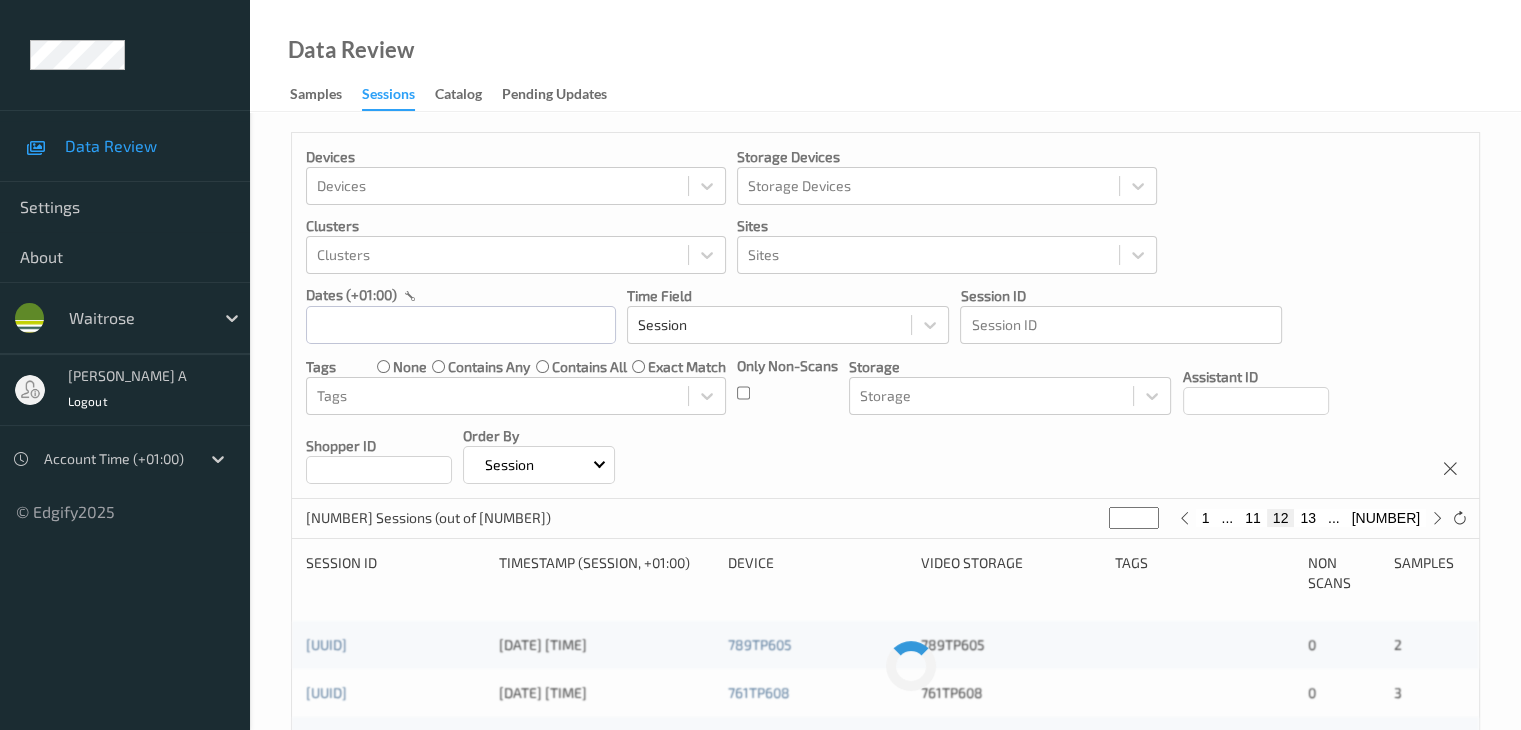 click on "13" at bounding box center [1308, 518] 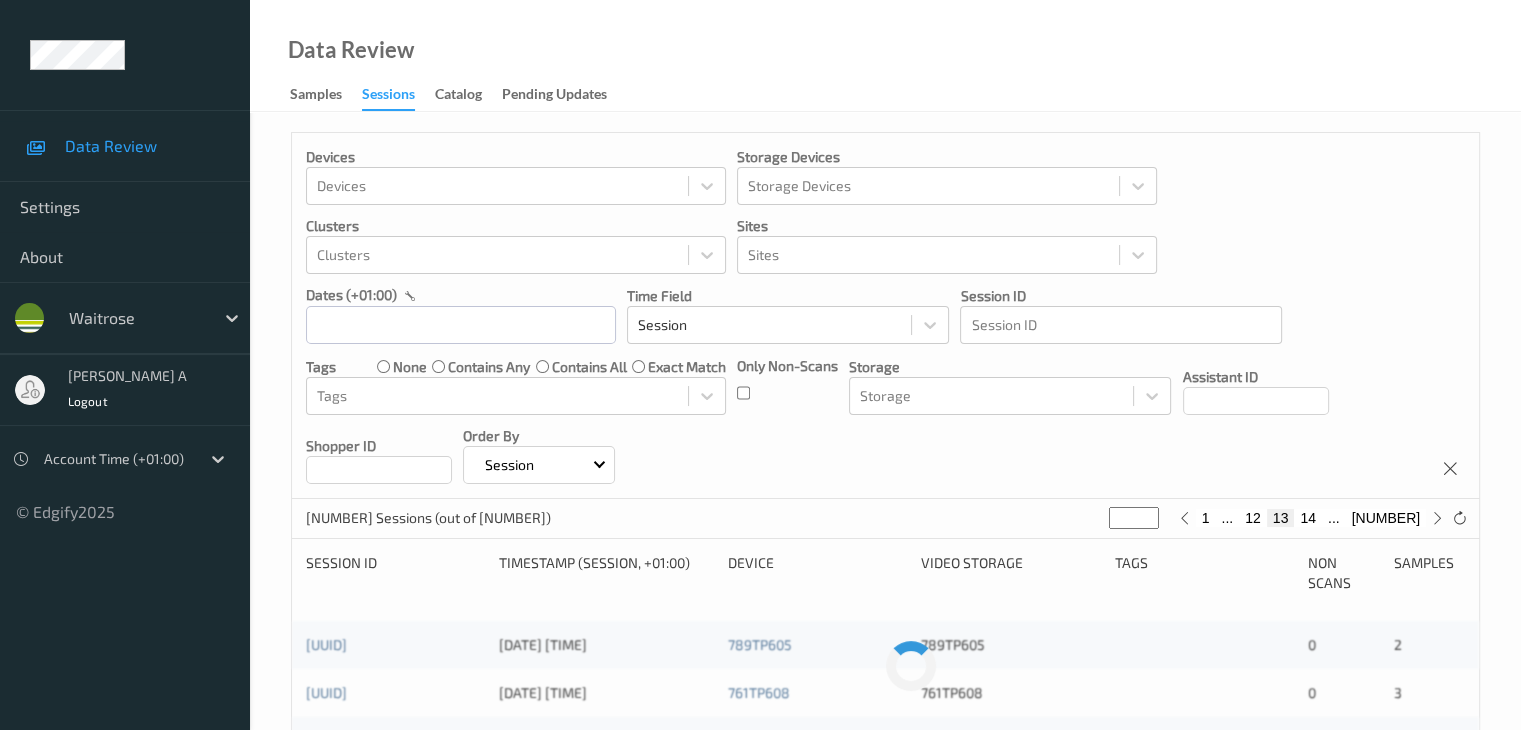 click on "14" at bounding box center (1308, 518) 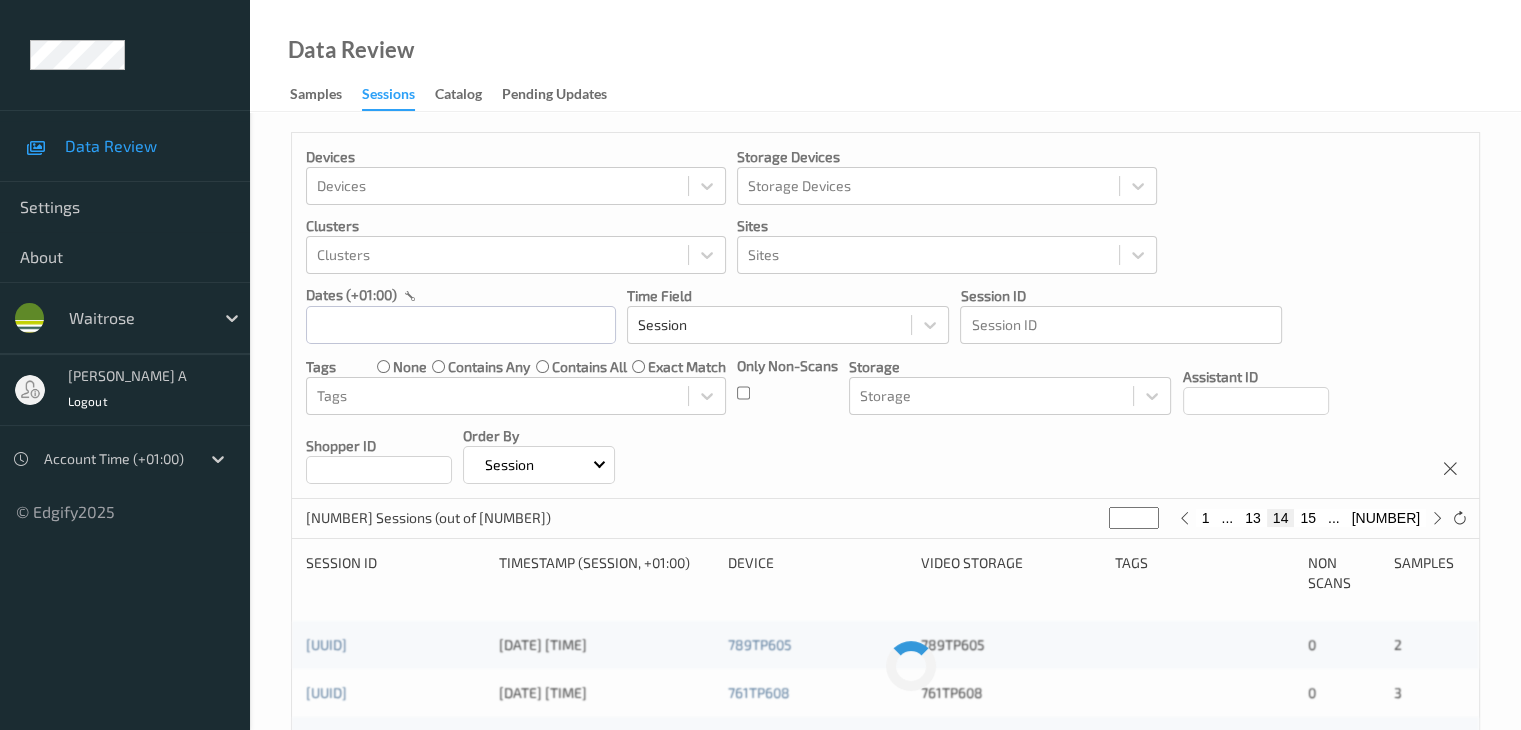 click on "15" at bounding box center [1308, 518] 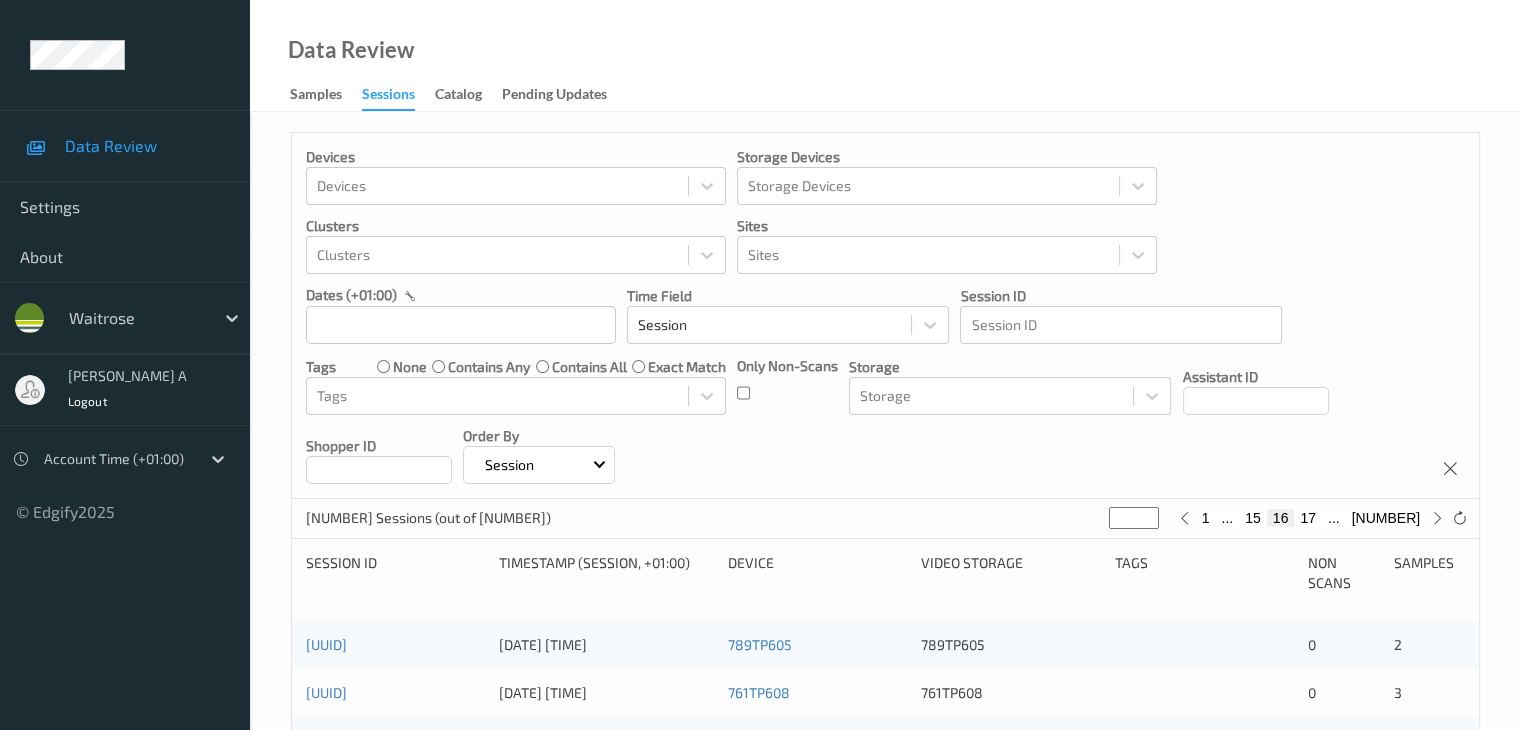 click on "17" at bounding box center [1308, 518] 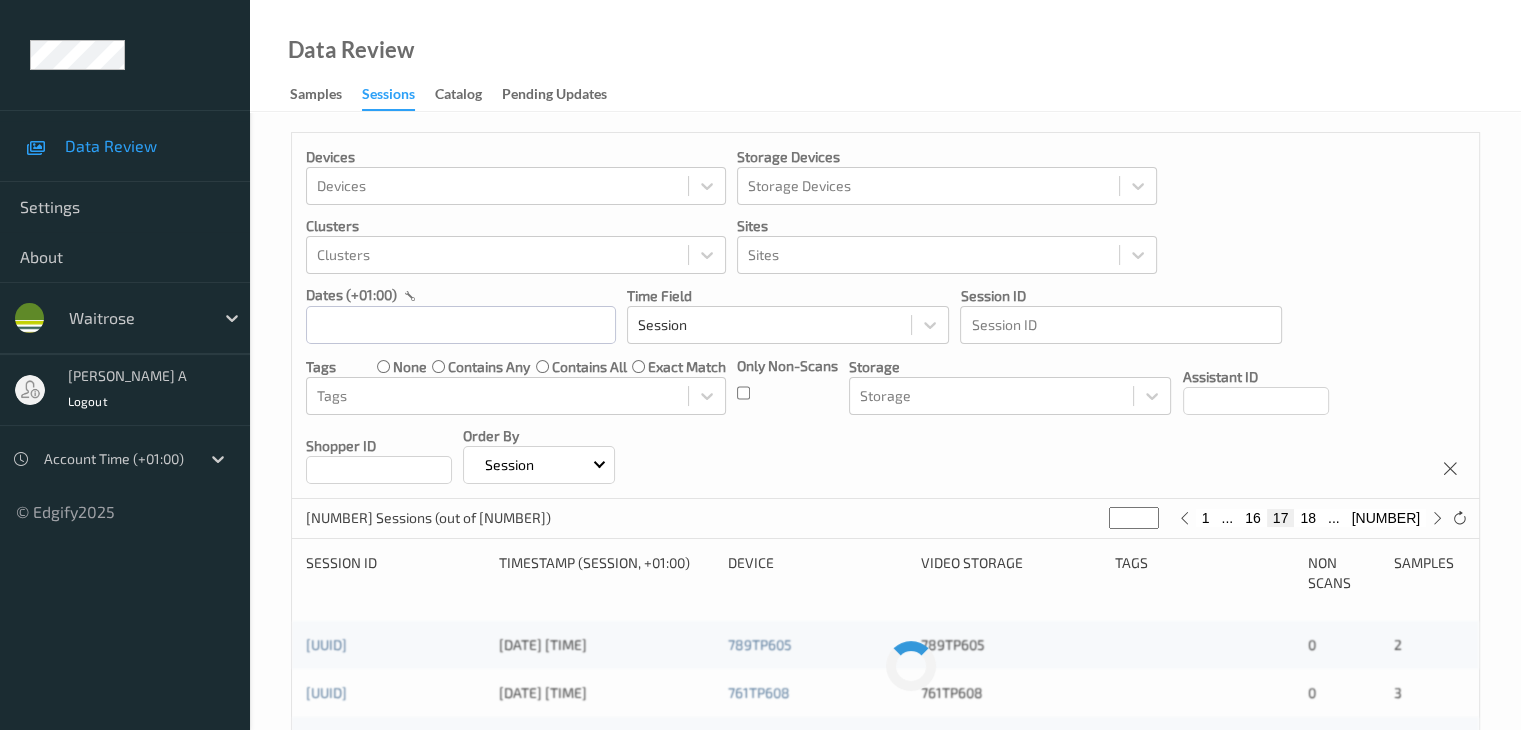 click on "18" at bounding box center [1308, 518] 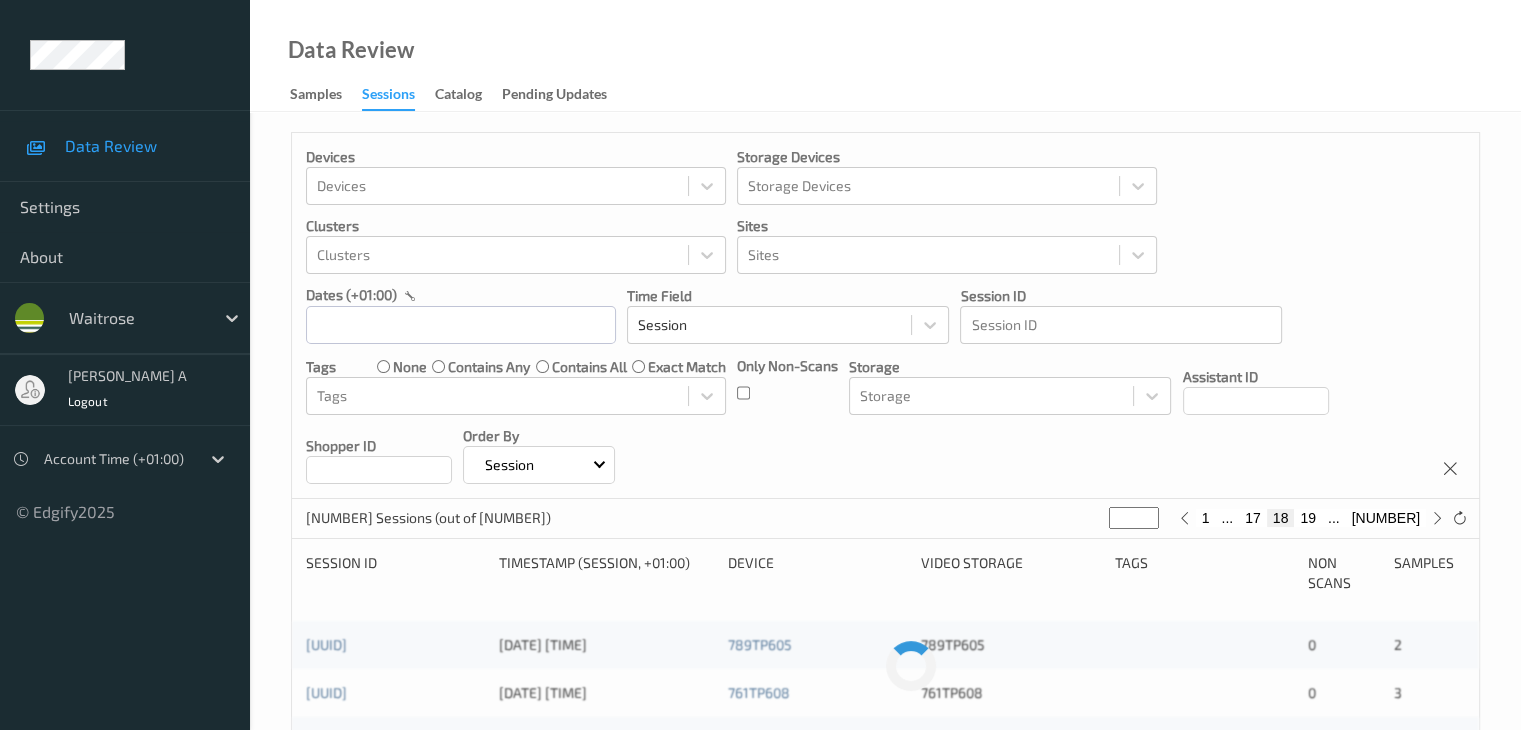 click on "19" at bounding box center (1308, 518) 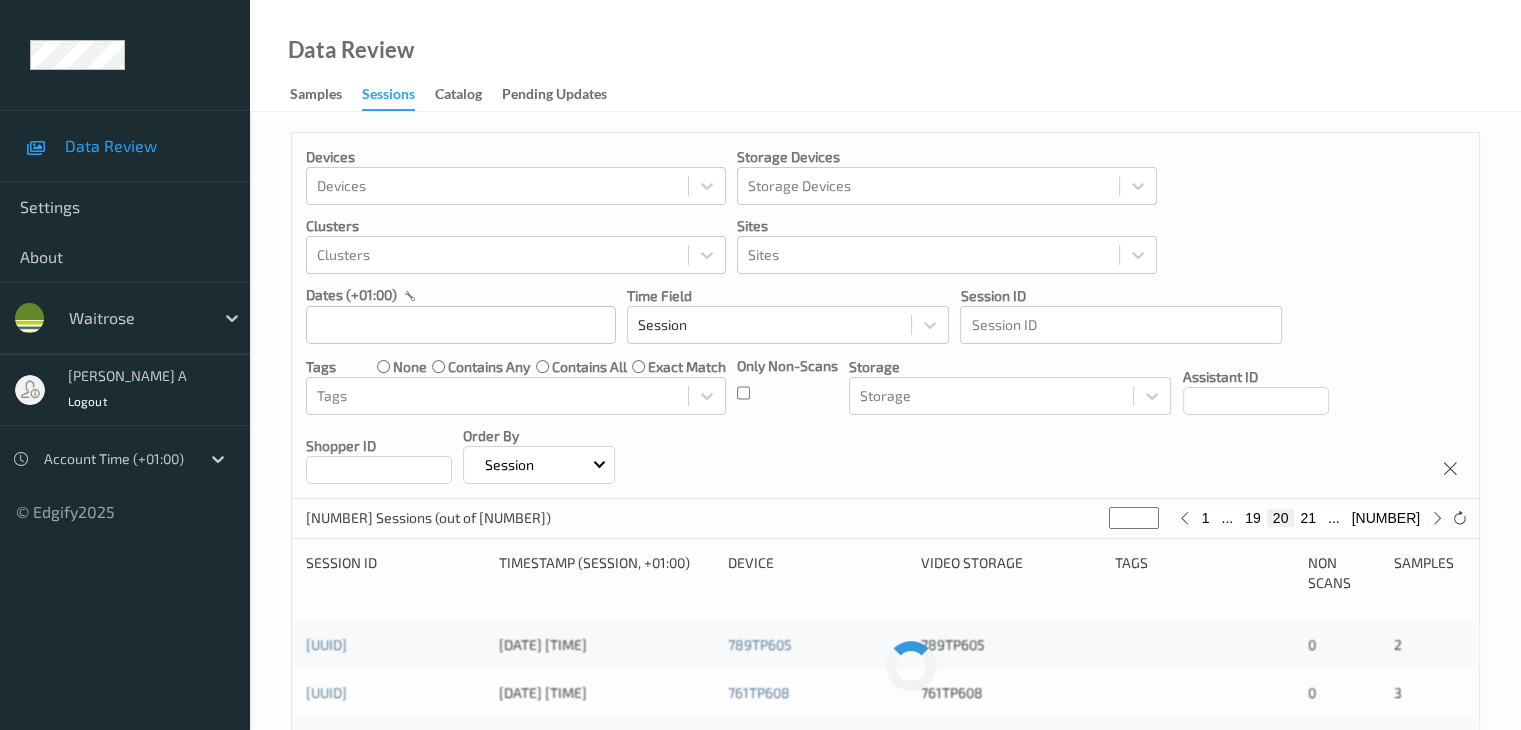 click on "21" at bounding box center (1308, 518) 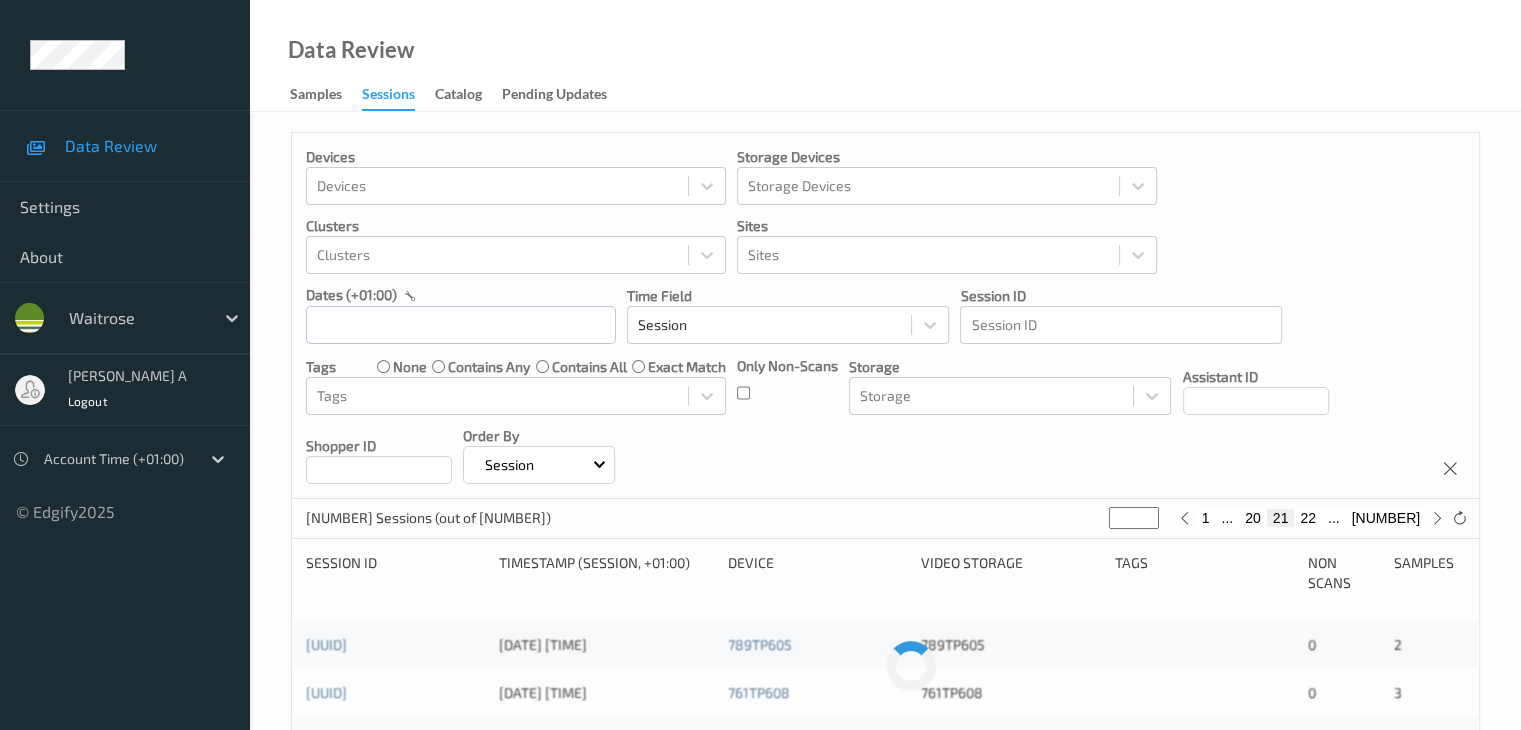 click on "22" at bounding box center (1308, 518) 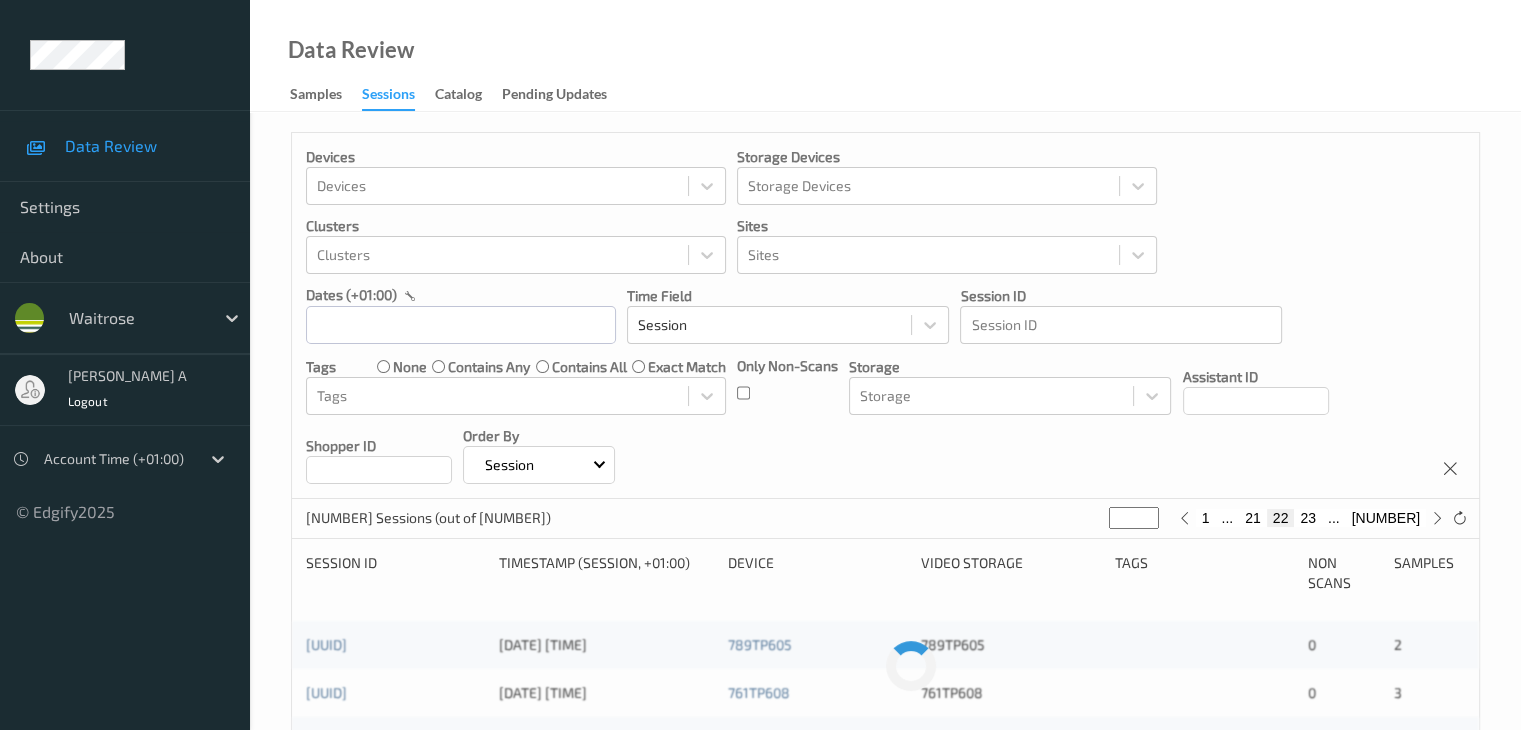 click on "23" at bounding box center (1308, 518) 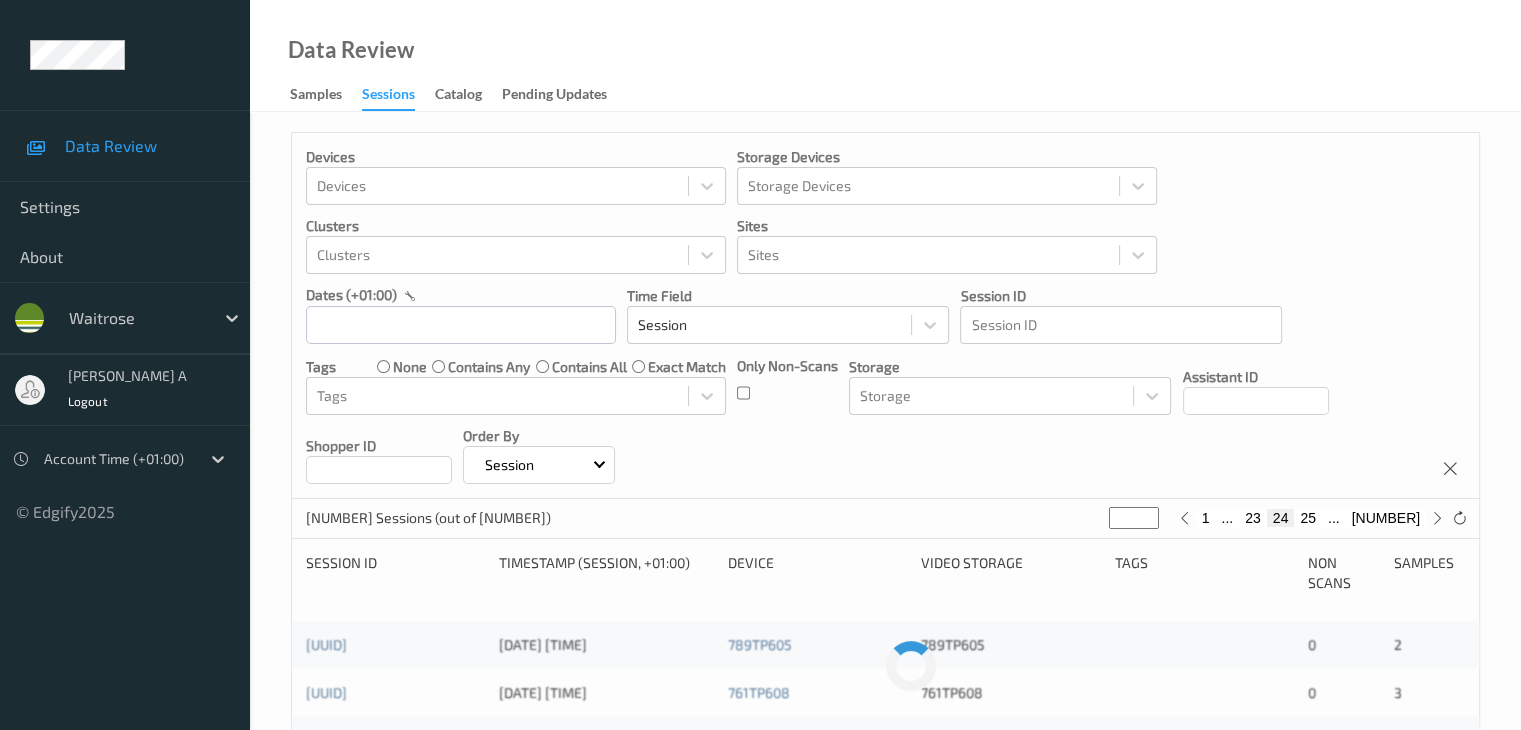 click on "25" at bounding box center [1308, 518] 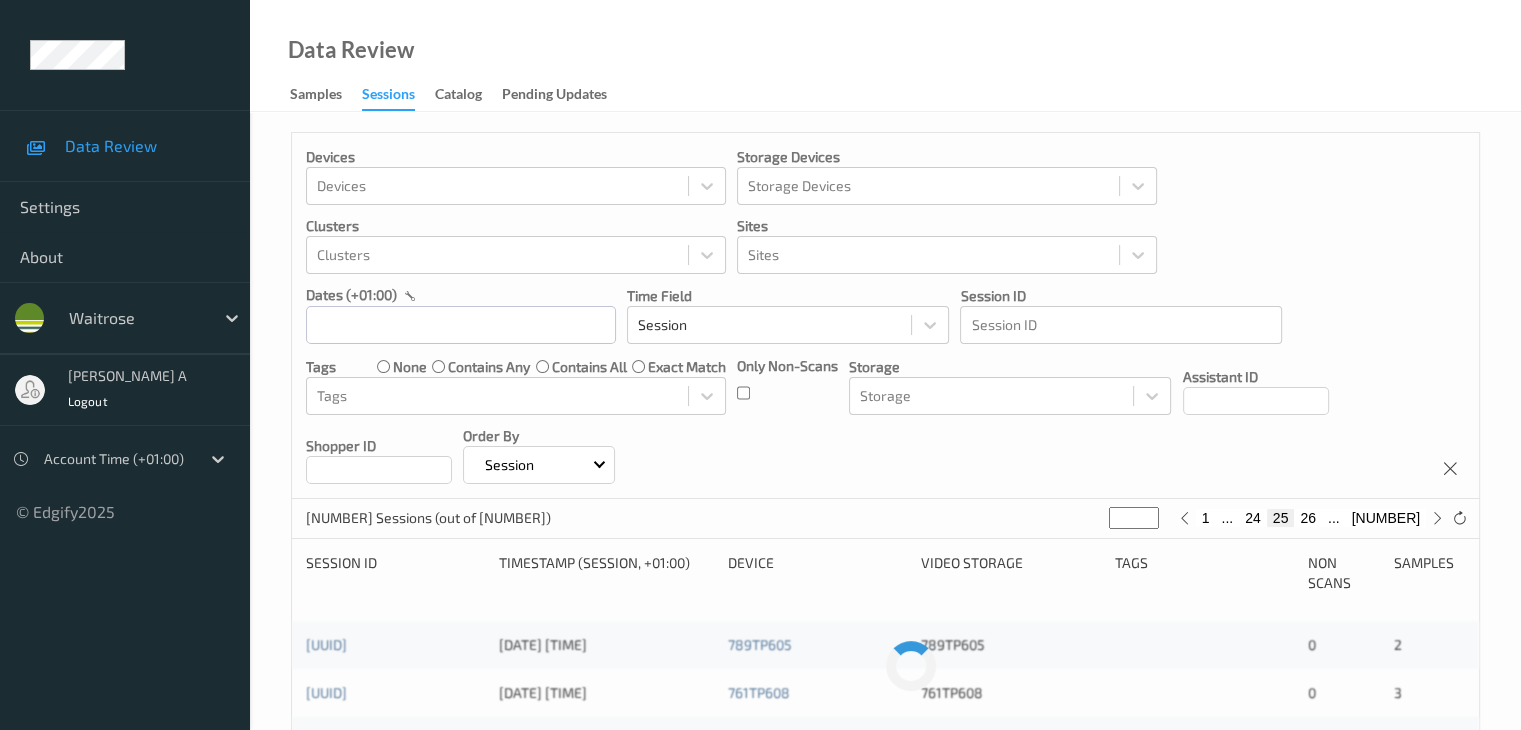 click on "26" at bounding box center [1308, 518] 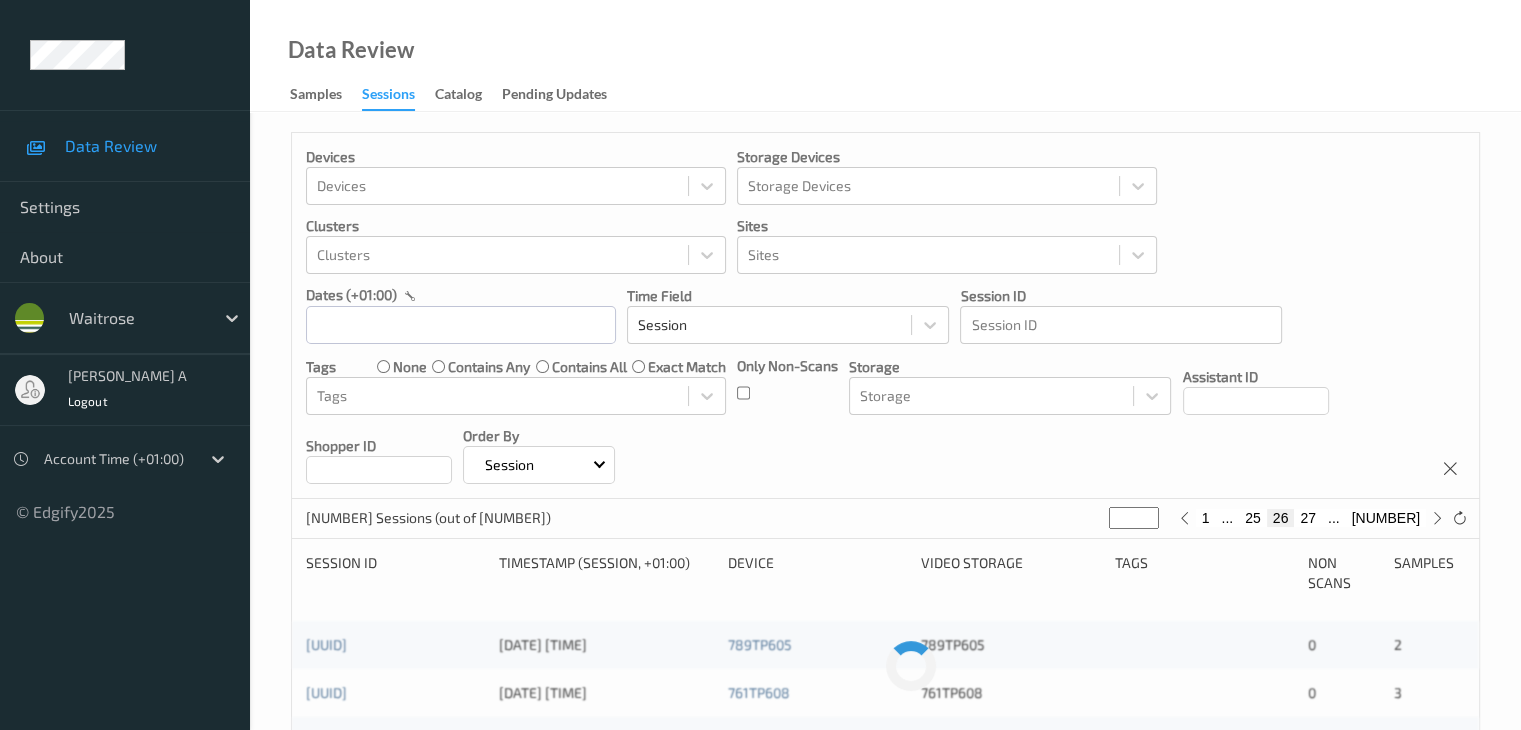click on "27" at bounding box center (1308, 518) 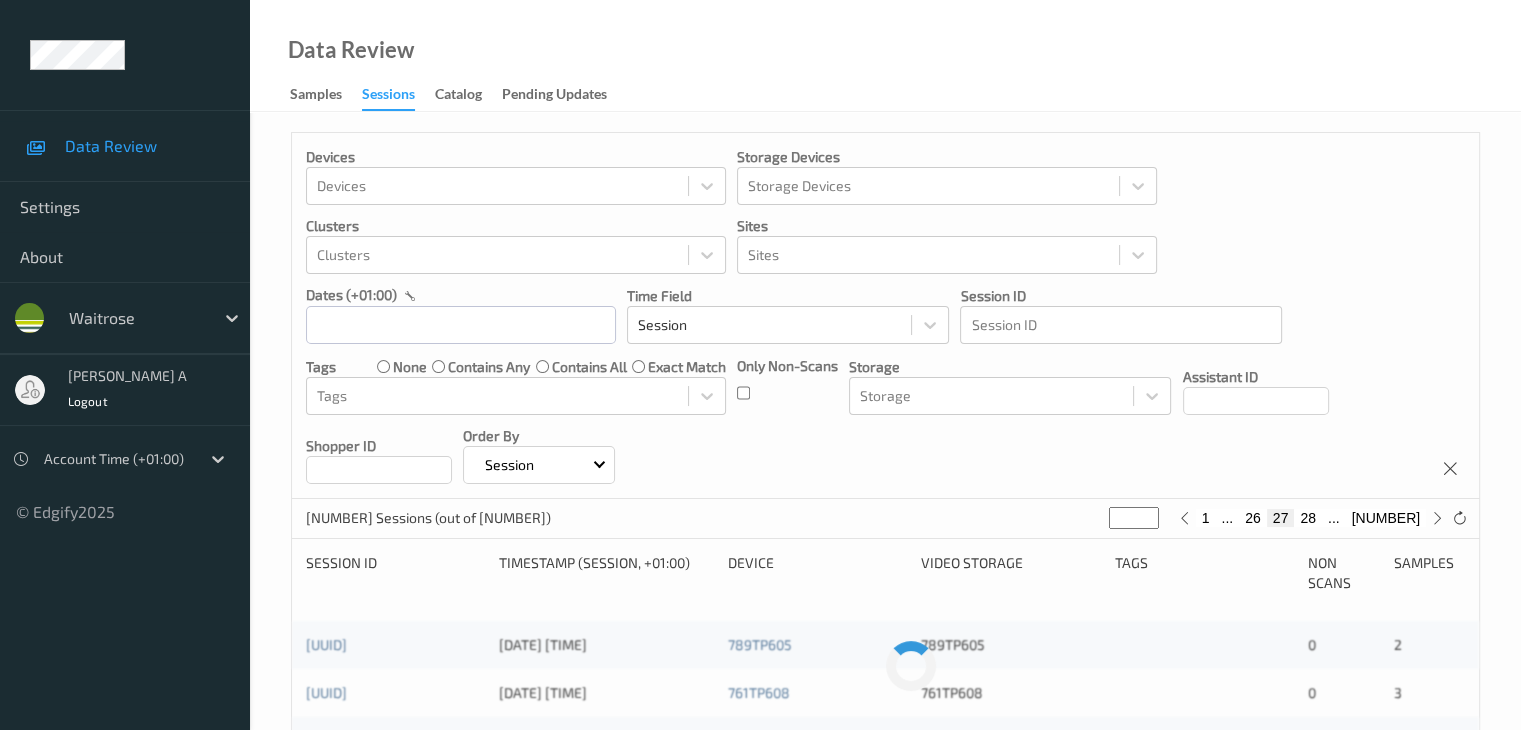click on "28" at bounding box center [1308, 518] 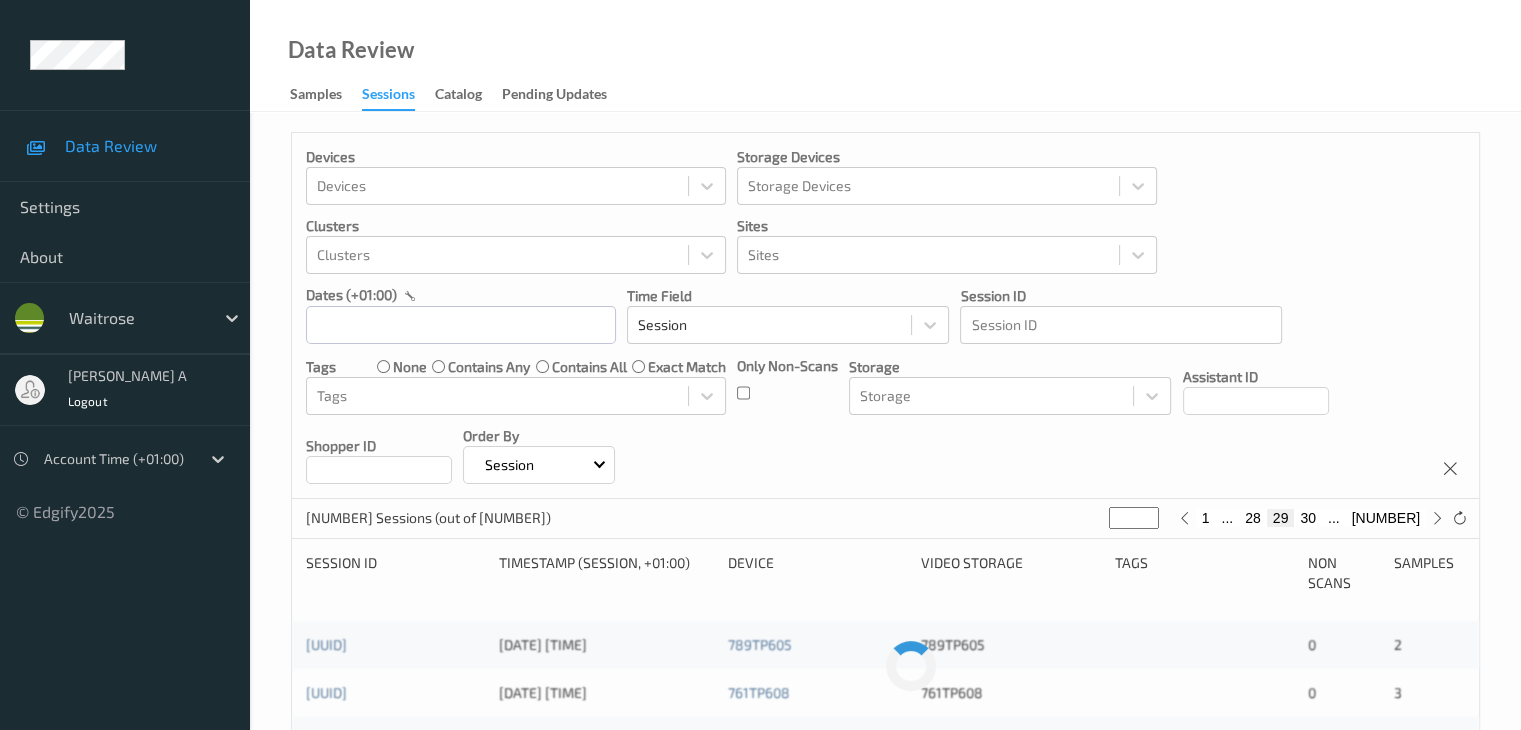 click on "30" at bounding box center [1308, 518] 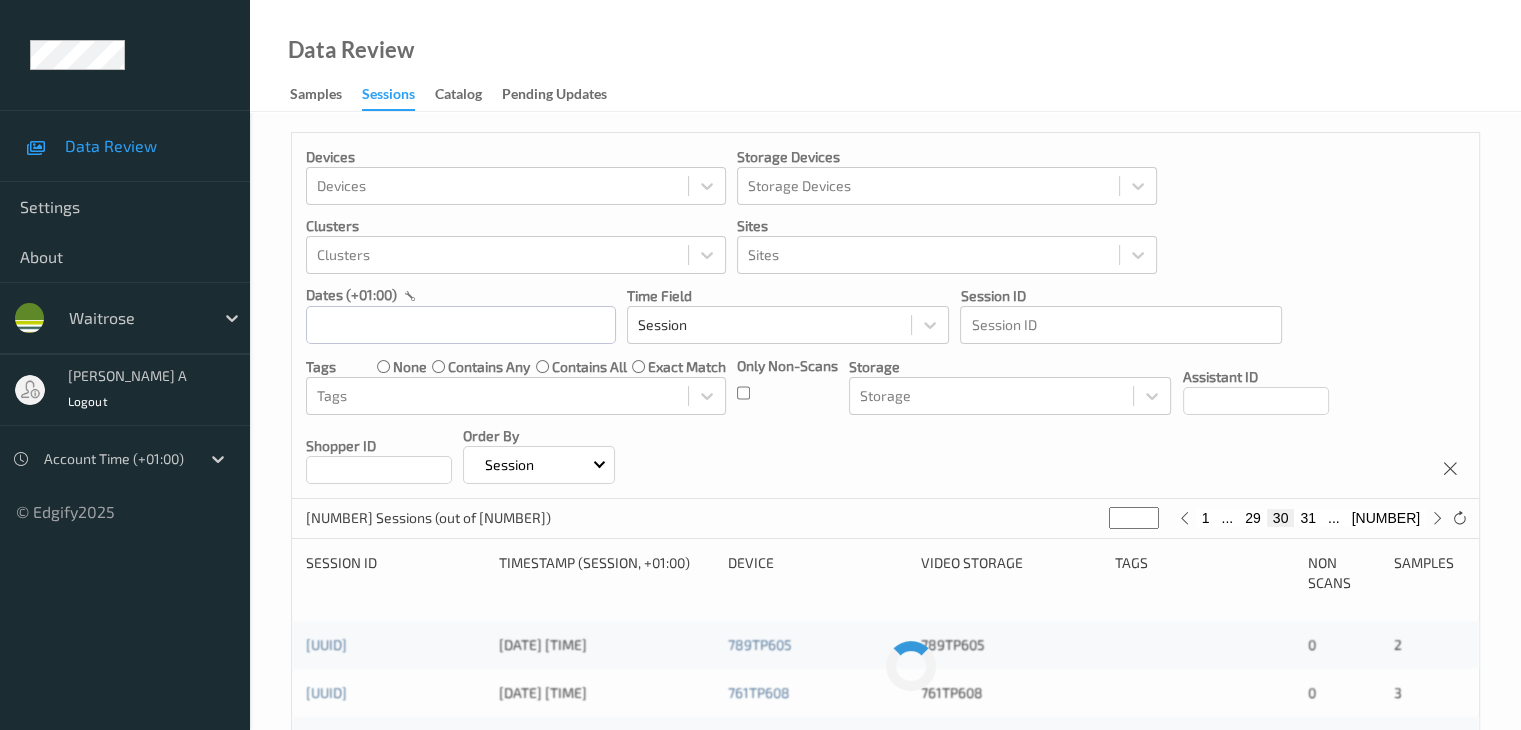 click on "31" at bounding box center [1308, 518] 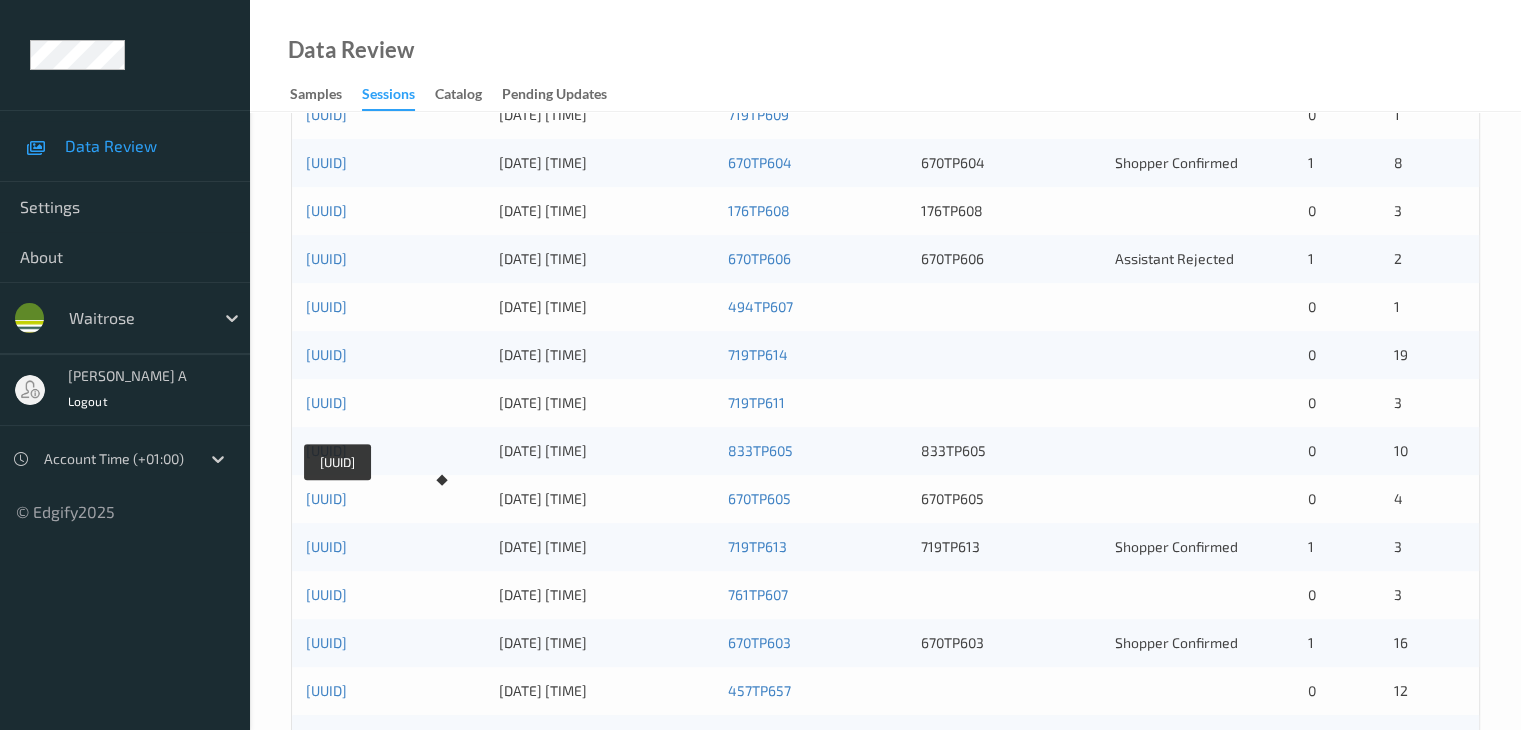 scroll, scrollTop: 600, scrollLeft: 0, axis: vertical 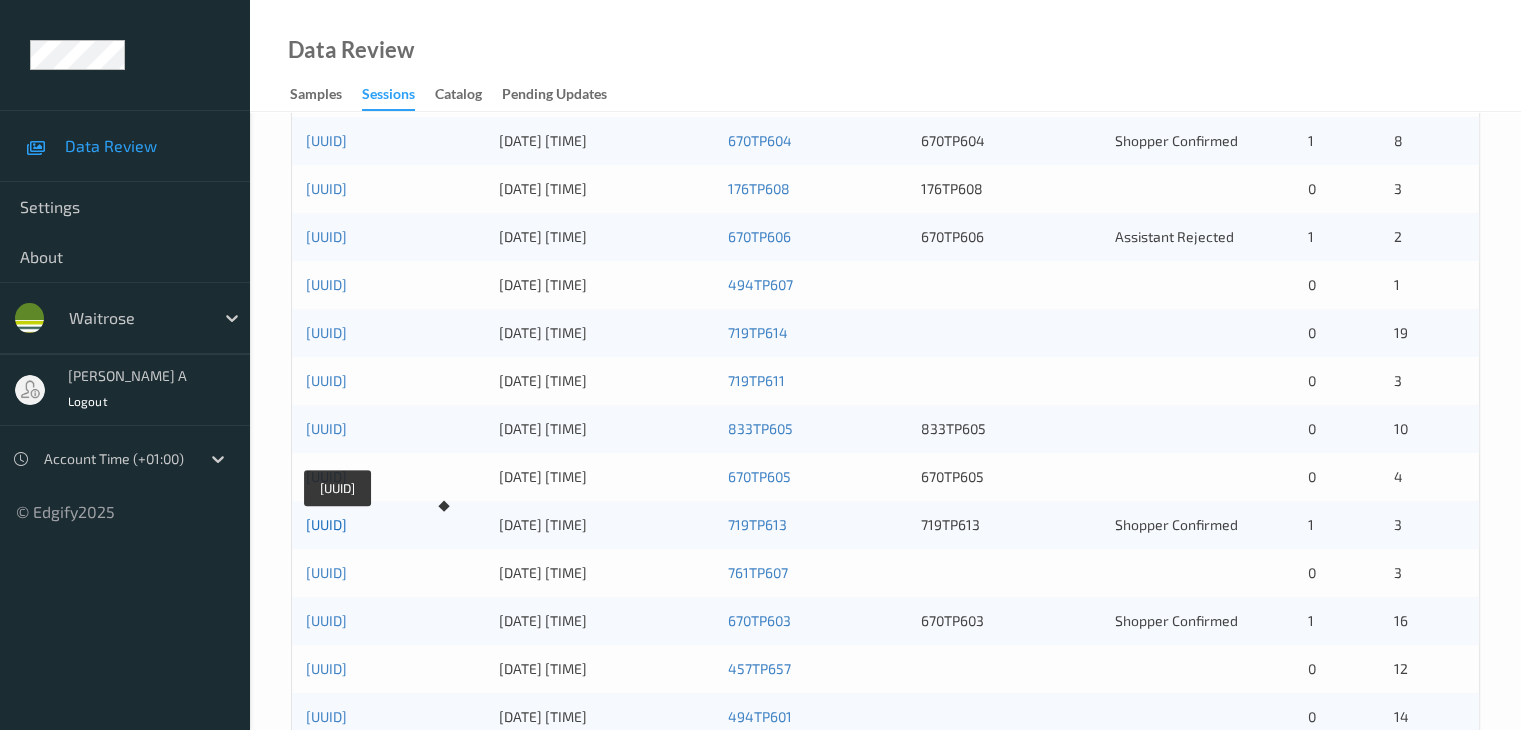 click on "[UUID]" at bounding box center (326, 524) 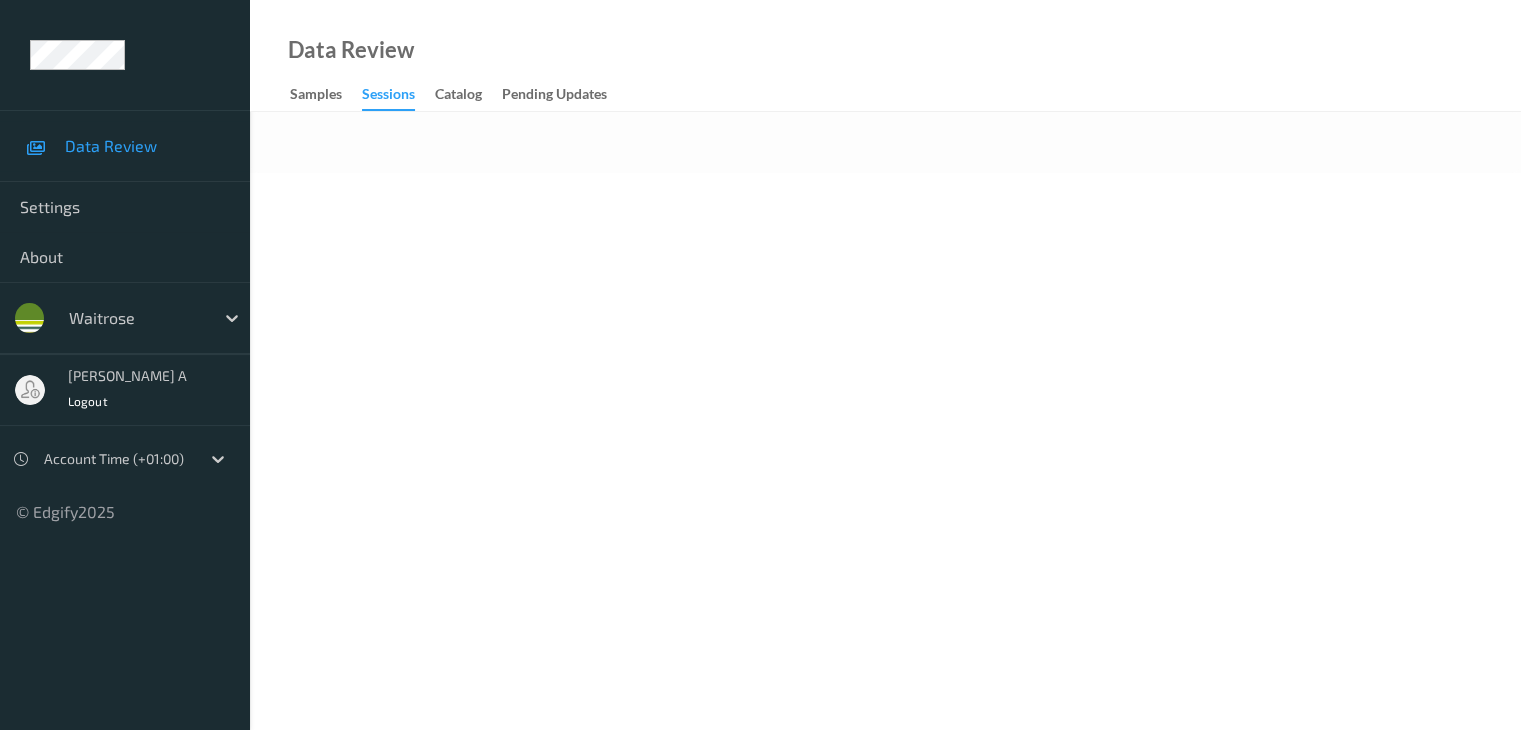 scroll, scrollTop: 0, scrollLeft: 0, axis: both 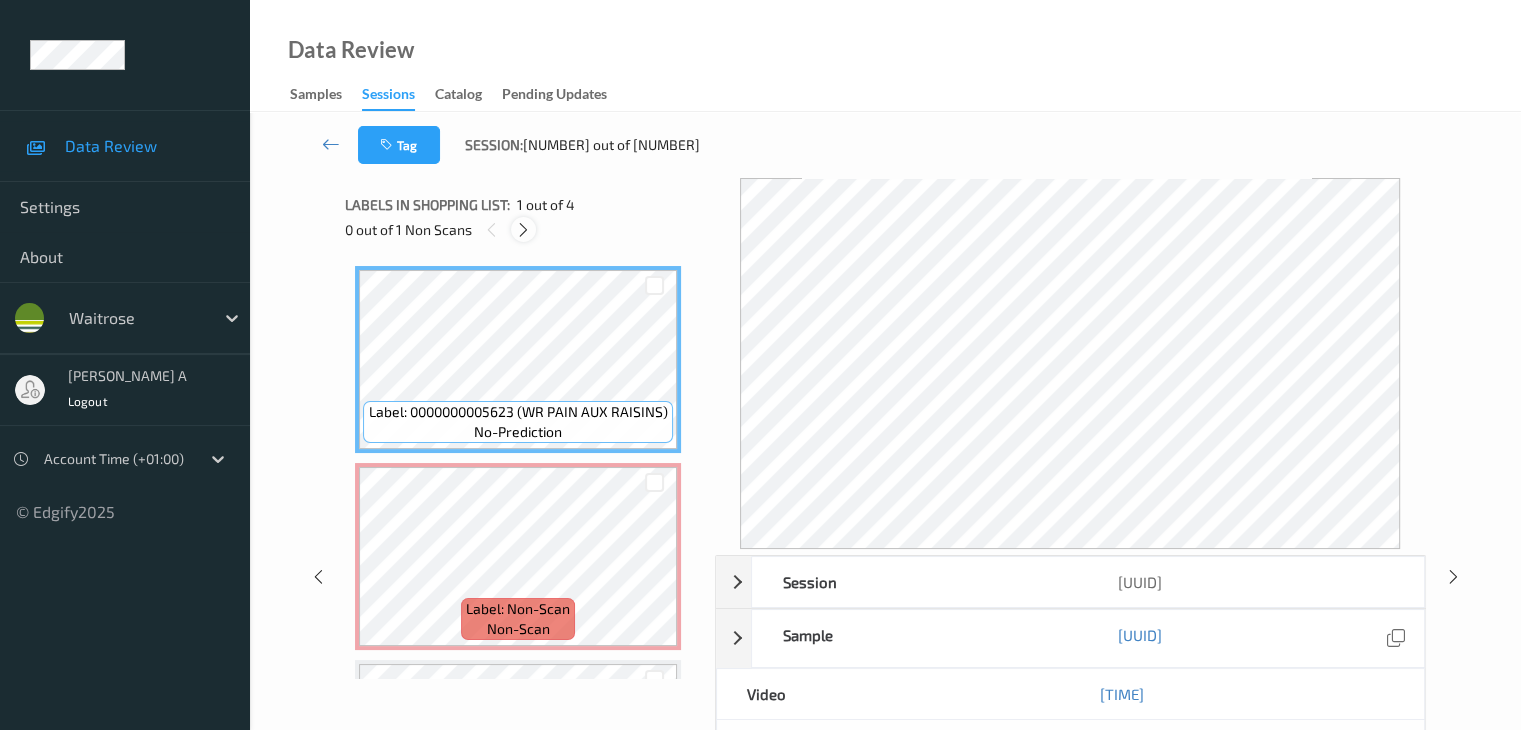 click at bounding box center [523, 230] 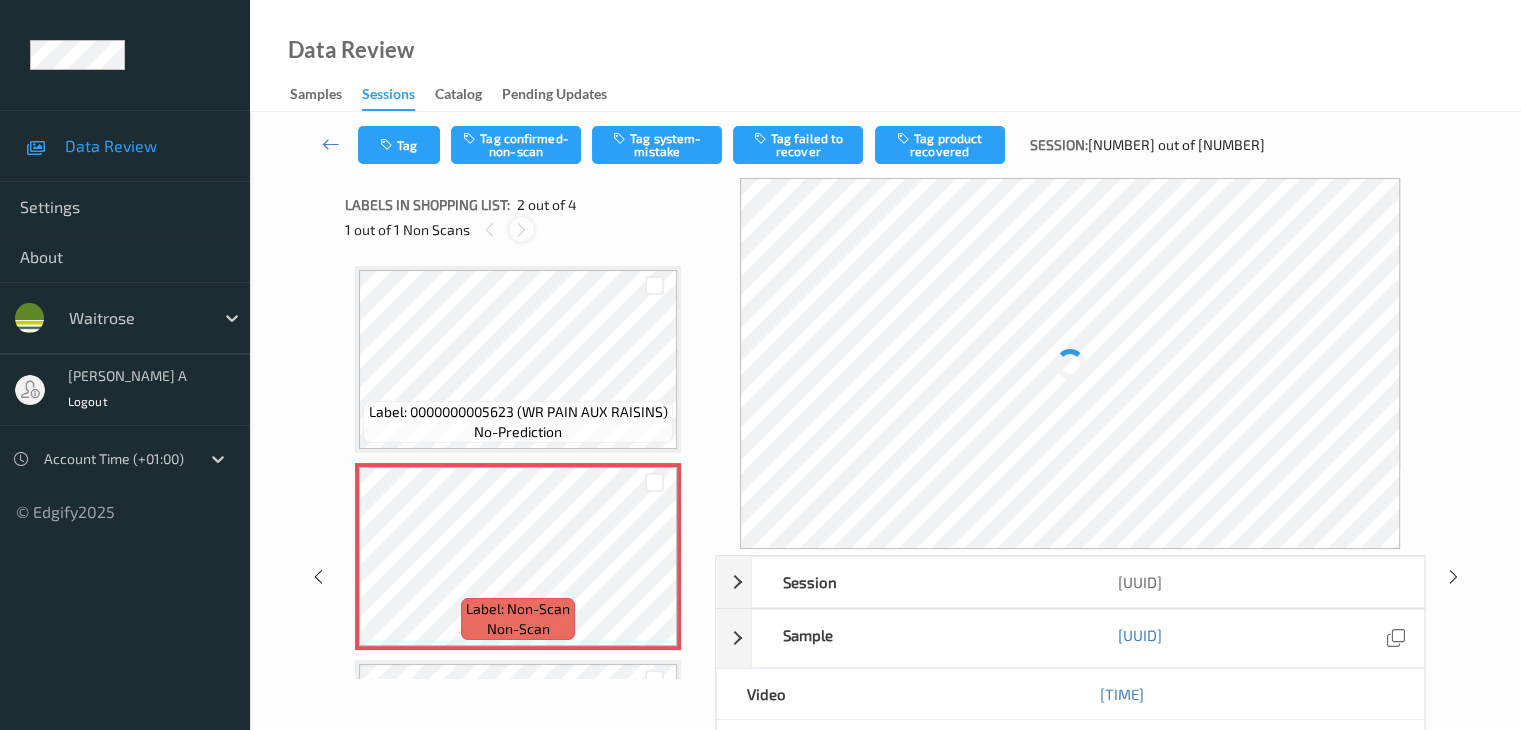 scroll, scrollTop: 10, scrollLeft: 0, axis: vertical 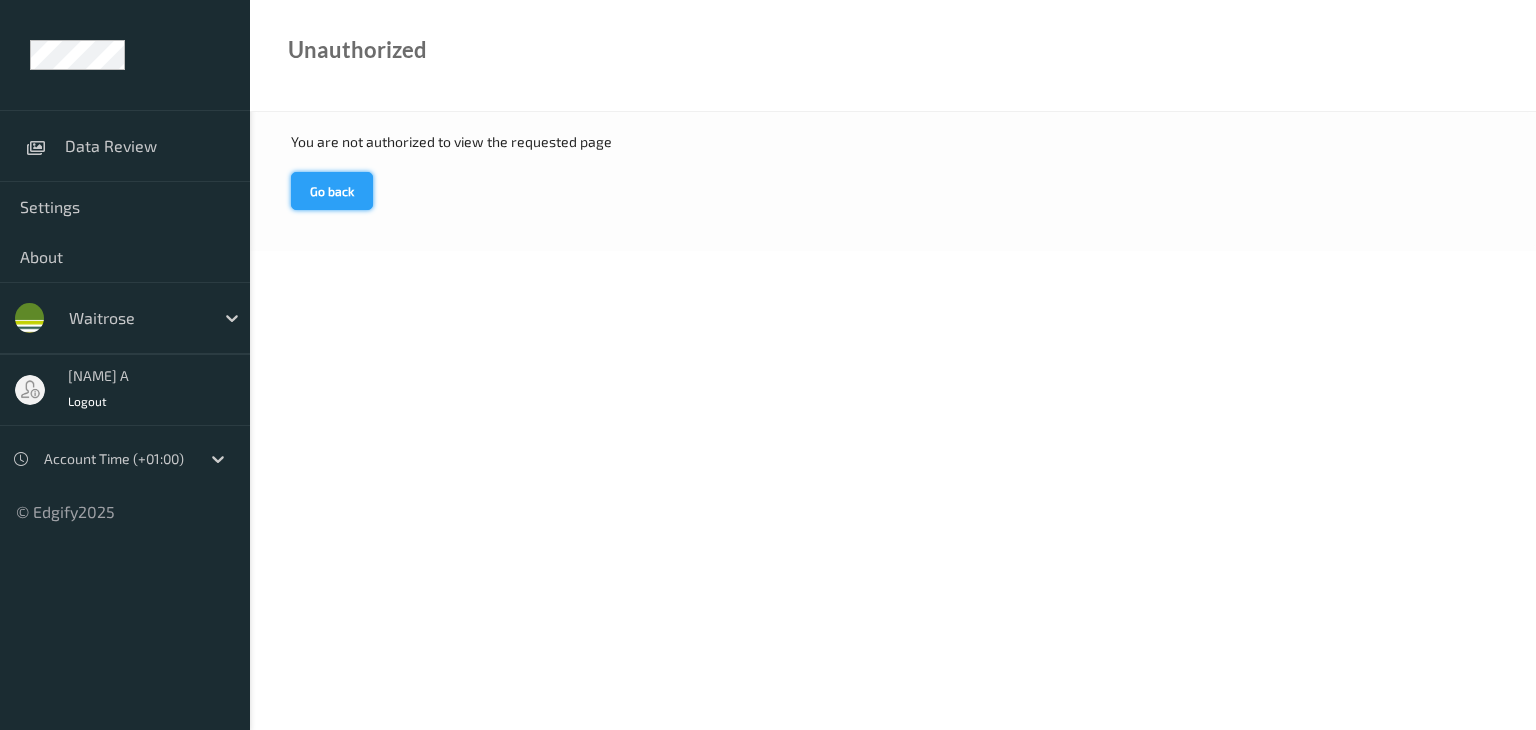 click on "Go back" at bounding box center [332, 191] 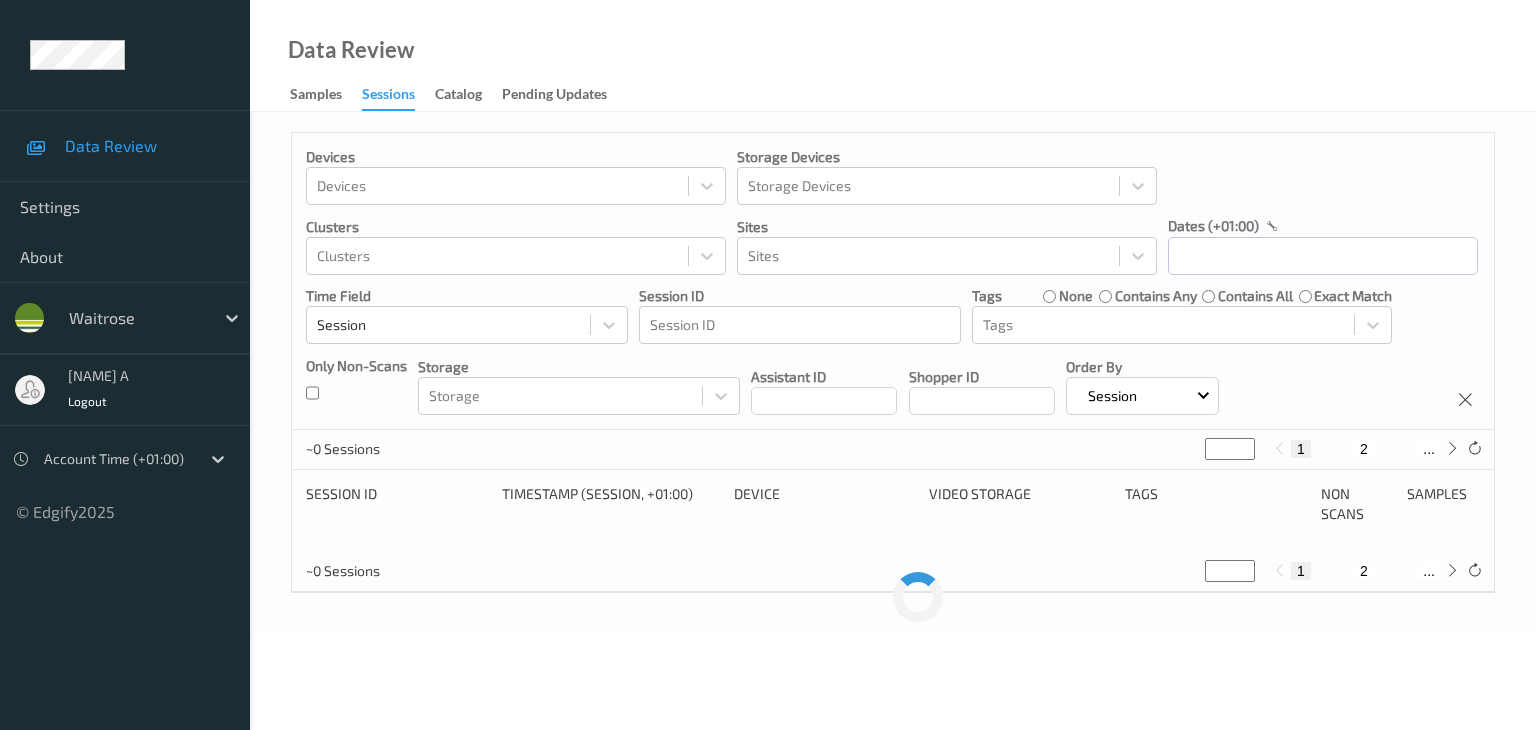 click on "*" at bounding box center (1230, 449) 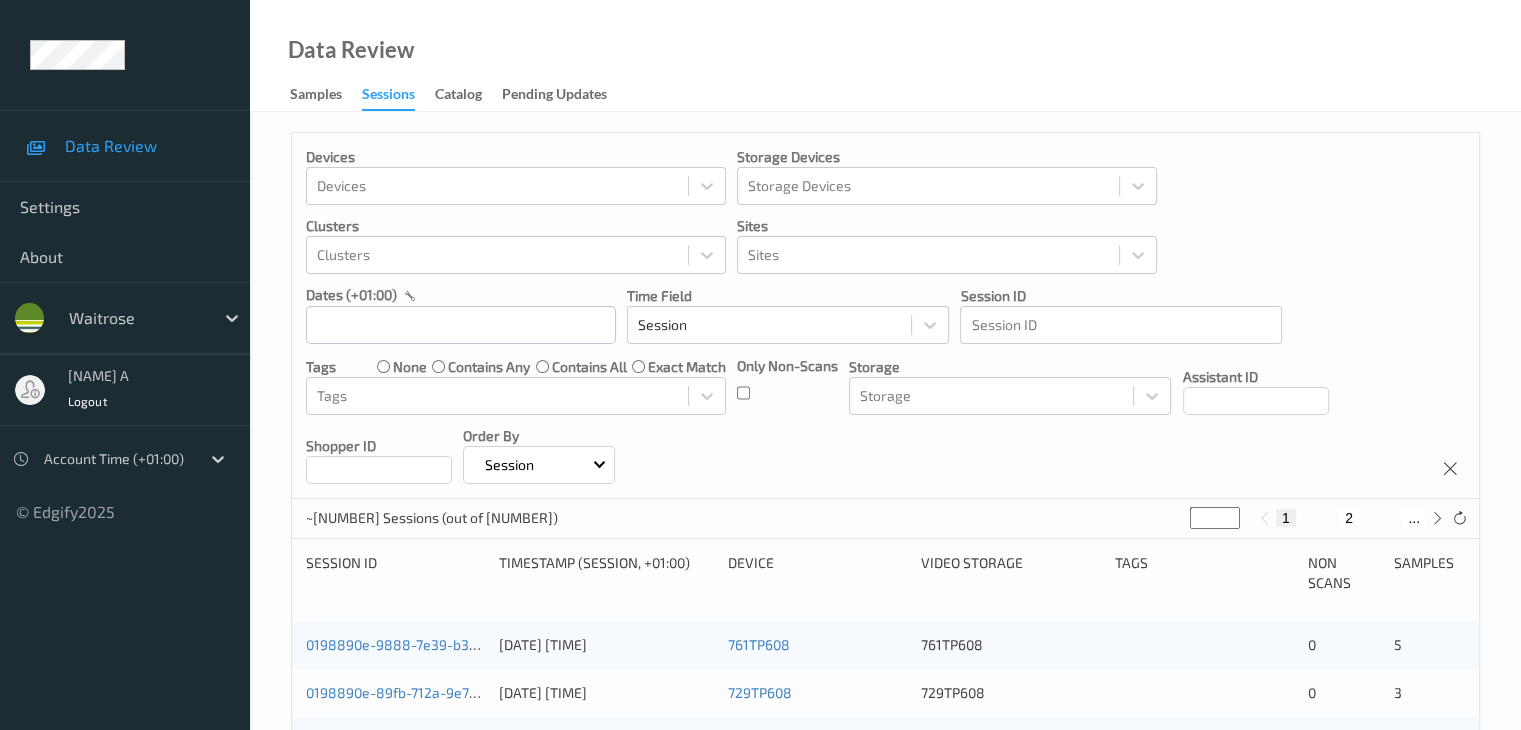 type on "*" 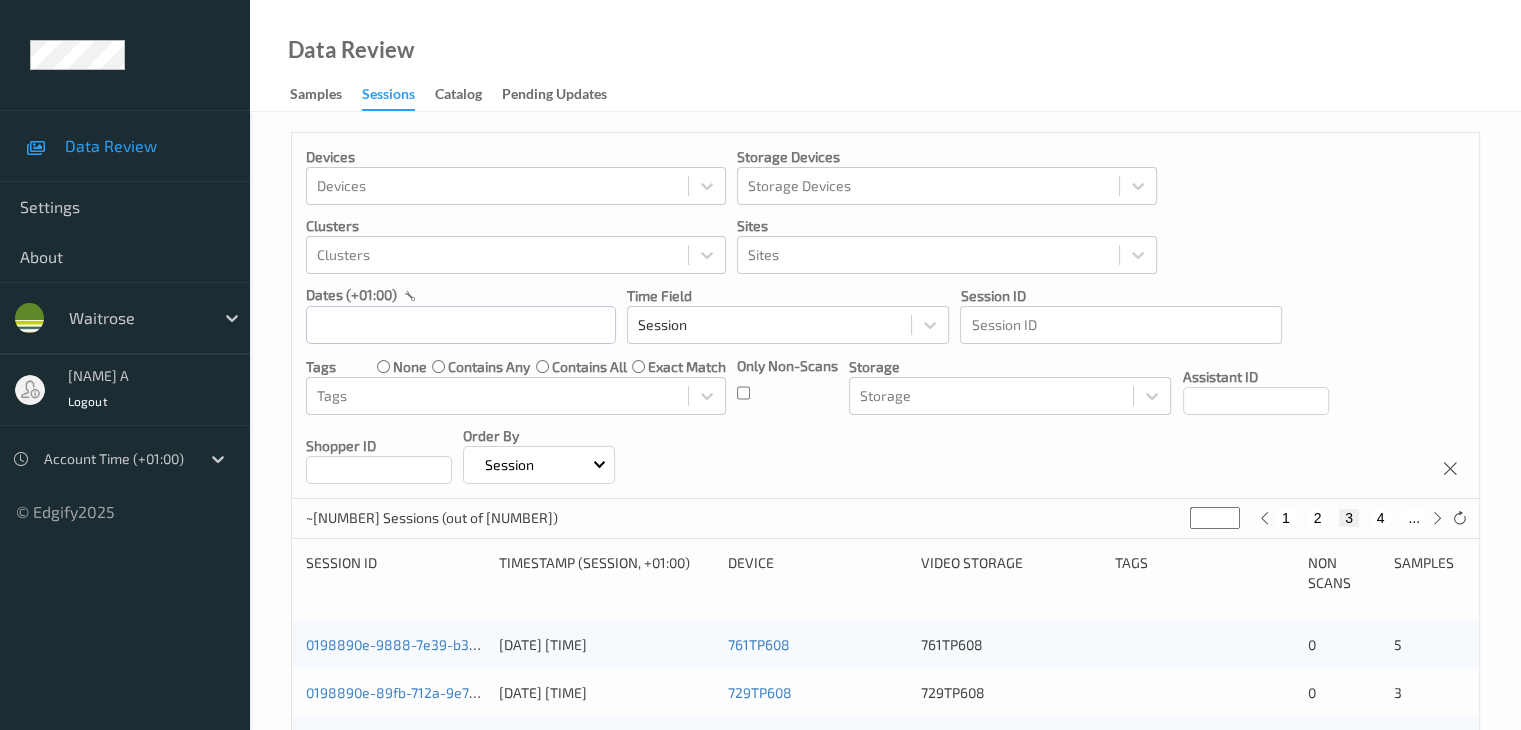 type on "**" 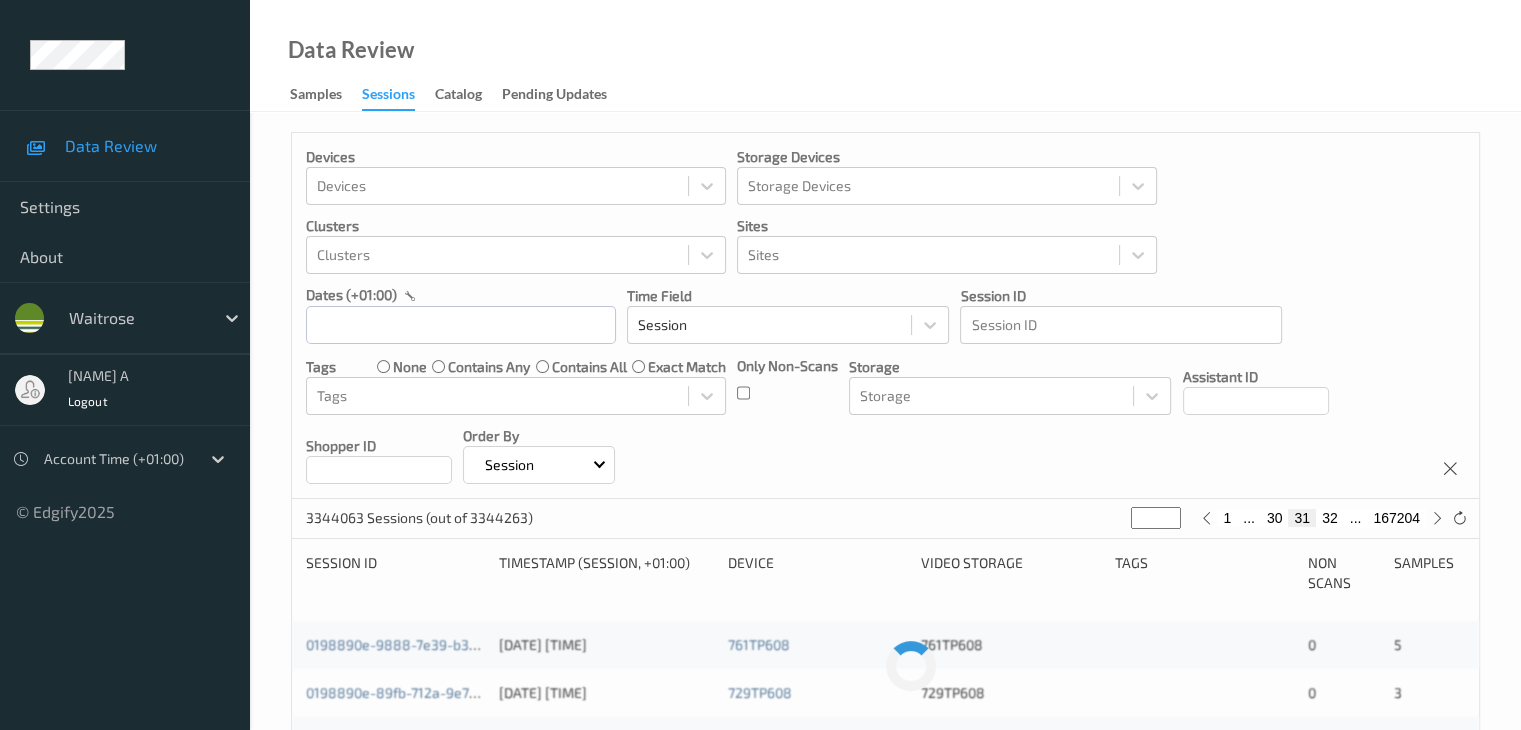 type on "**" 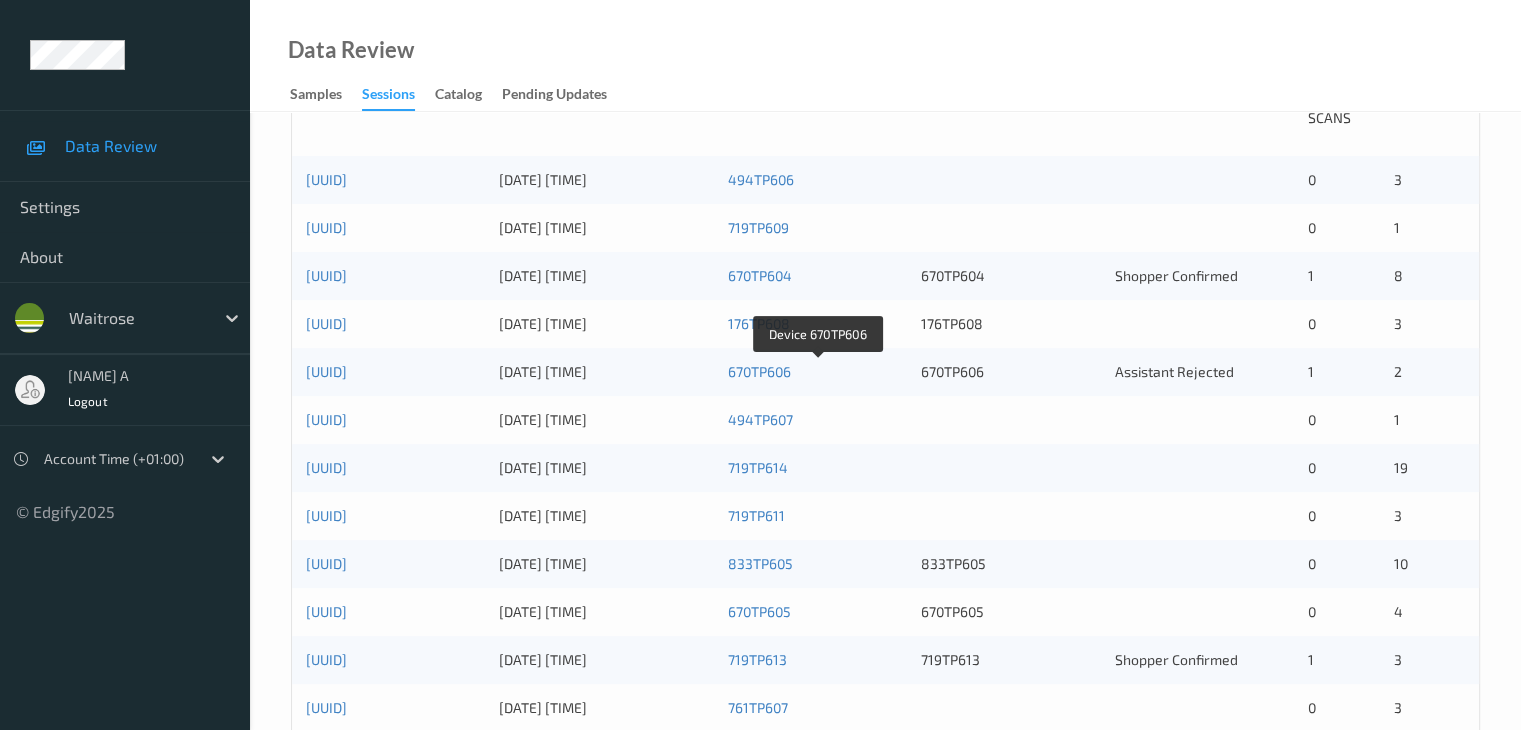 scroll, scrollTop: 500, scrollLeft: 0, axis: vertical 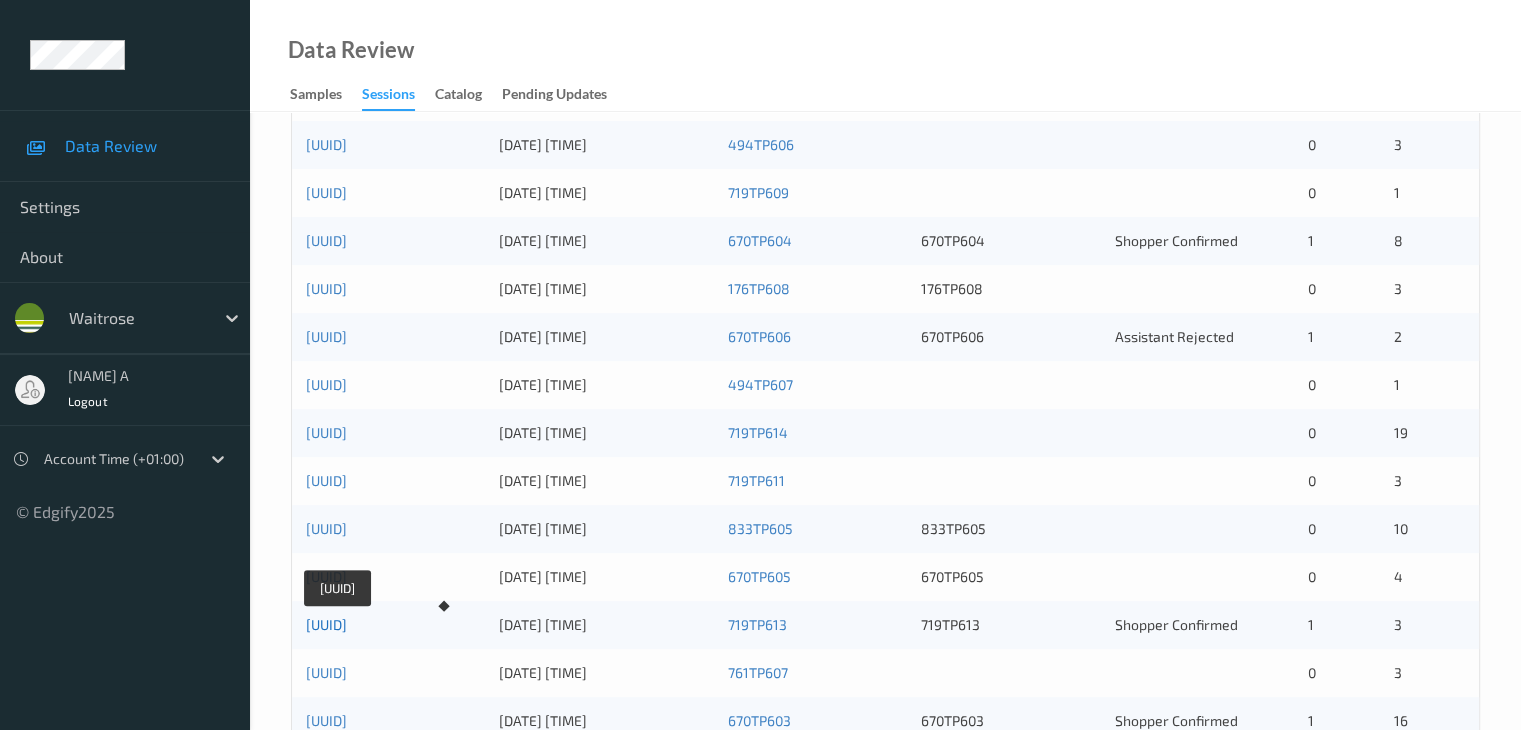 click on "[UUID]" at bounding box center [326, 624] 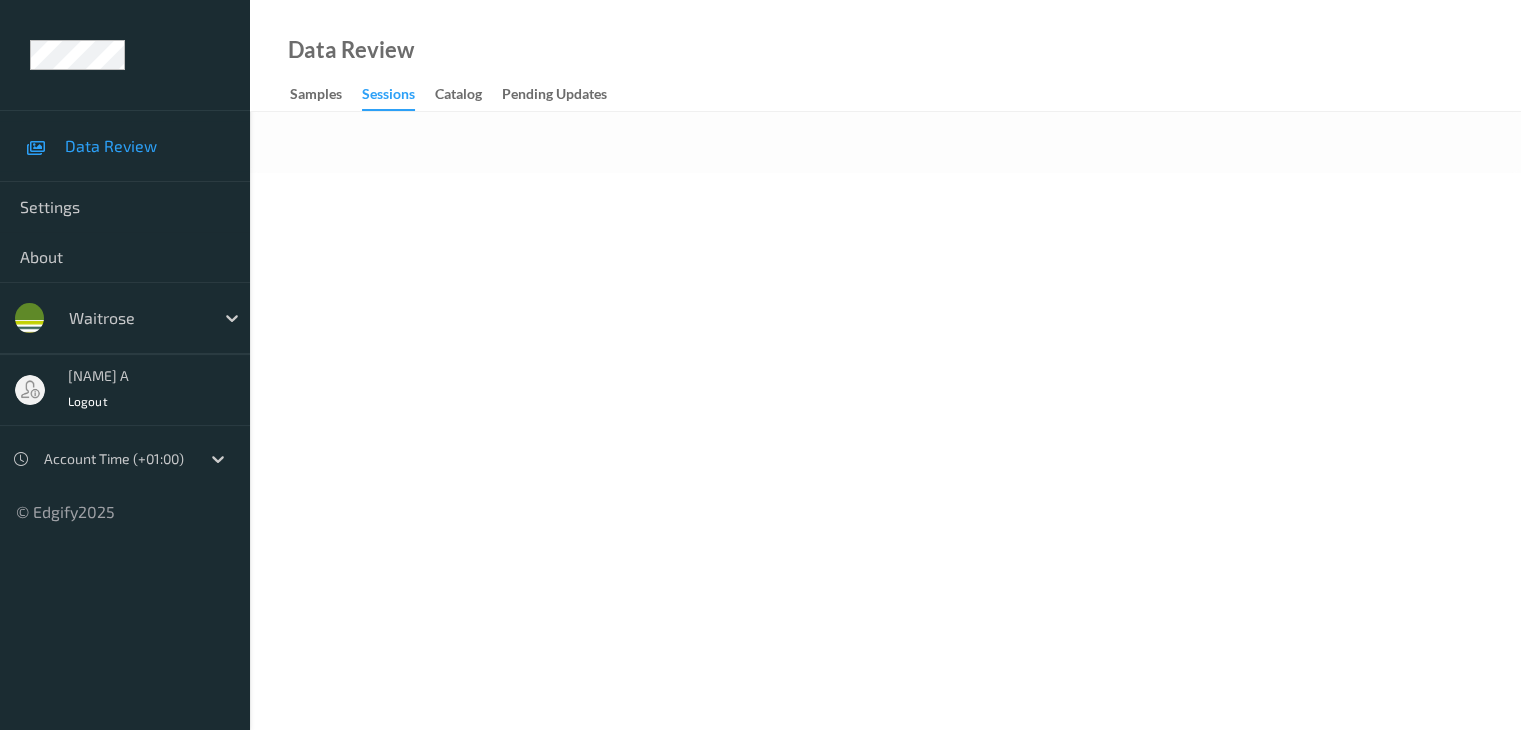 scroll, scrollTop: 0, scrollLeft: 0, axis: both 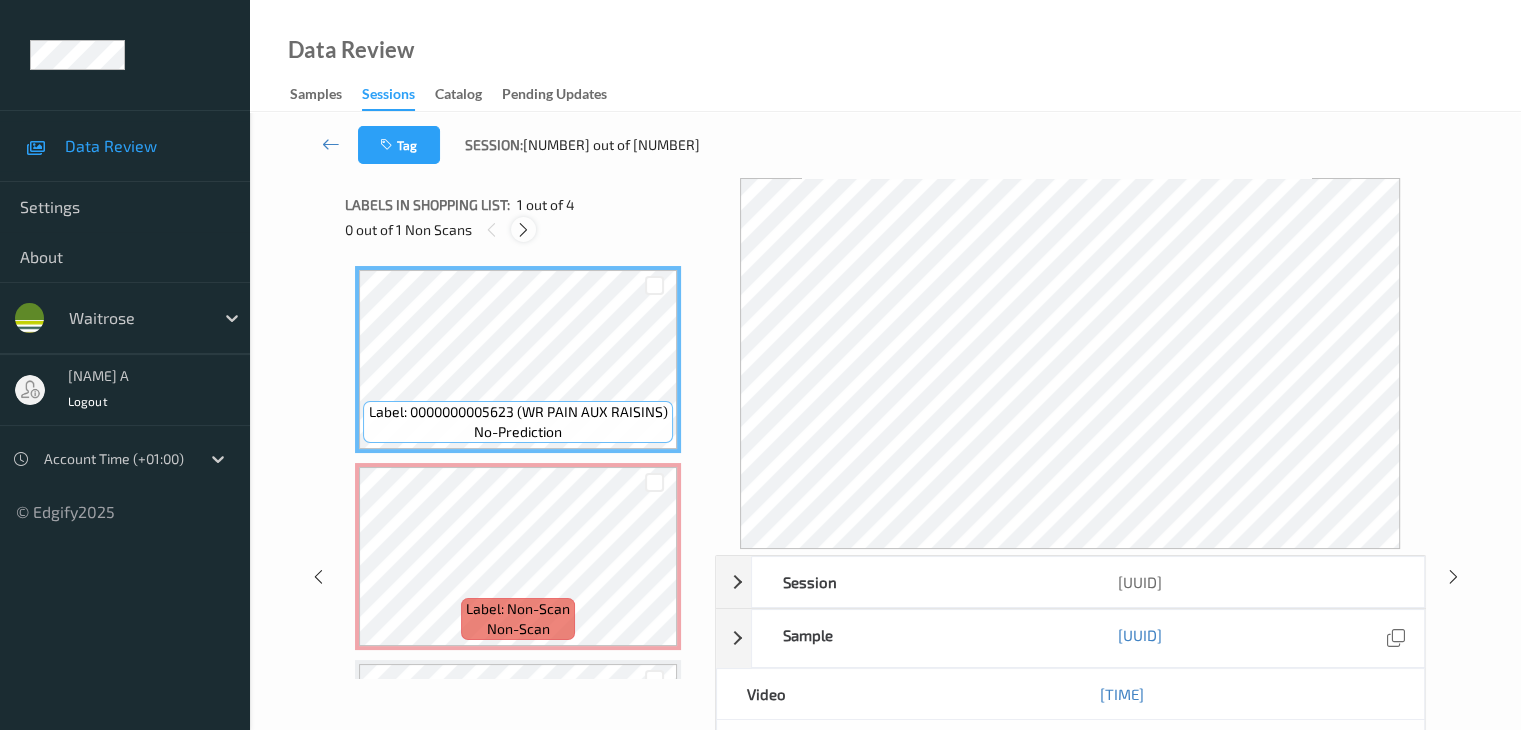 click at bounding box center [523, 230] 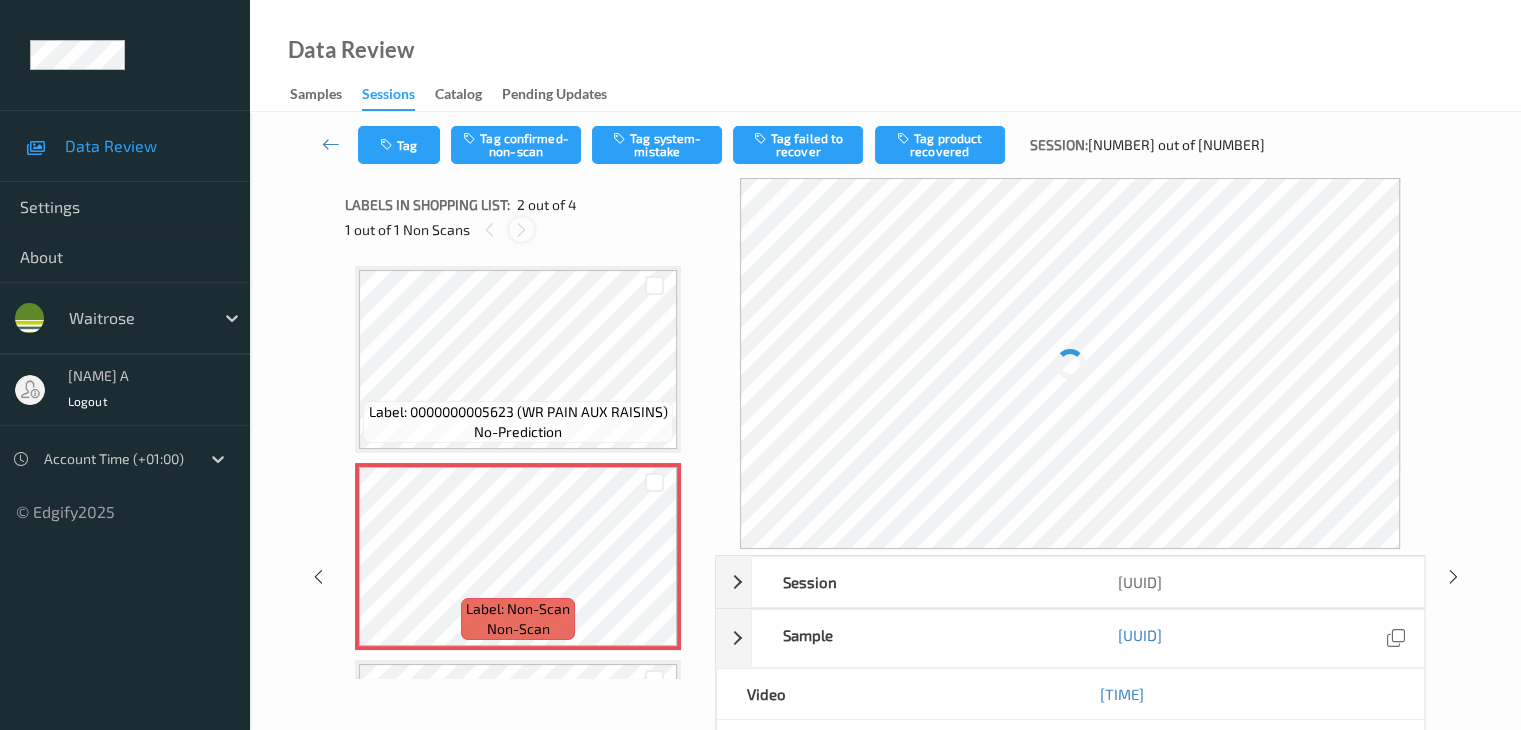 scroll, scrollTop: 10, scrollLeft: 0, axis: vertical 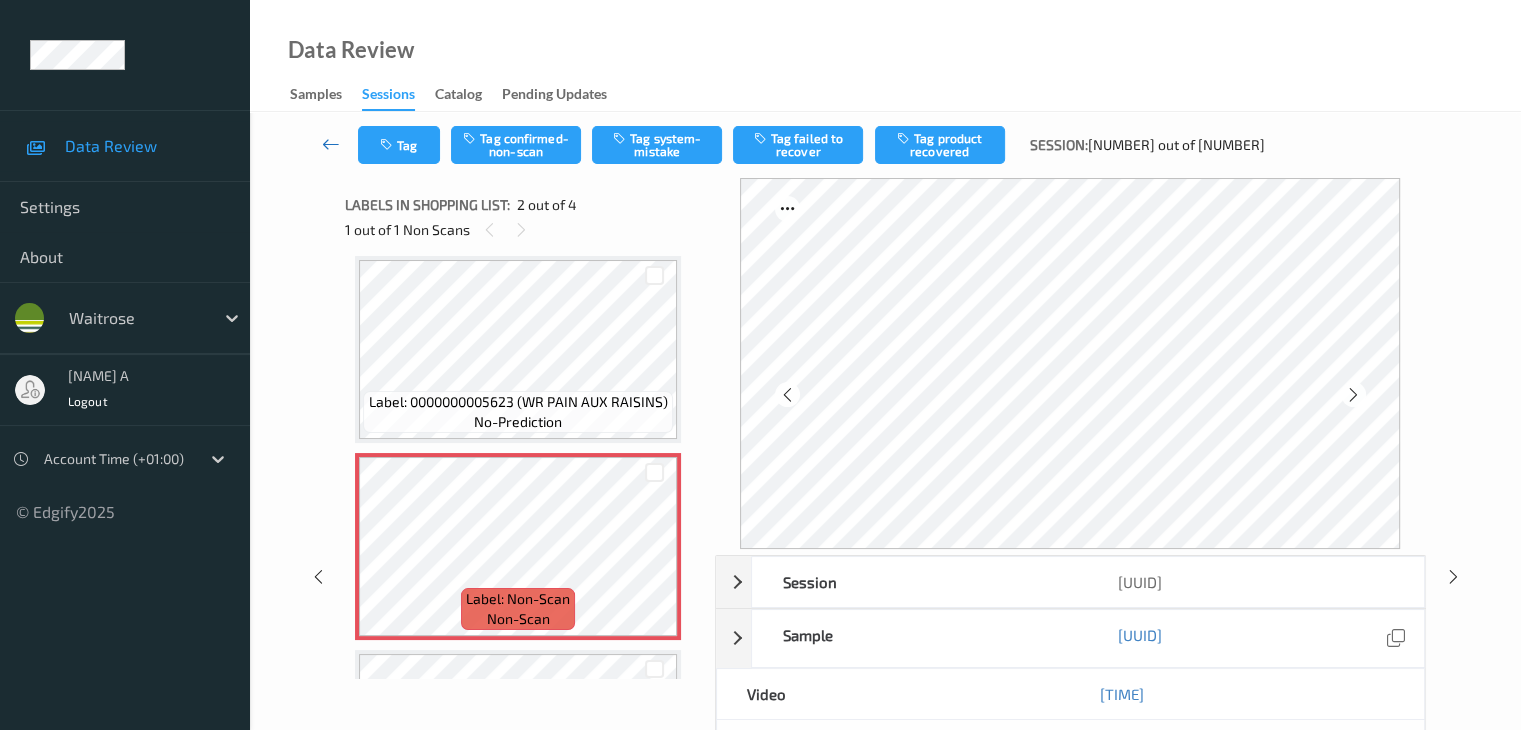 click at bounding box center (331, 144) 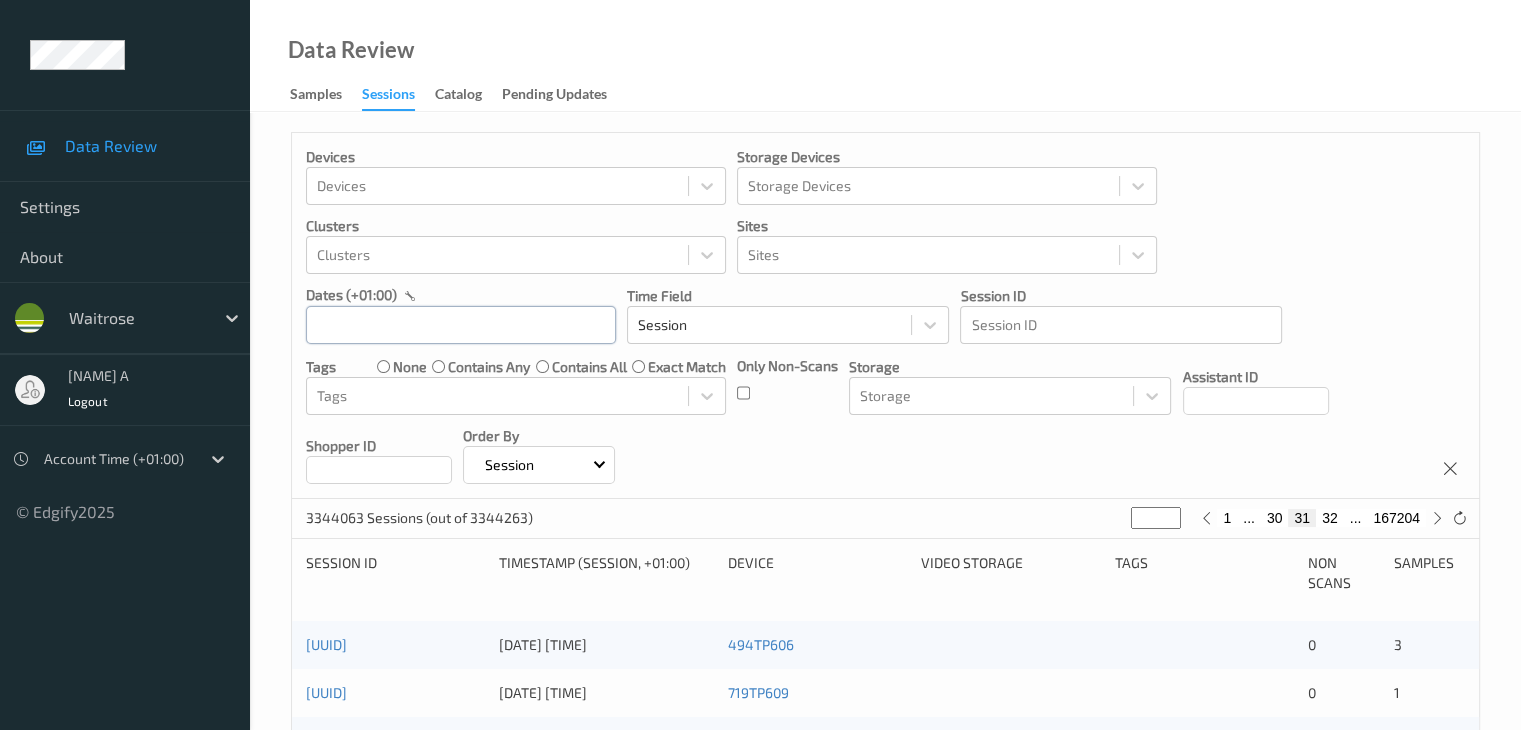 click at bounding box center [461, 325] 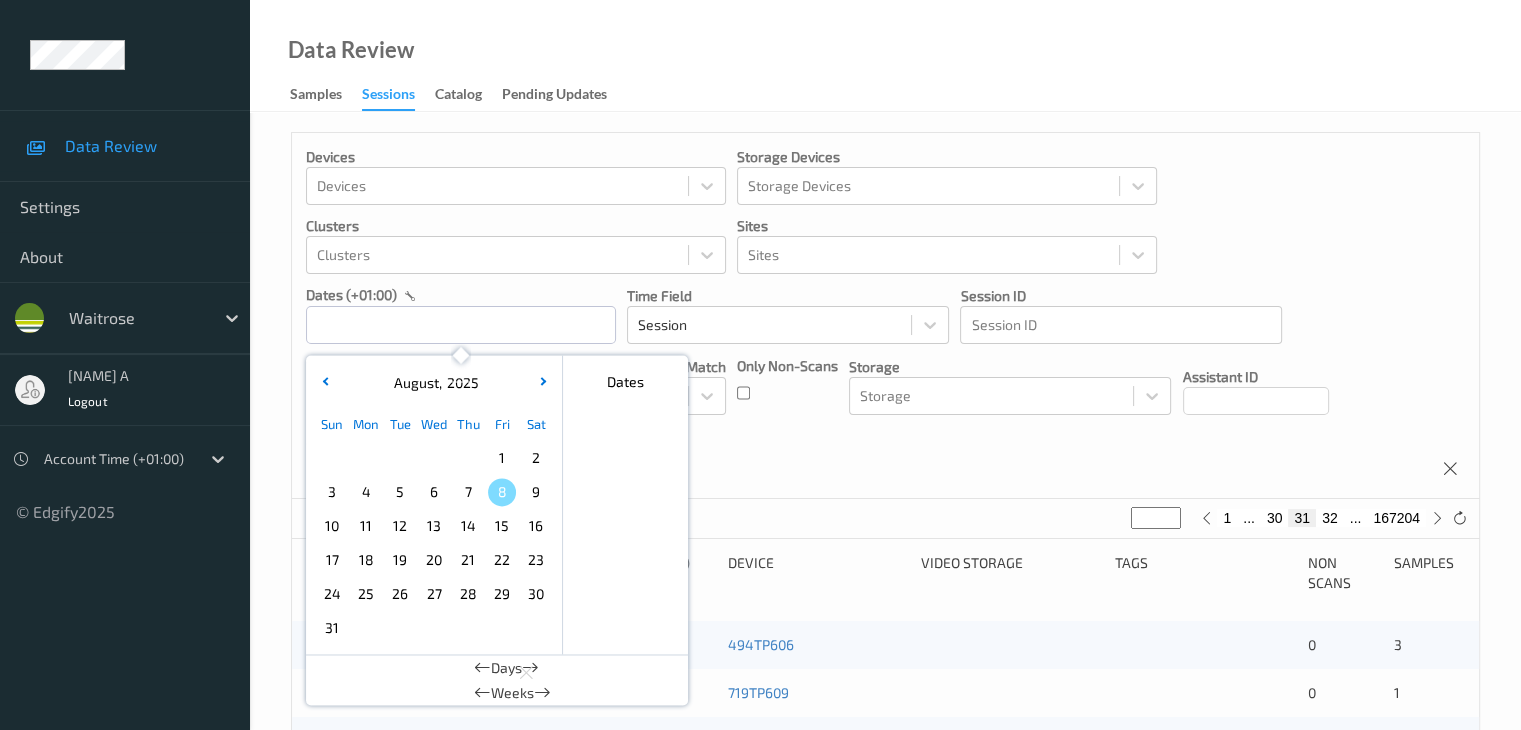click on "7" at bounding box center [468, 492] 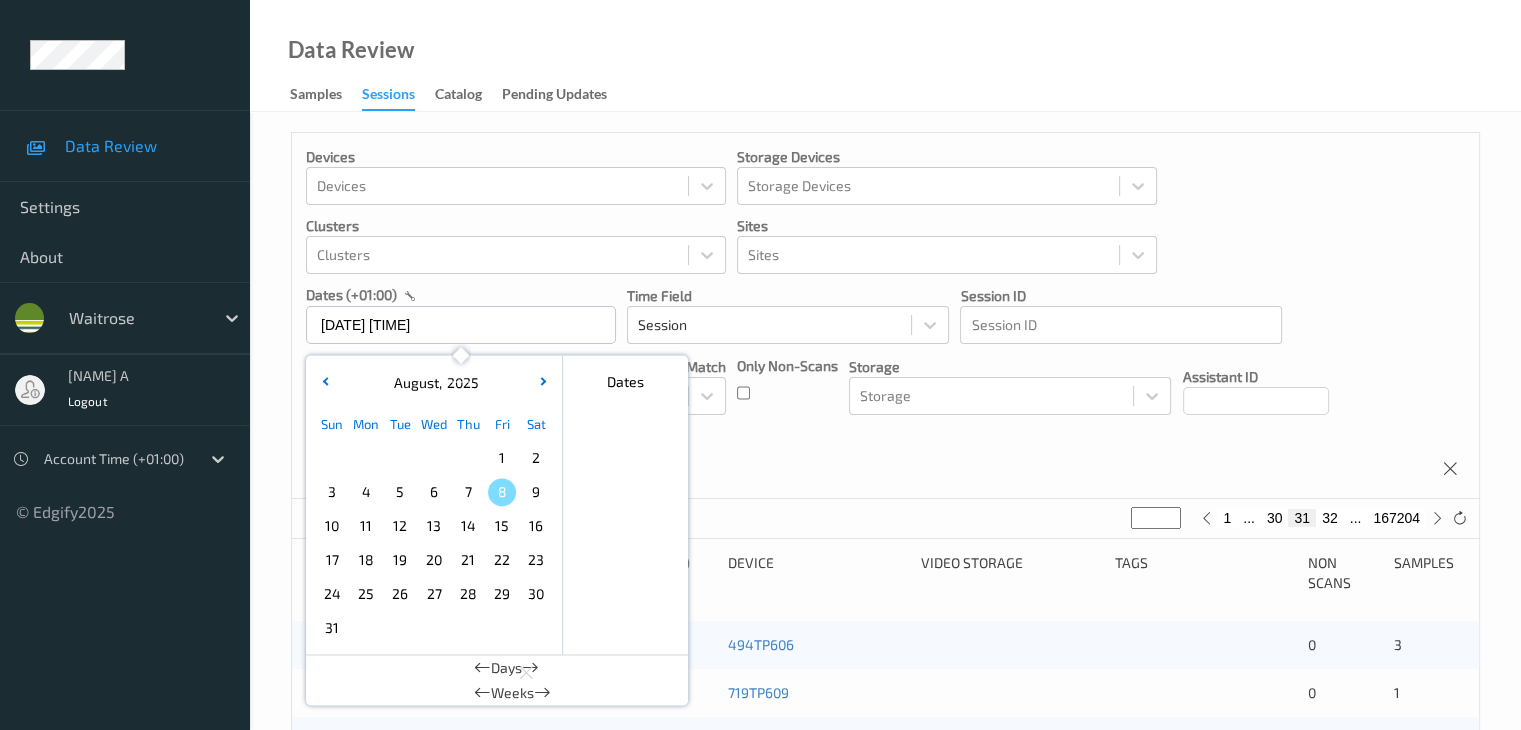 click on "7" at bounding box center (468, 492) 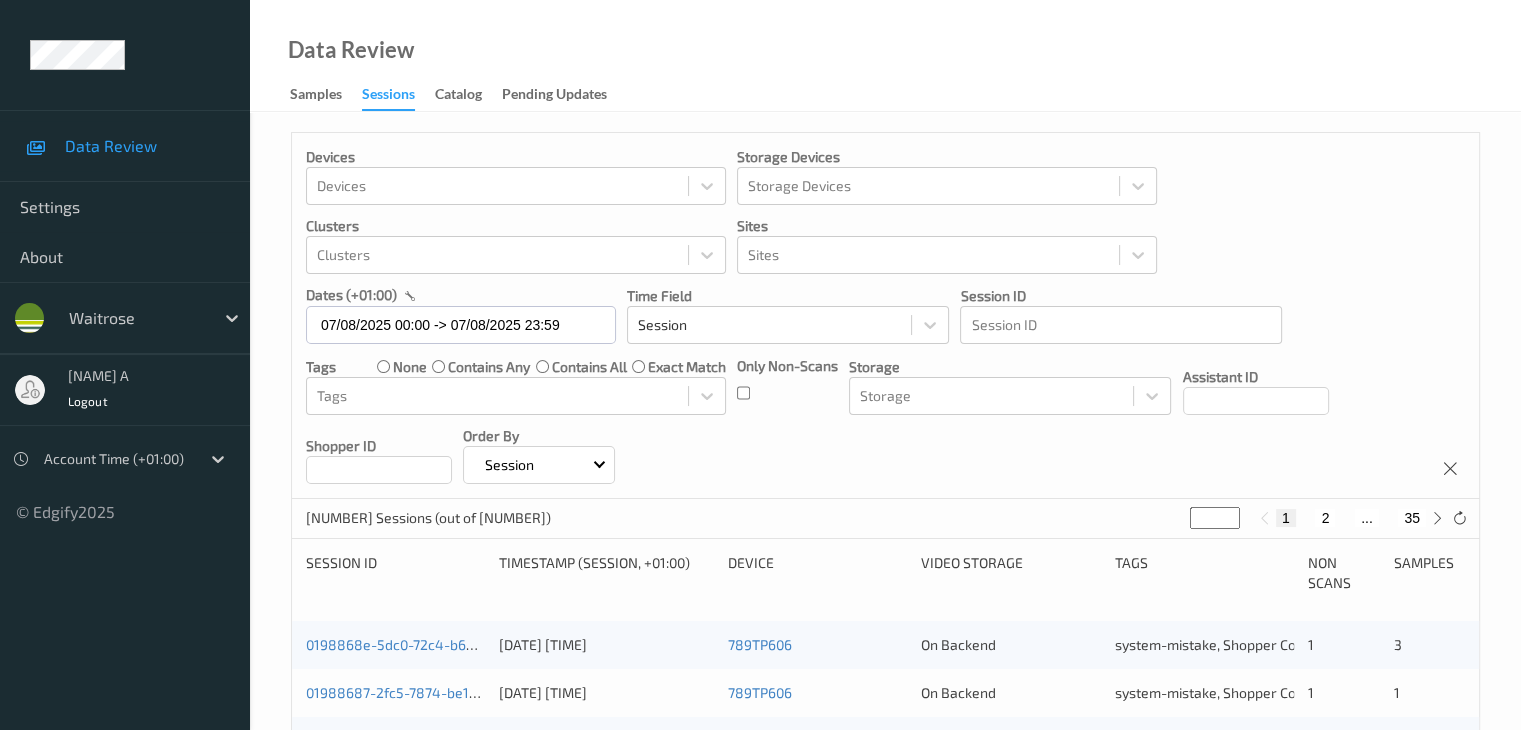 click on "*" at bounding box center (1215, 518) 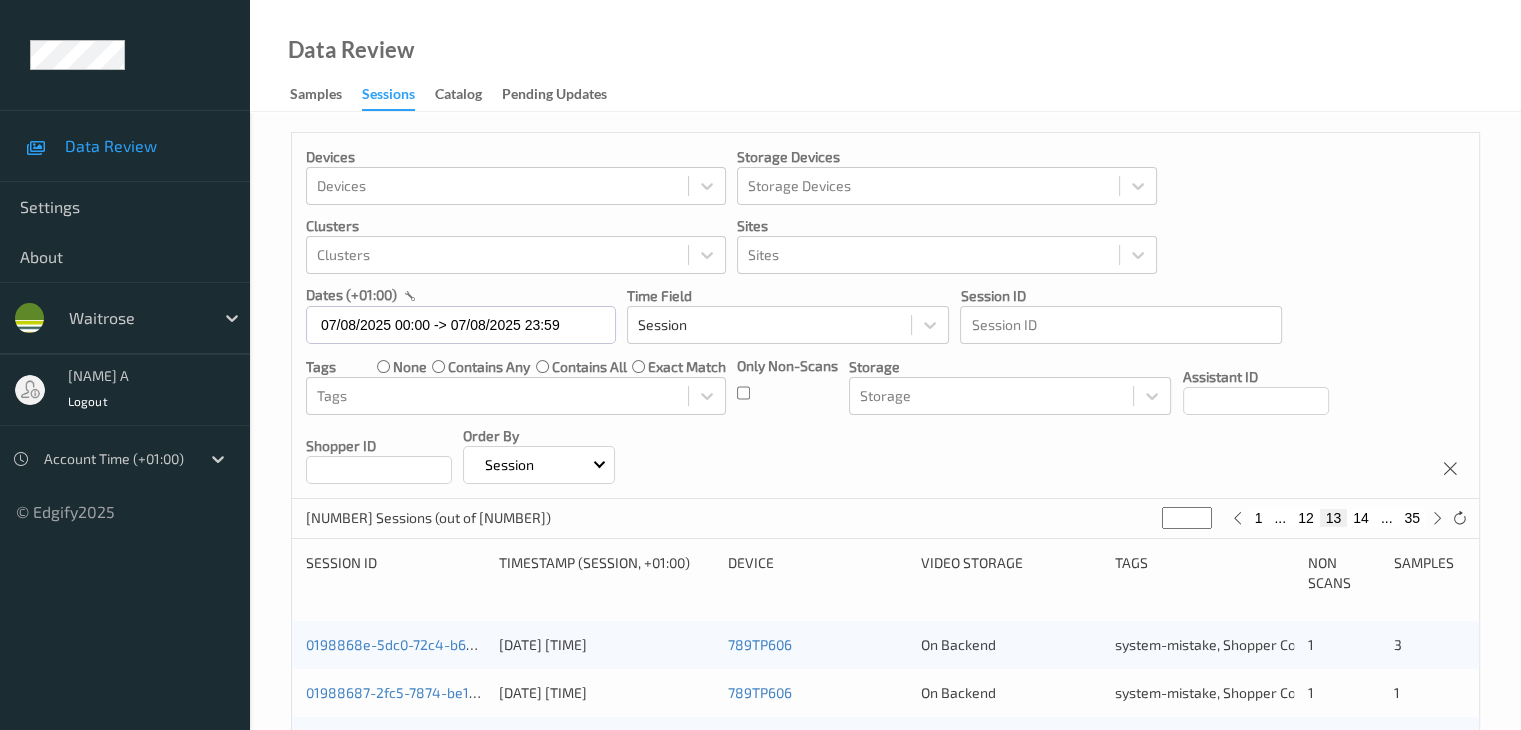 type on "**" 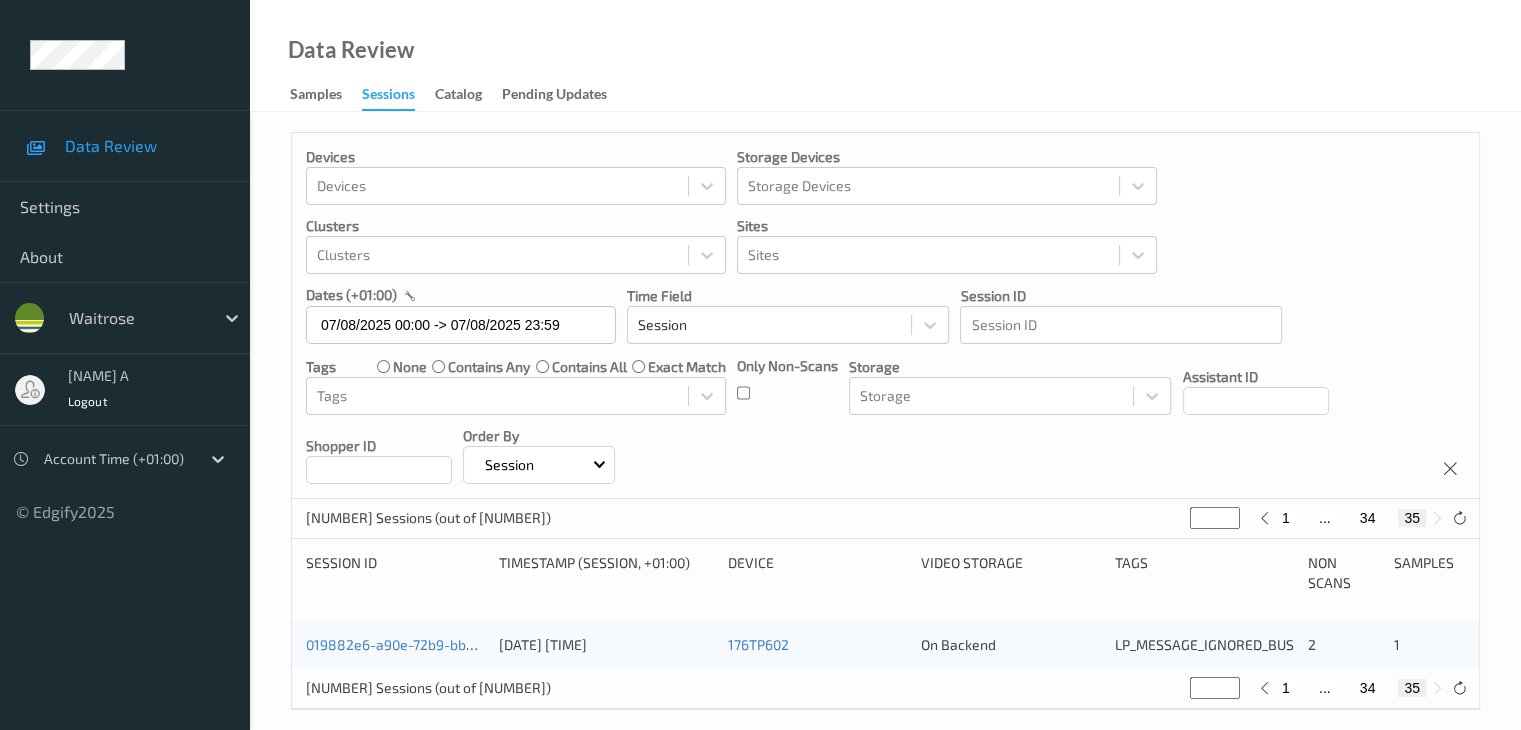 type on "*" 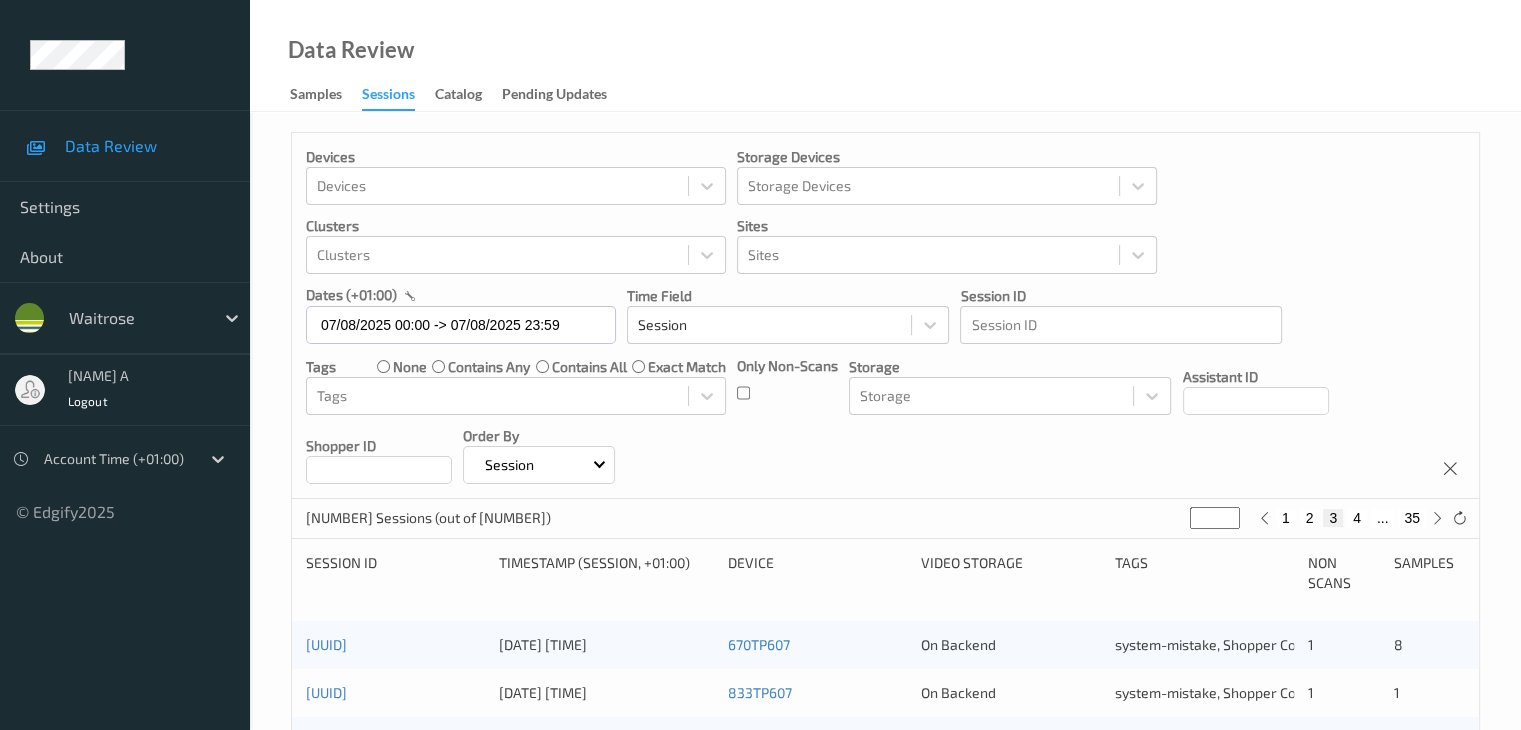 type on "**" 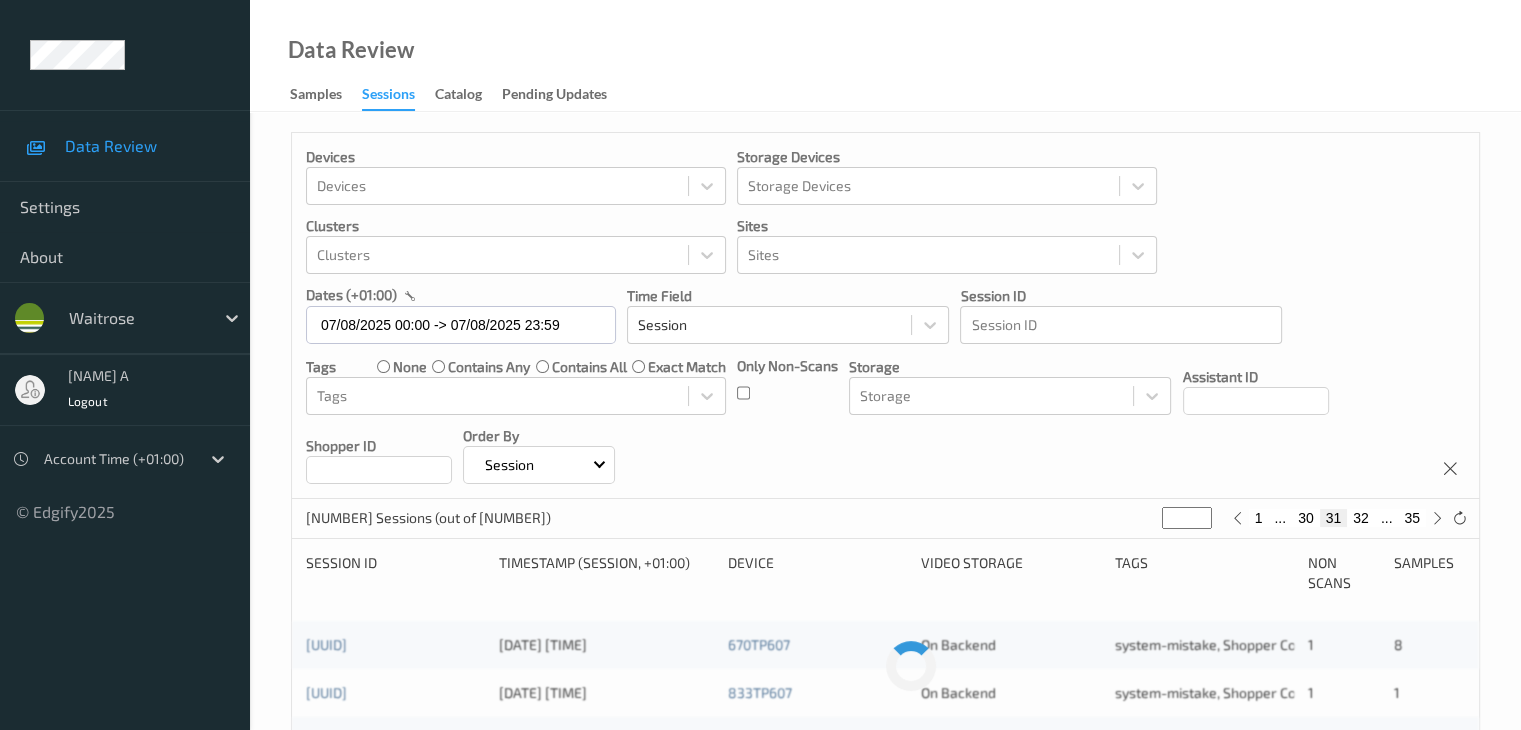 type on "**" 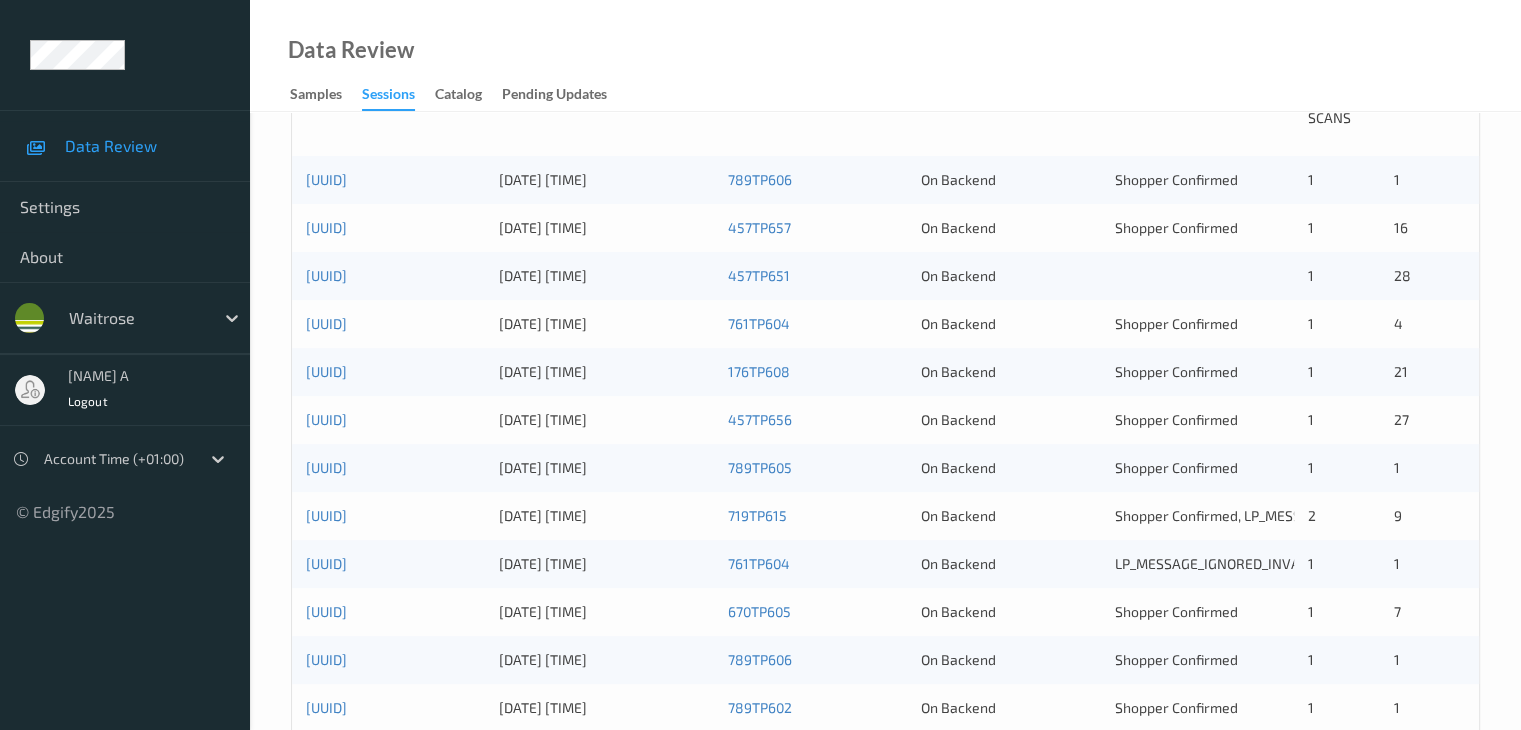 scroll, scrollTop: 500, scrollLeft: 0, axis: vertical 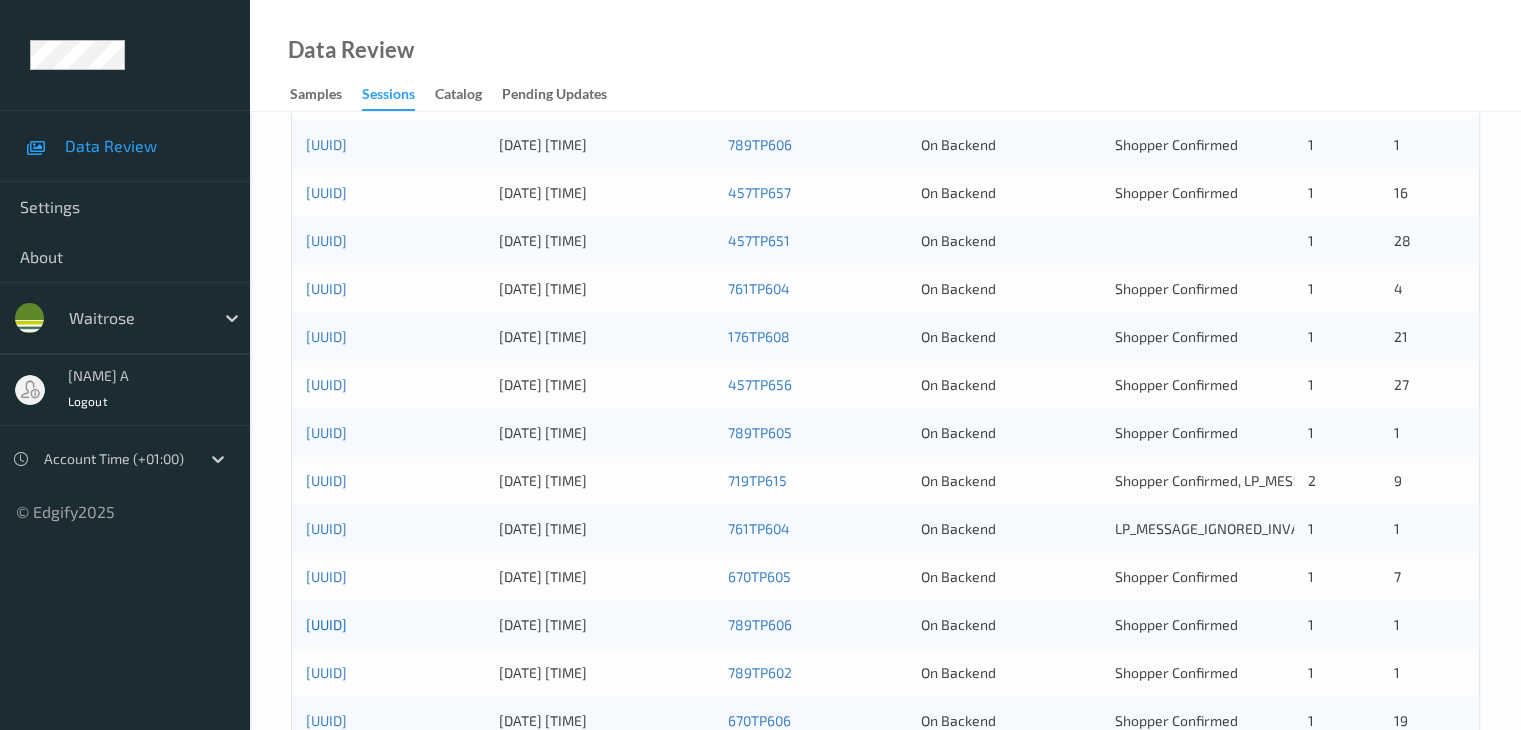click on "[UUID]" at bounding box center [326, 624] 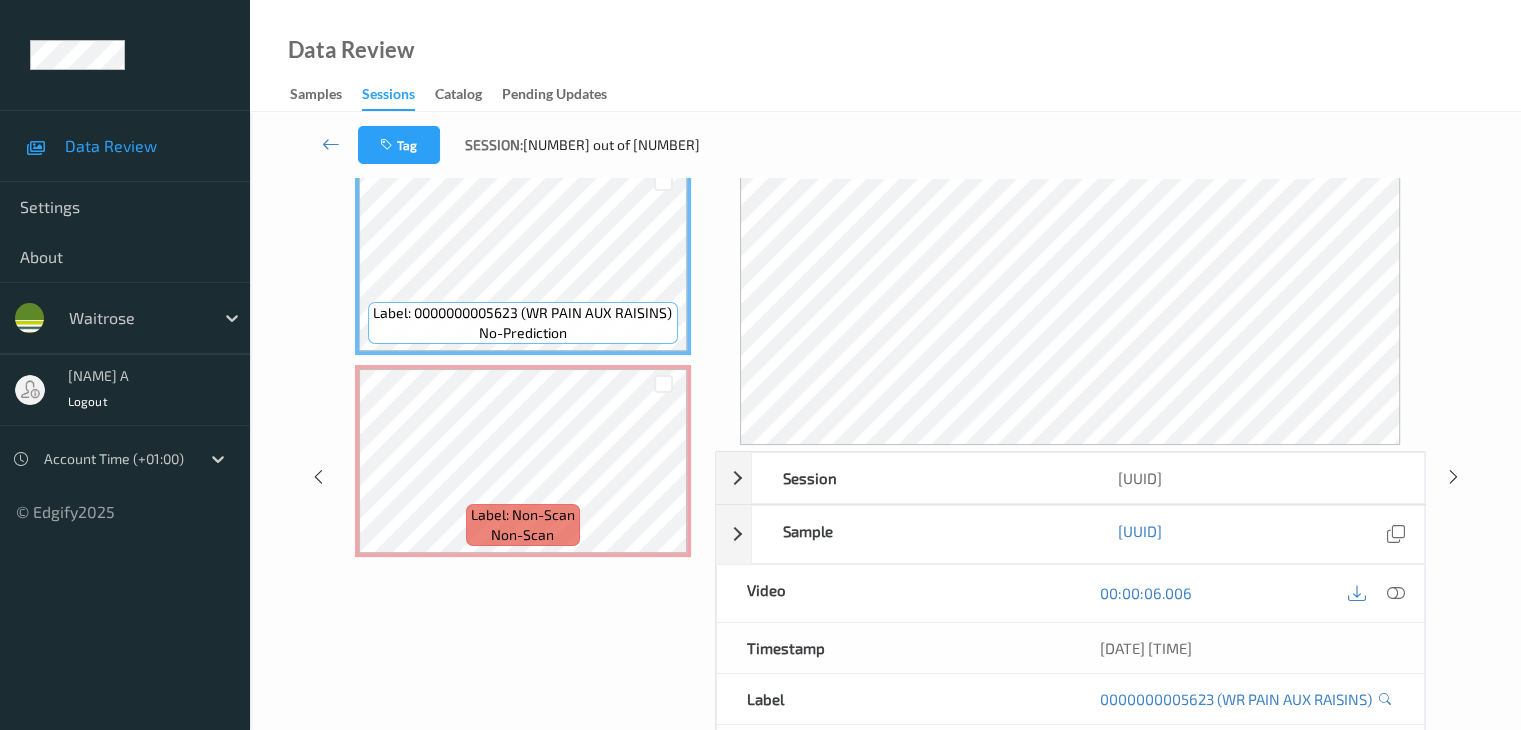scroll, scrollTop: 104, scrollLeft: 0, axis: vertical 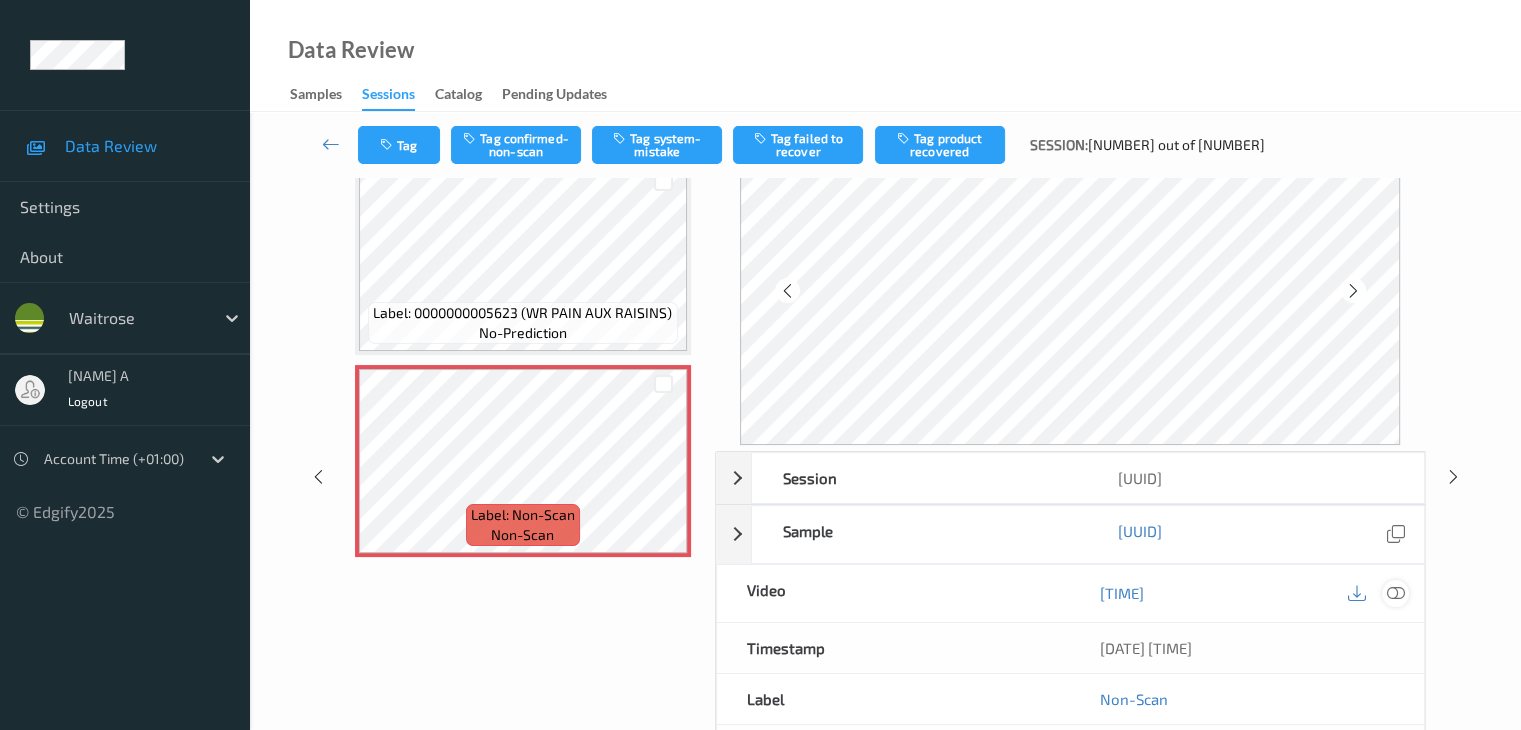 click at bounding box center [1395, 593] 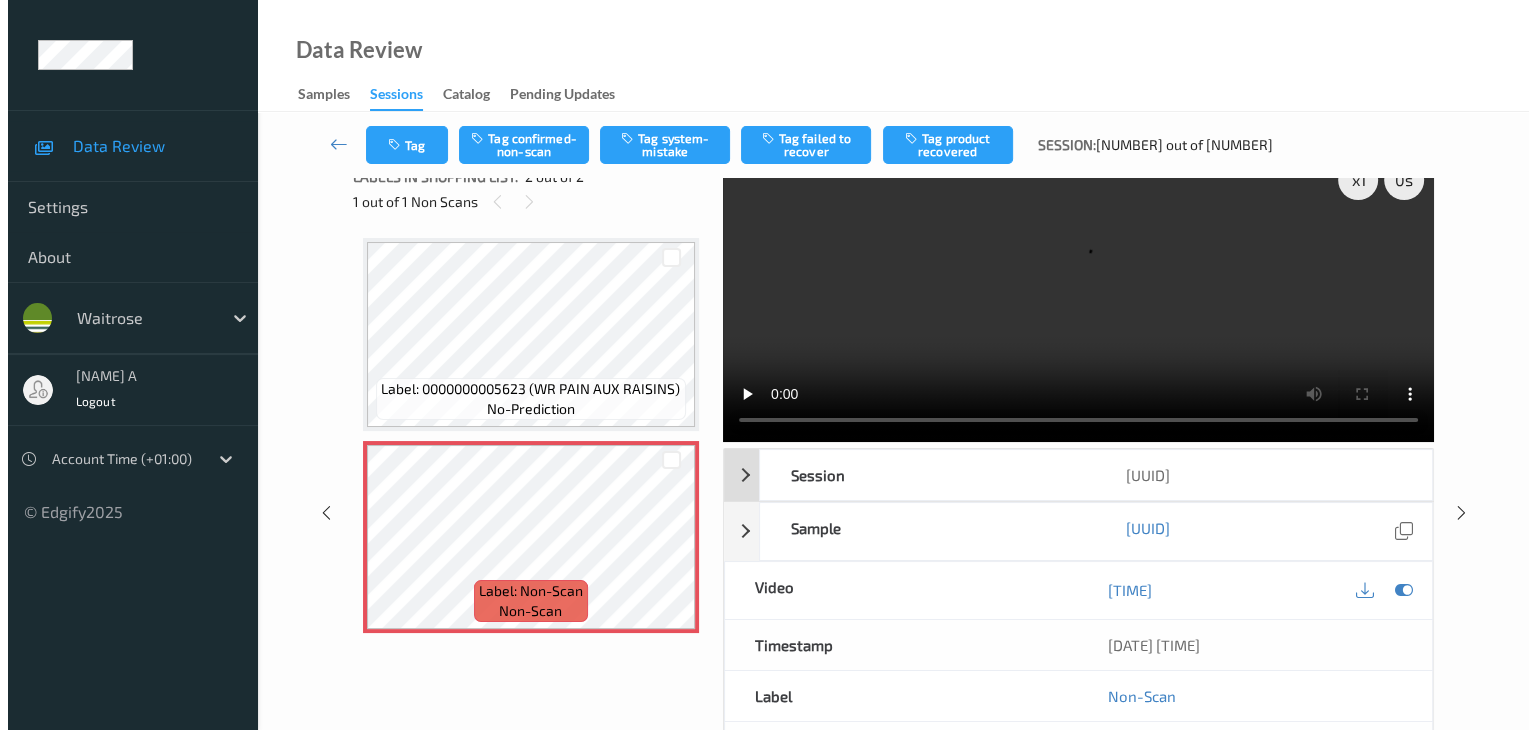 scroll, scrollTop: 0, scrollLeft: 0, axis: both 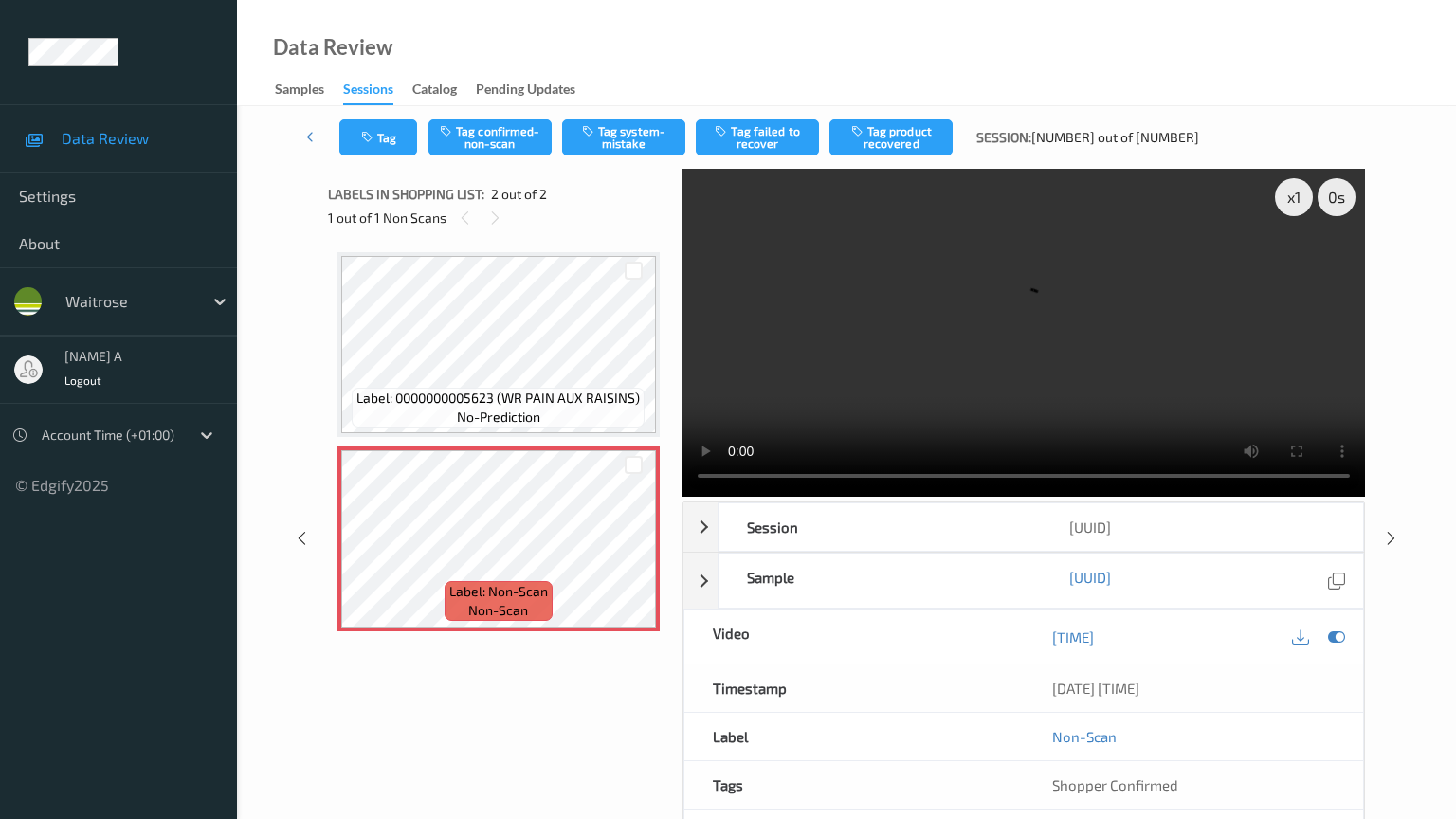type 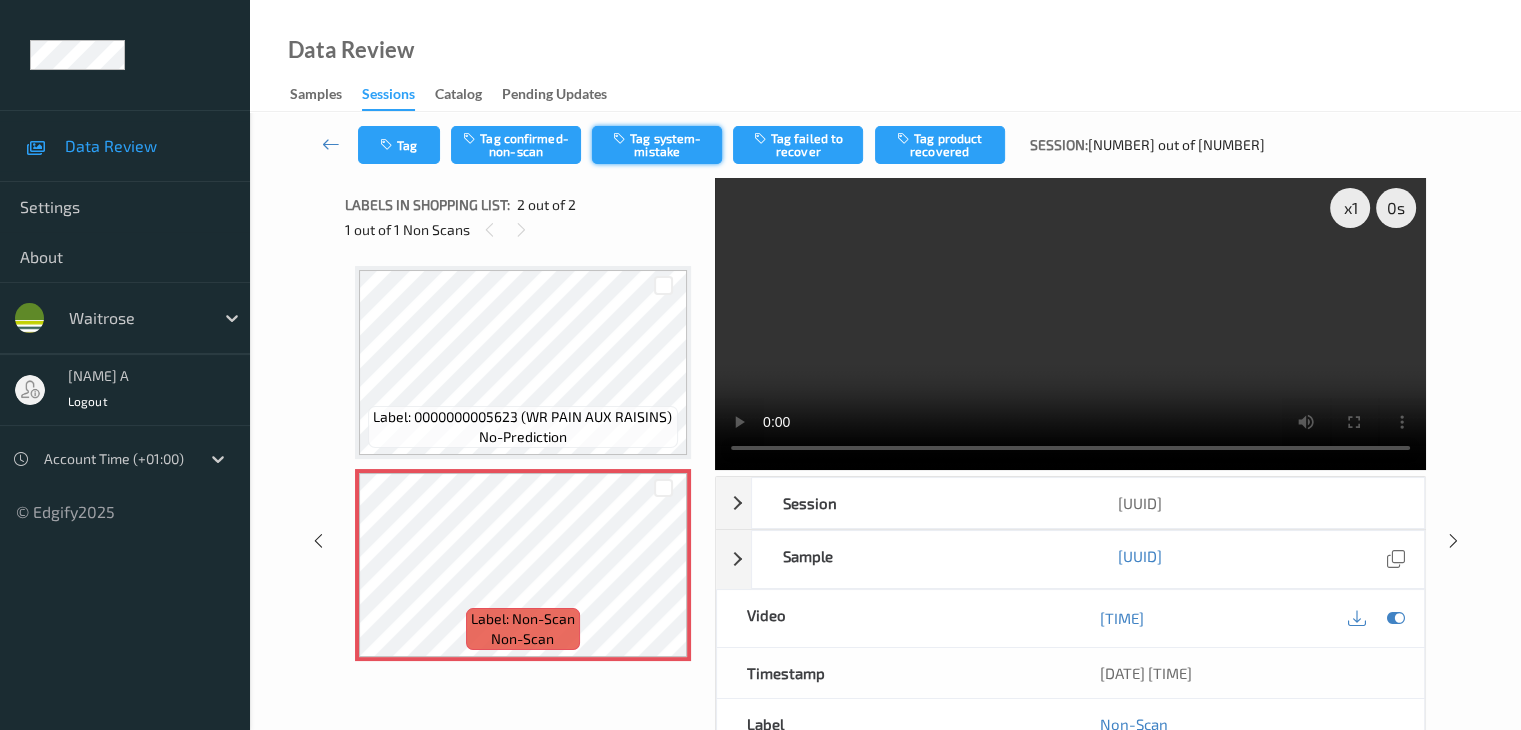 click on "Tag   system-mistake" at bounding box center [657, 145] 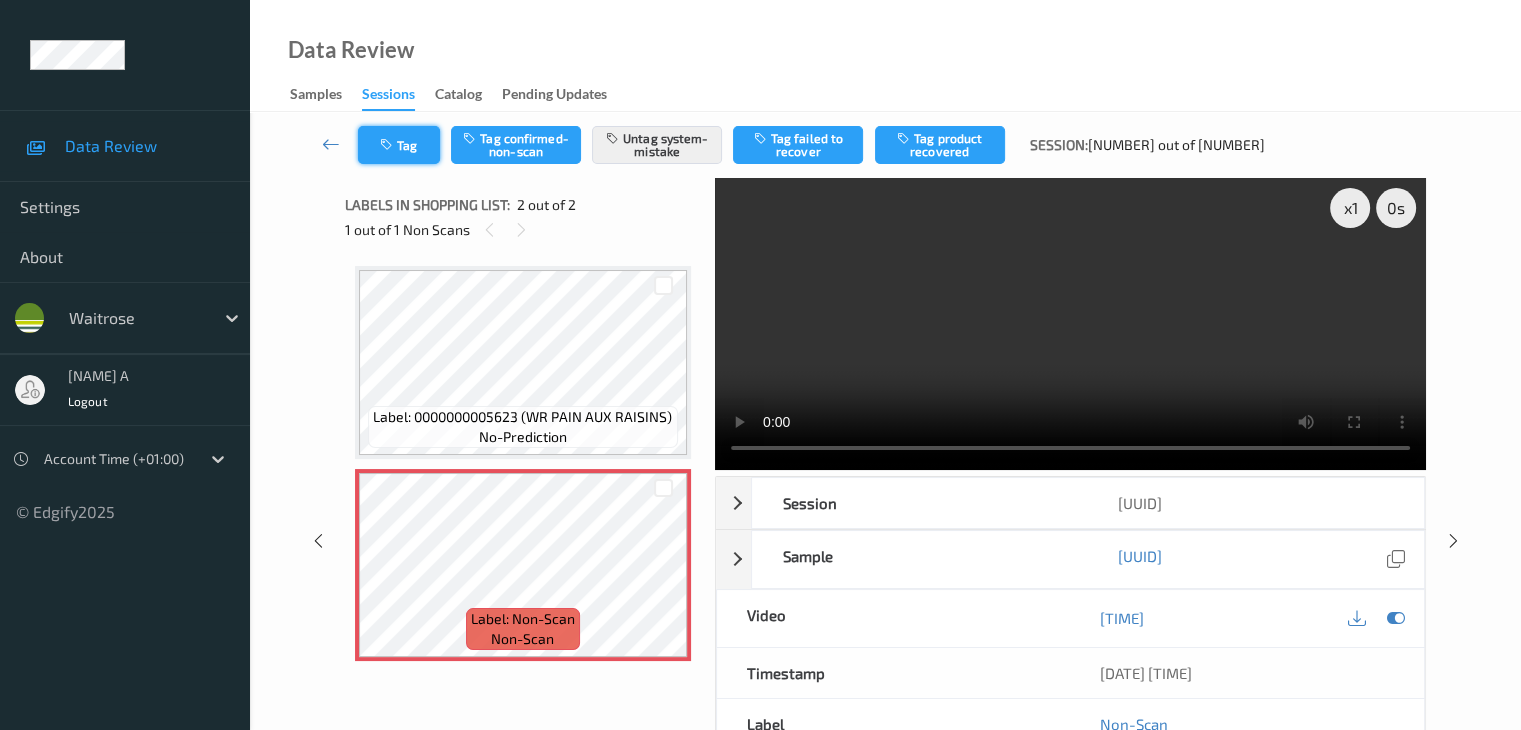 click at bounding box center (388, 145) 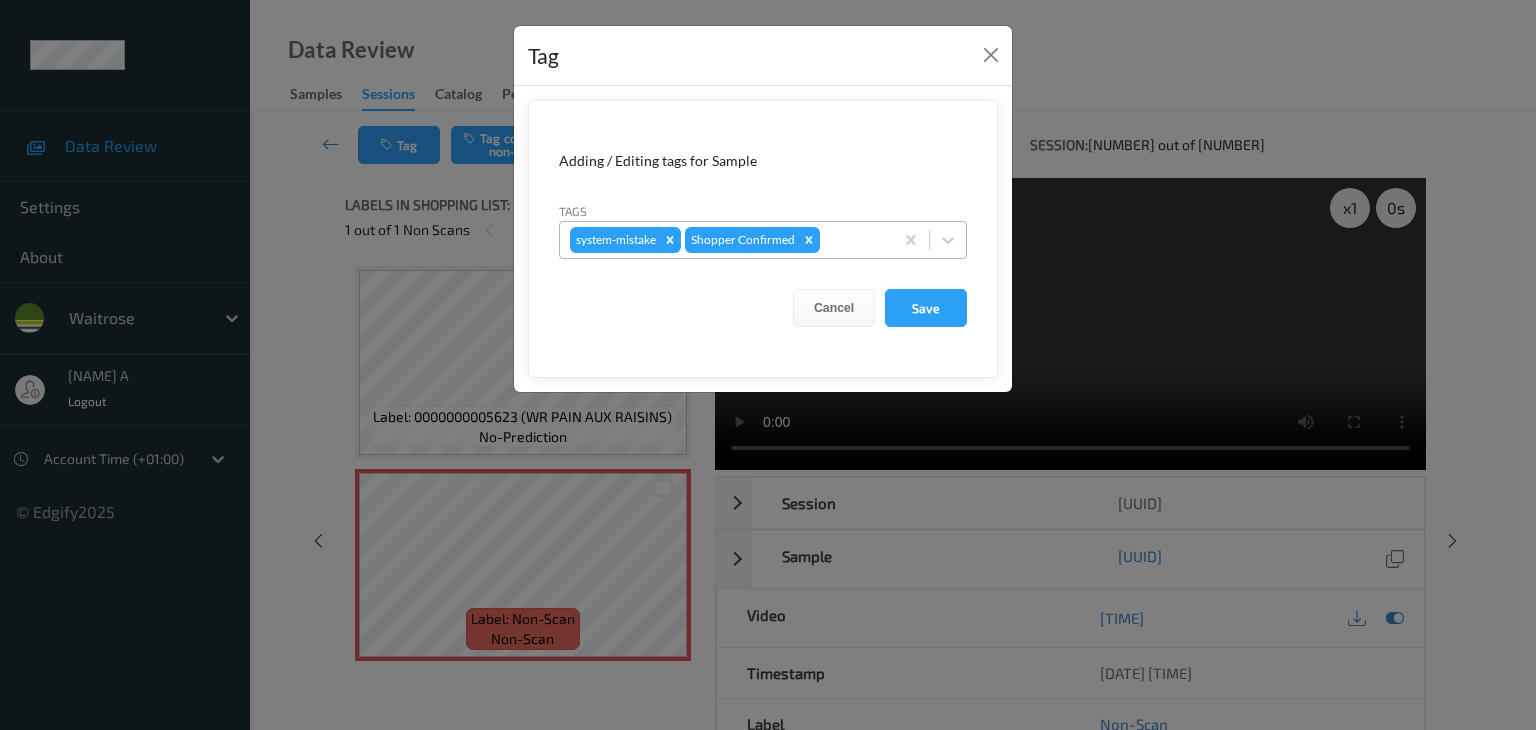 click at bounding box center (853, 240) 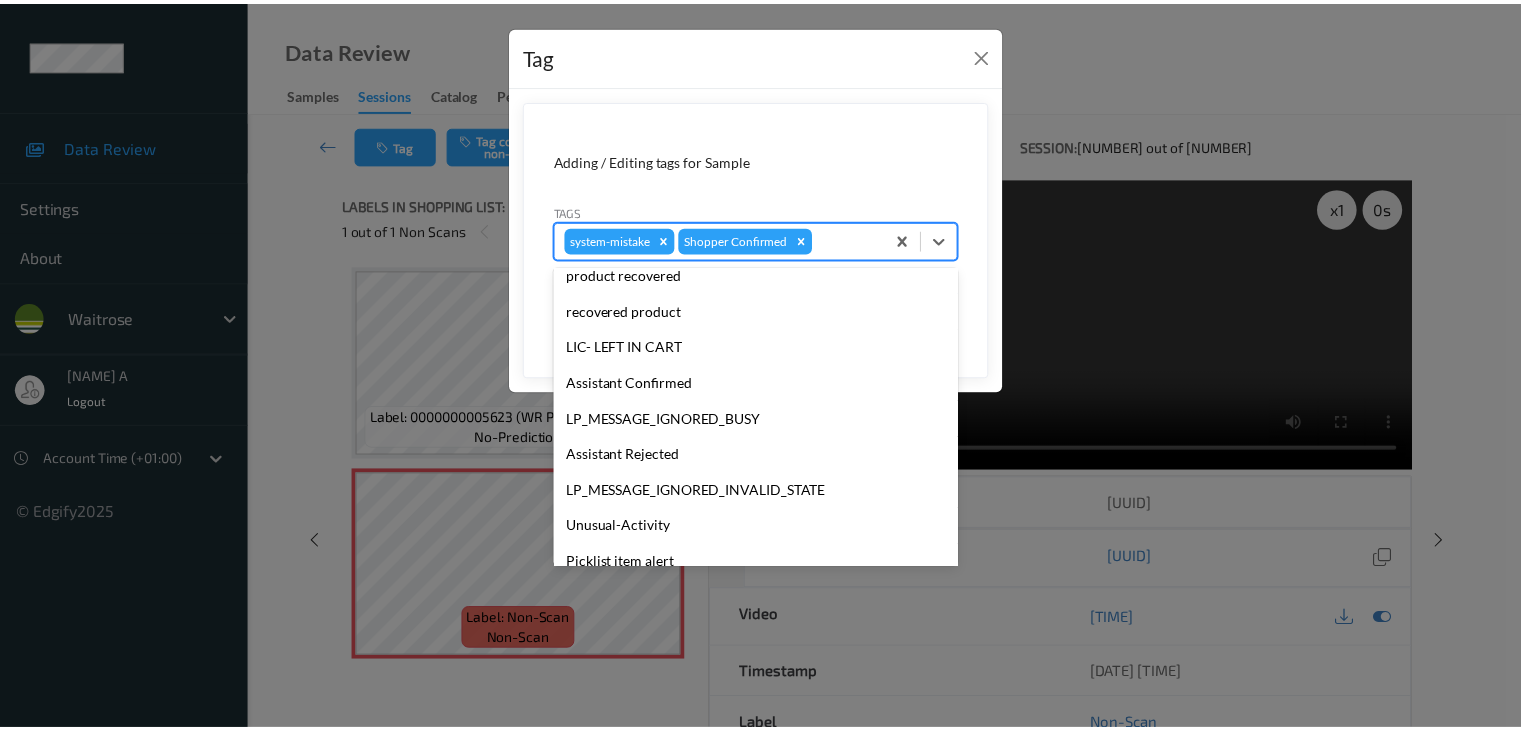 scroll, scrollTop: 392, scrollLeft: 0, axis: vertical 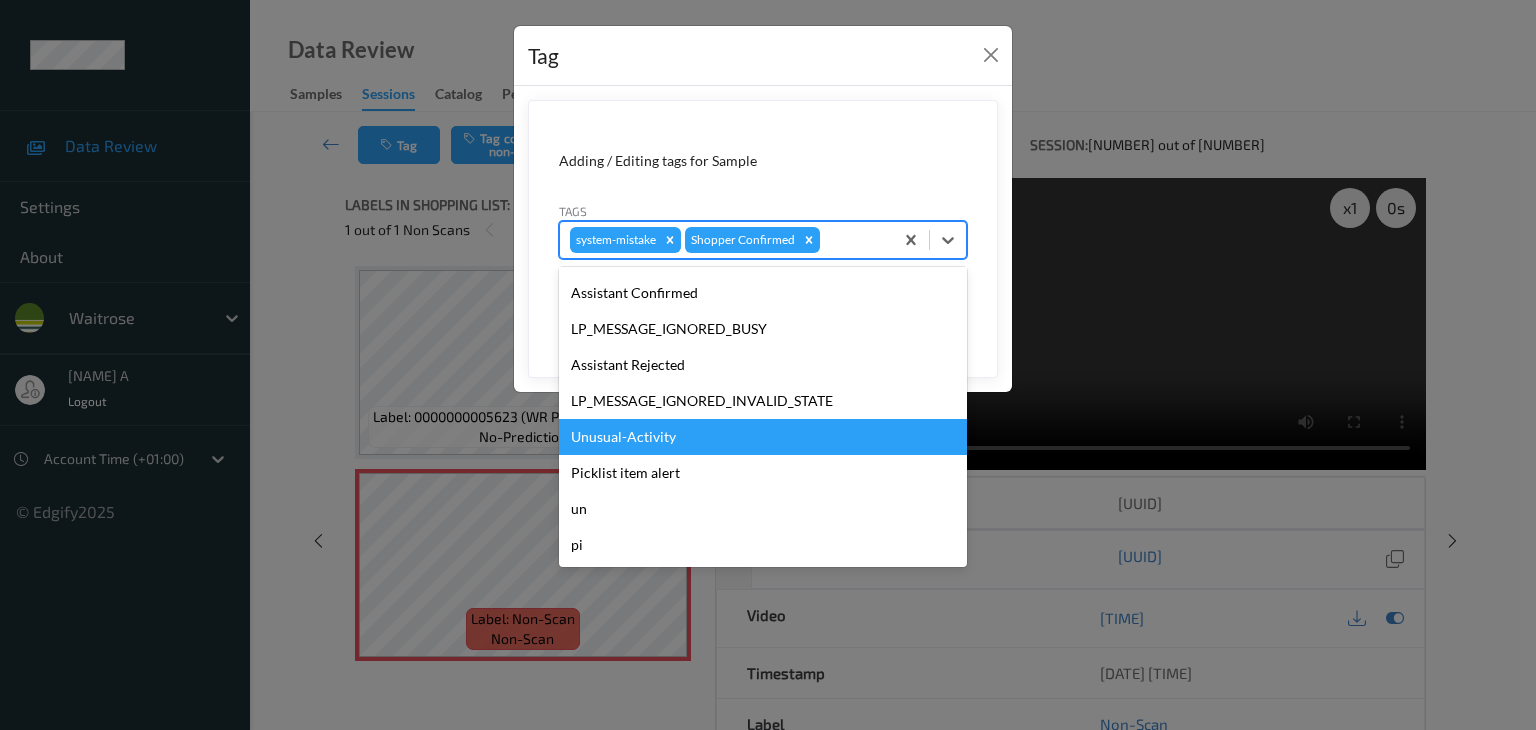 click on "Unusual-Activity" at bounding box center (763, 437) 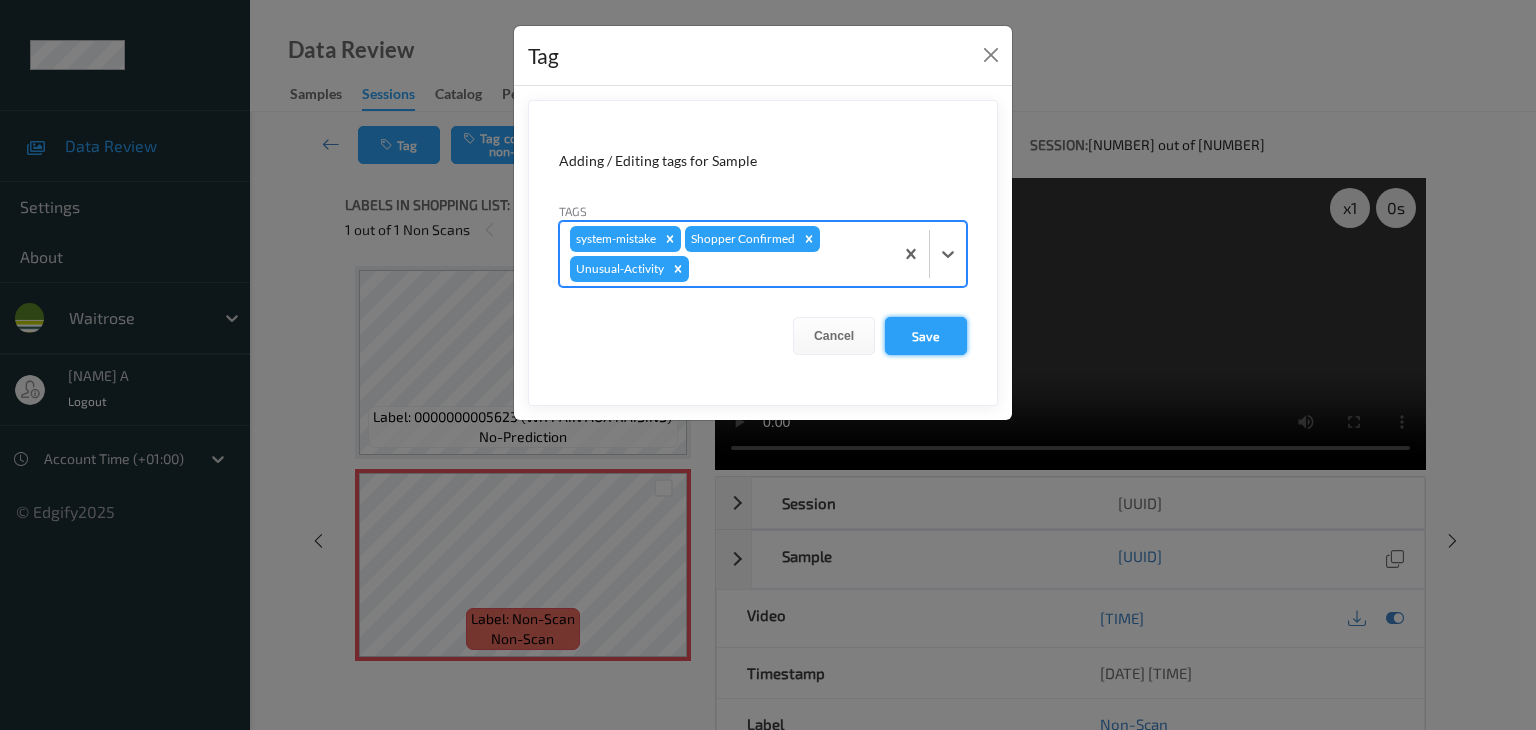 click on "Save" at bounding box center [926, 336] 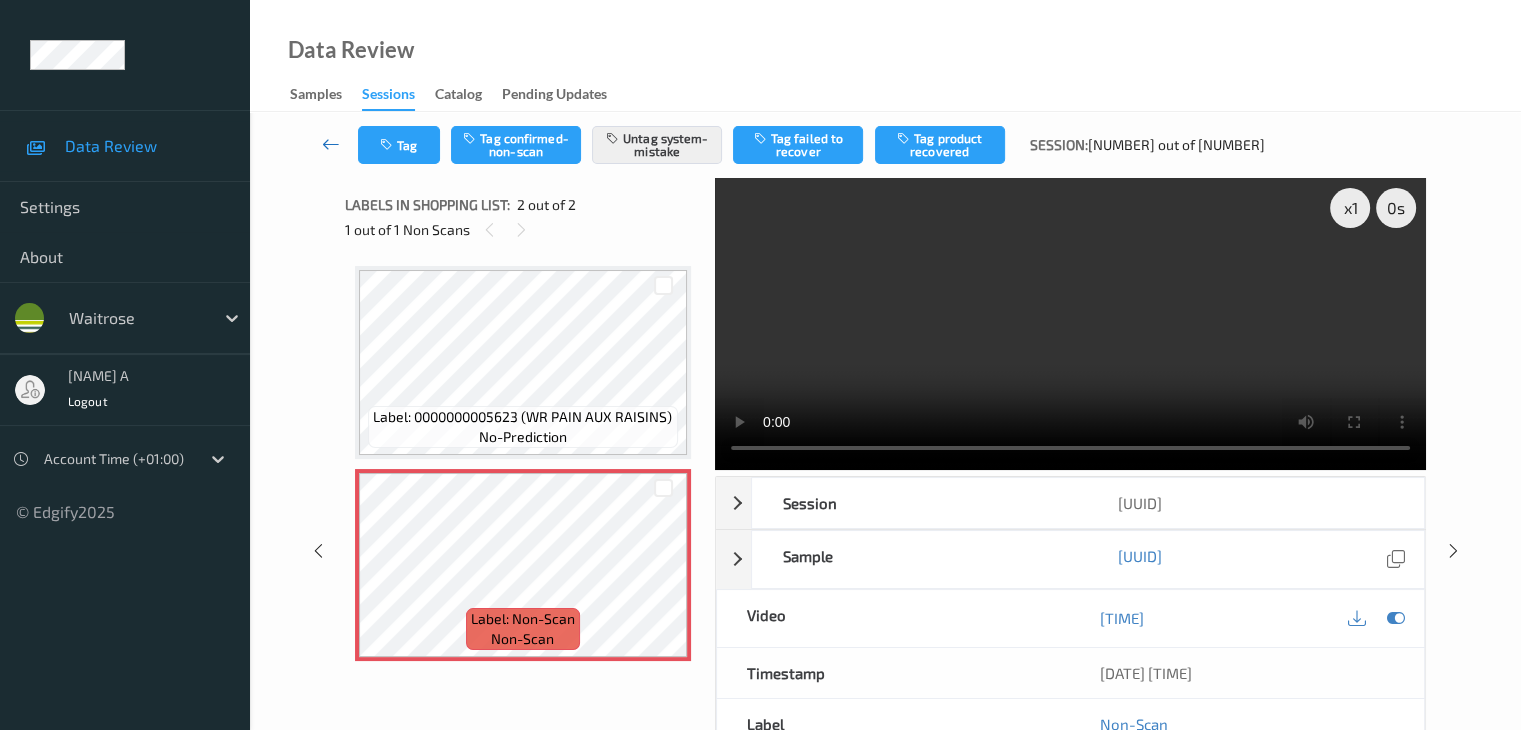 click at bounding box center [331, 144] 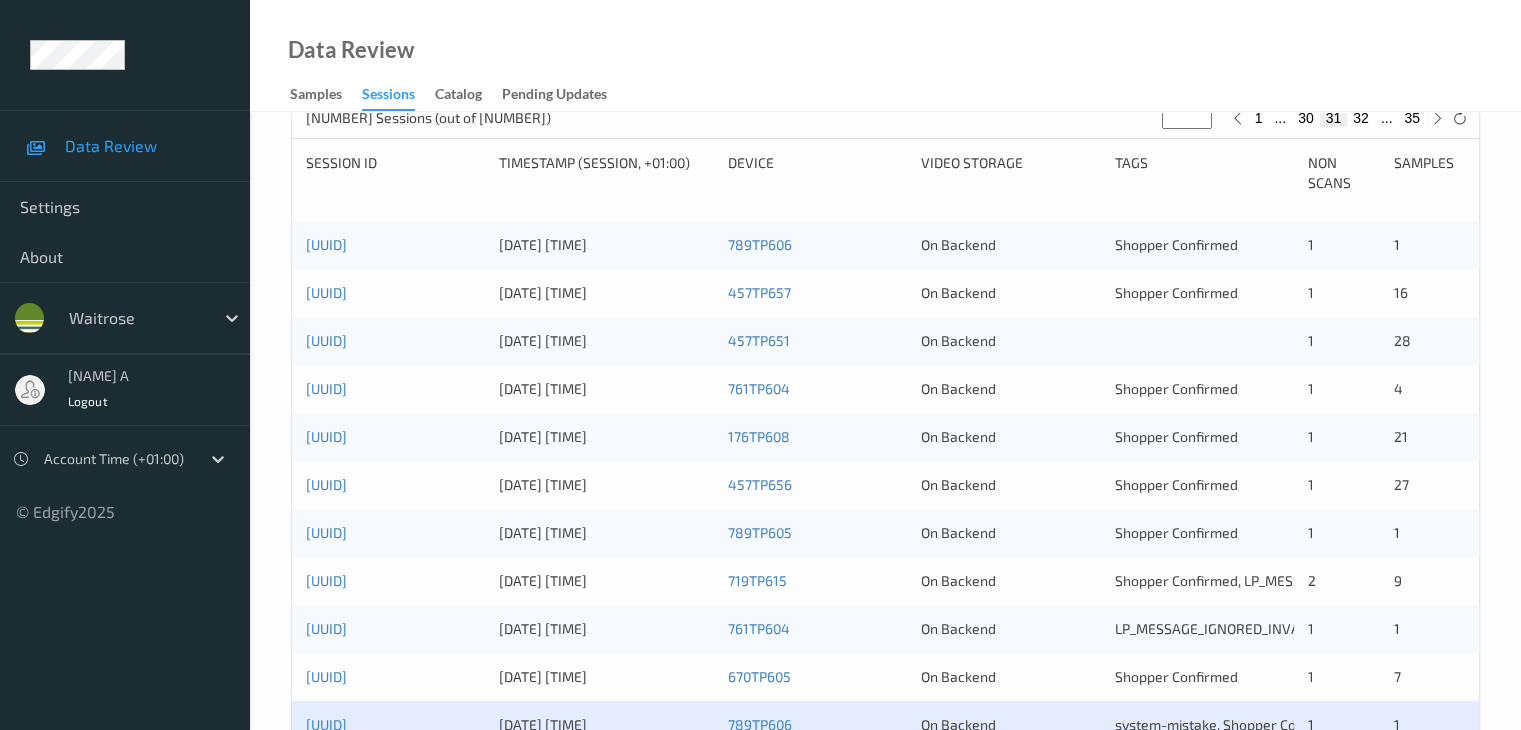 scroll, scrollTop: 700, scrollLeft: 0, axis: vertical 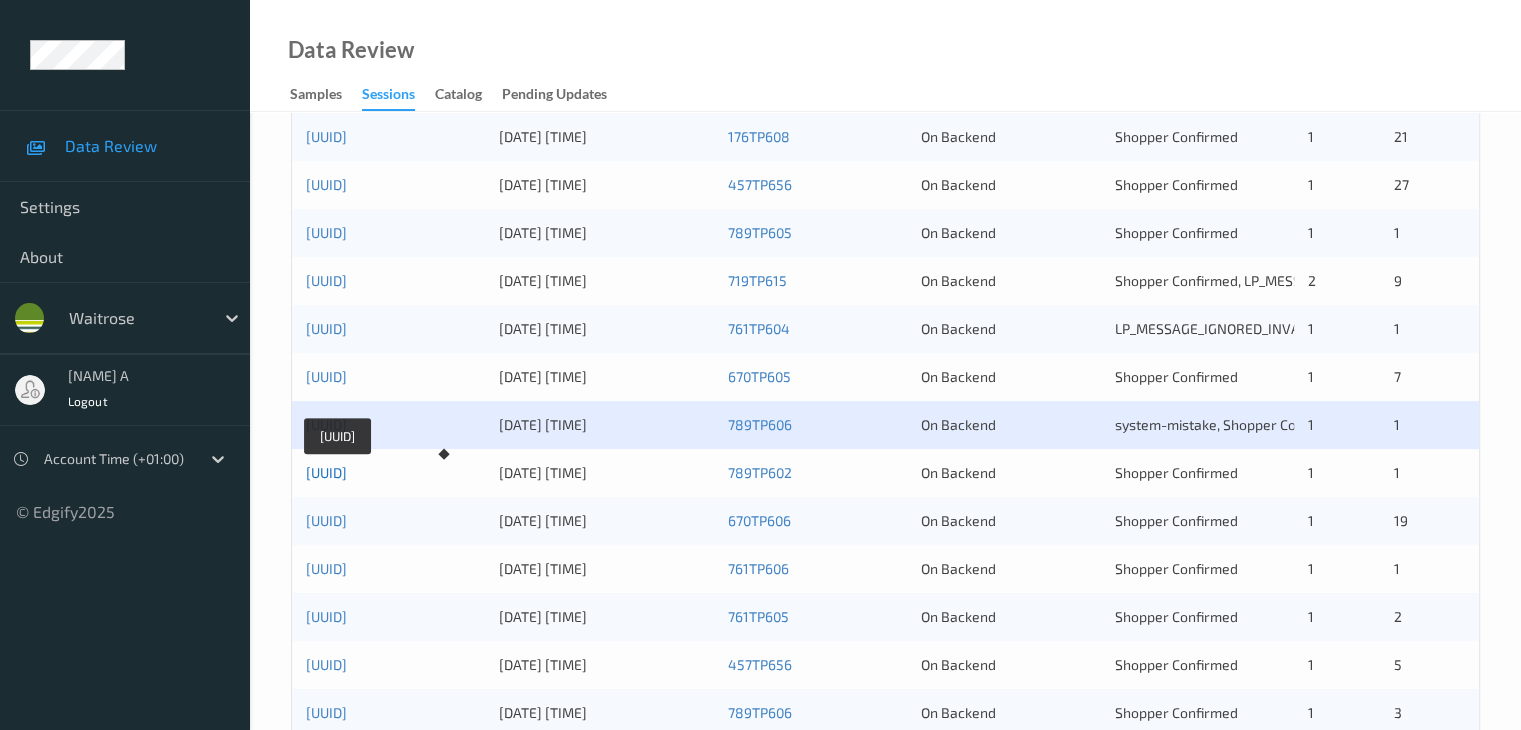 click on "[UUID]" at bounding box center [326, 472] 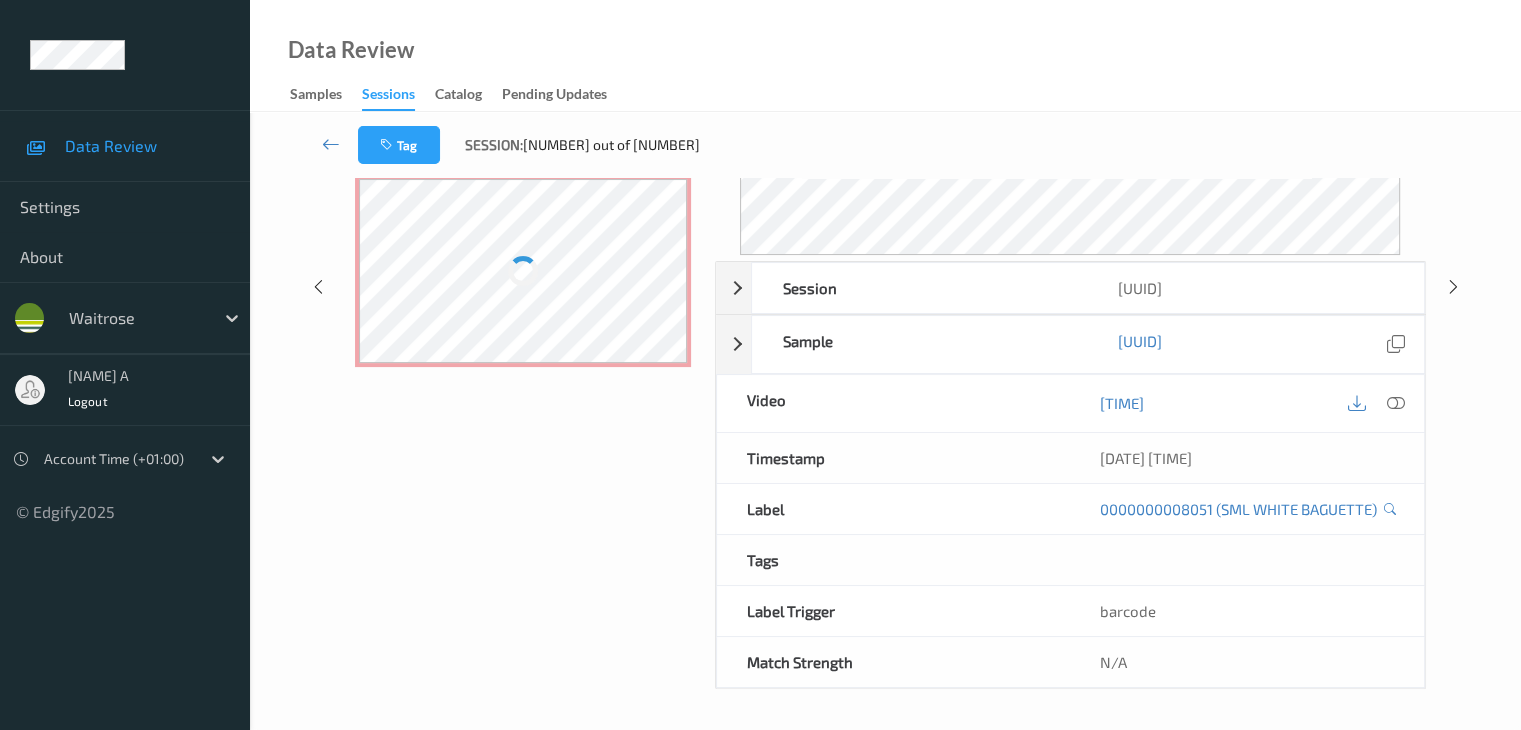 scroll, scrollTop: 344, scrollLeft: 0, axis: vertical 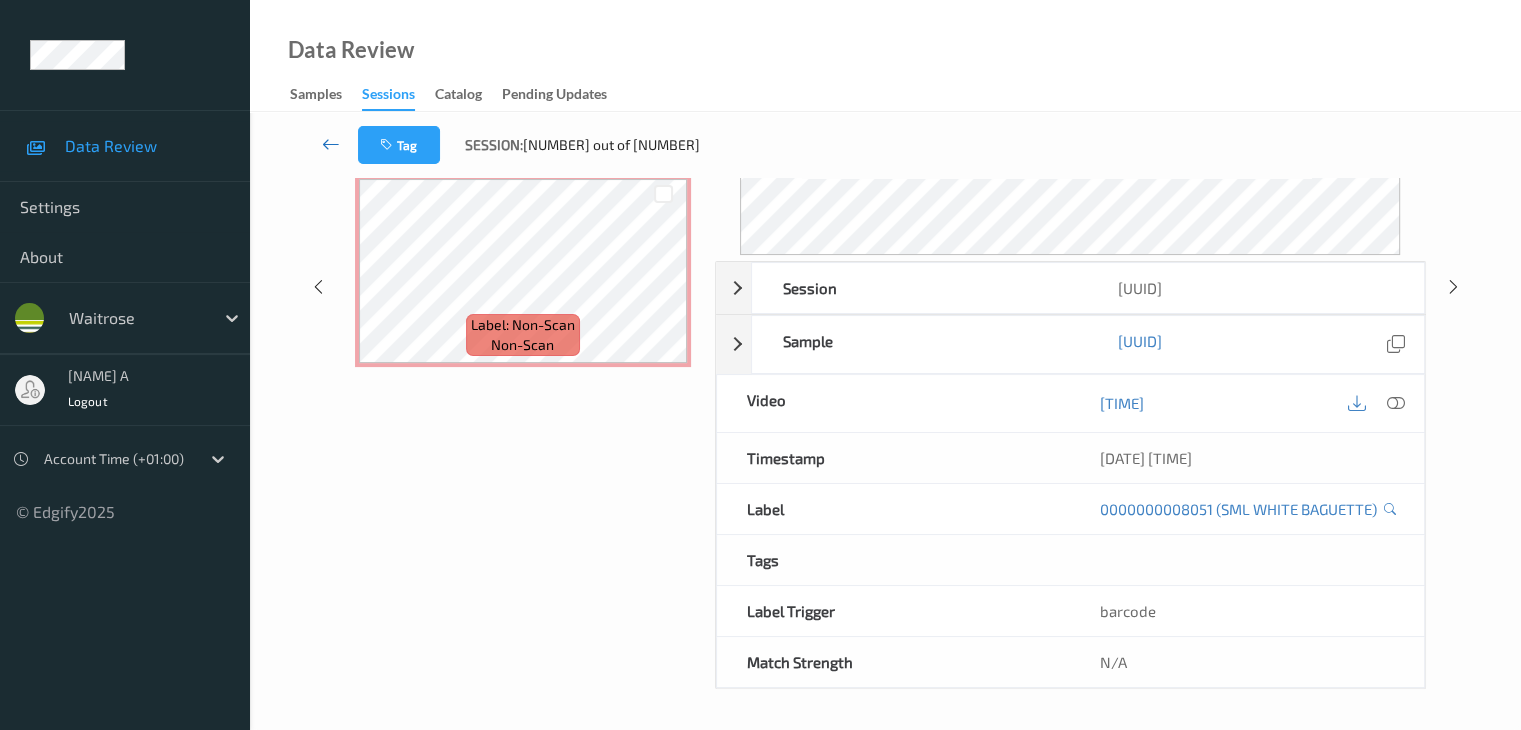 click at bounding box center [331, 144] 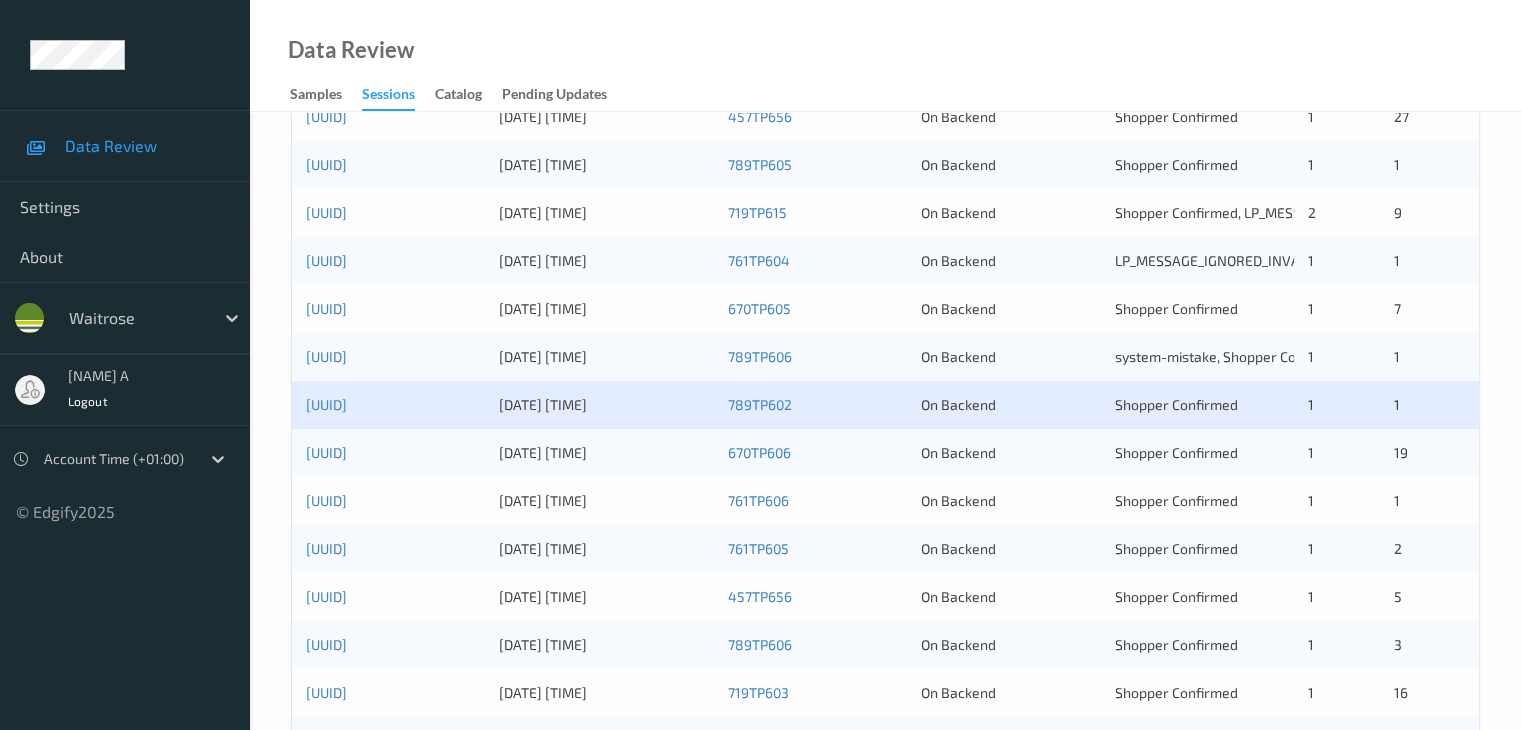 scroll, scrollTop: 800, scrollLeft: 0, axis: vertical 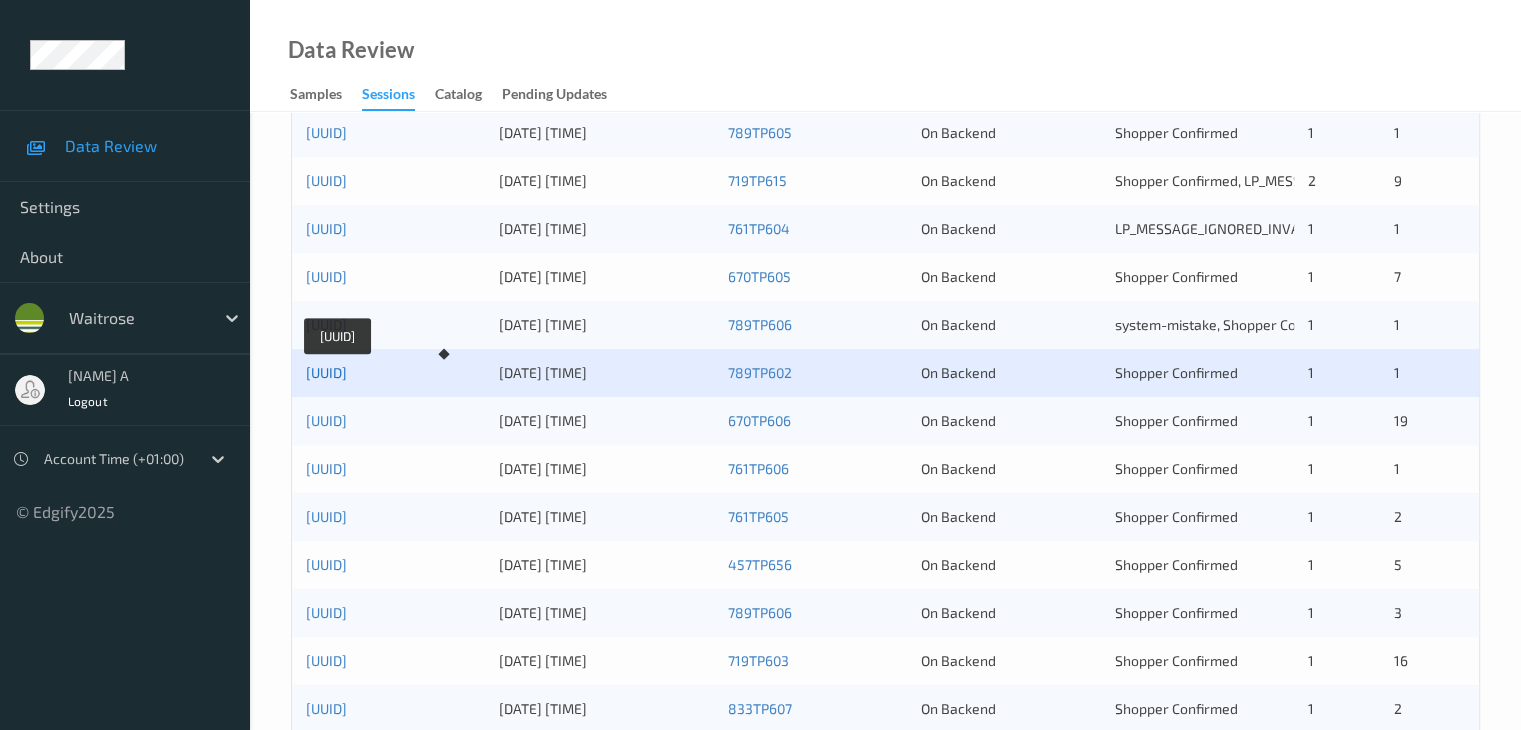 click on "[UUID]" at bounding box center [326, 372] 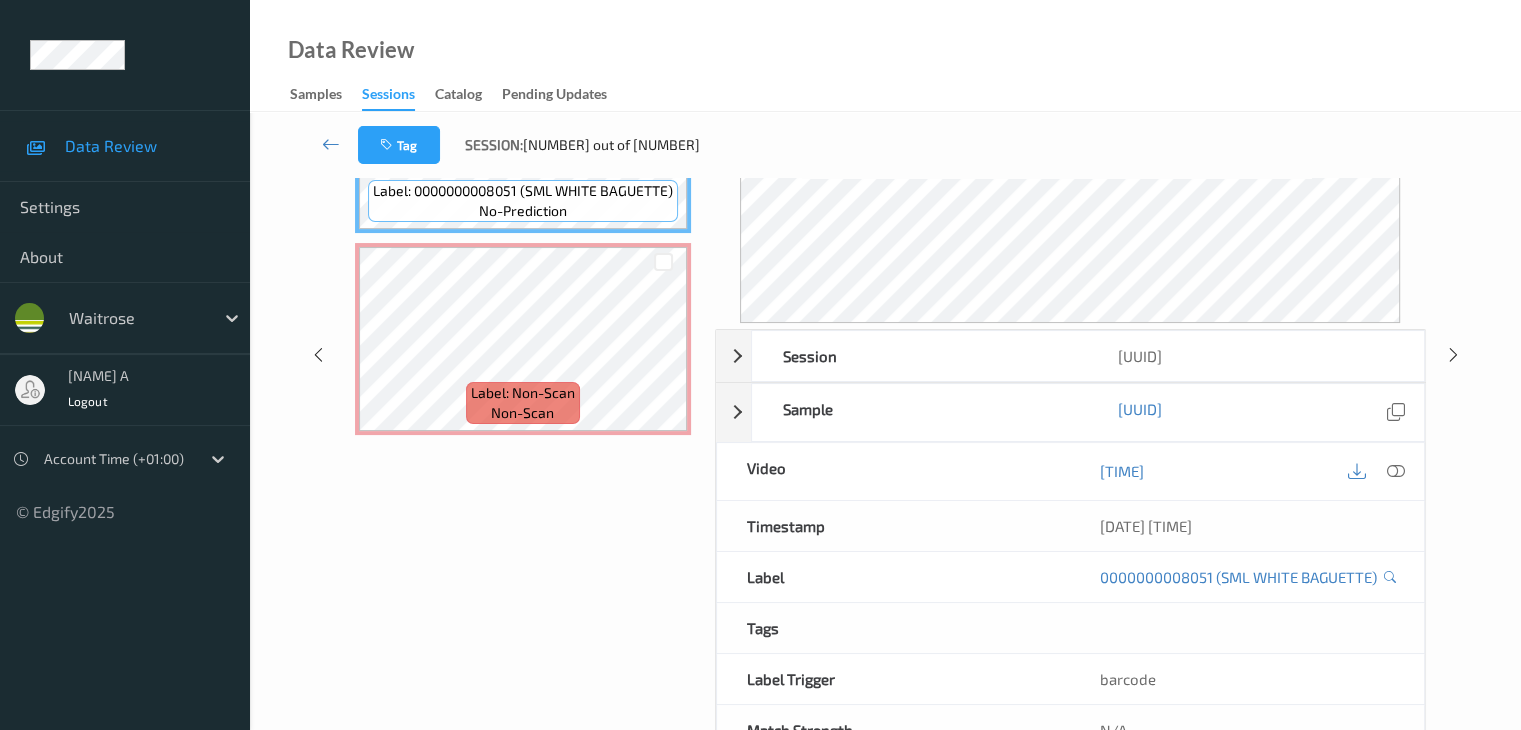 scroll, scrollTop: 144, scrollLeft: 0, axis: vertical 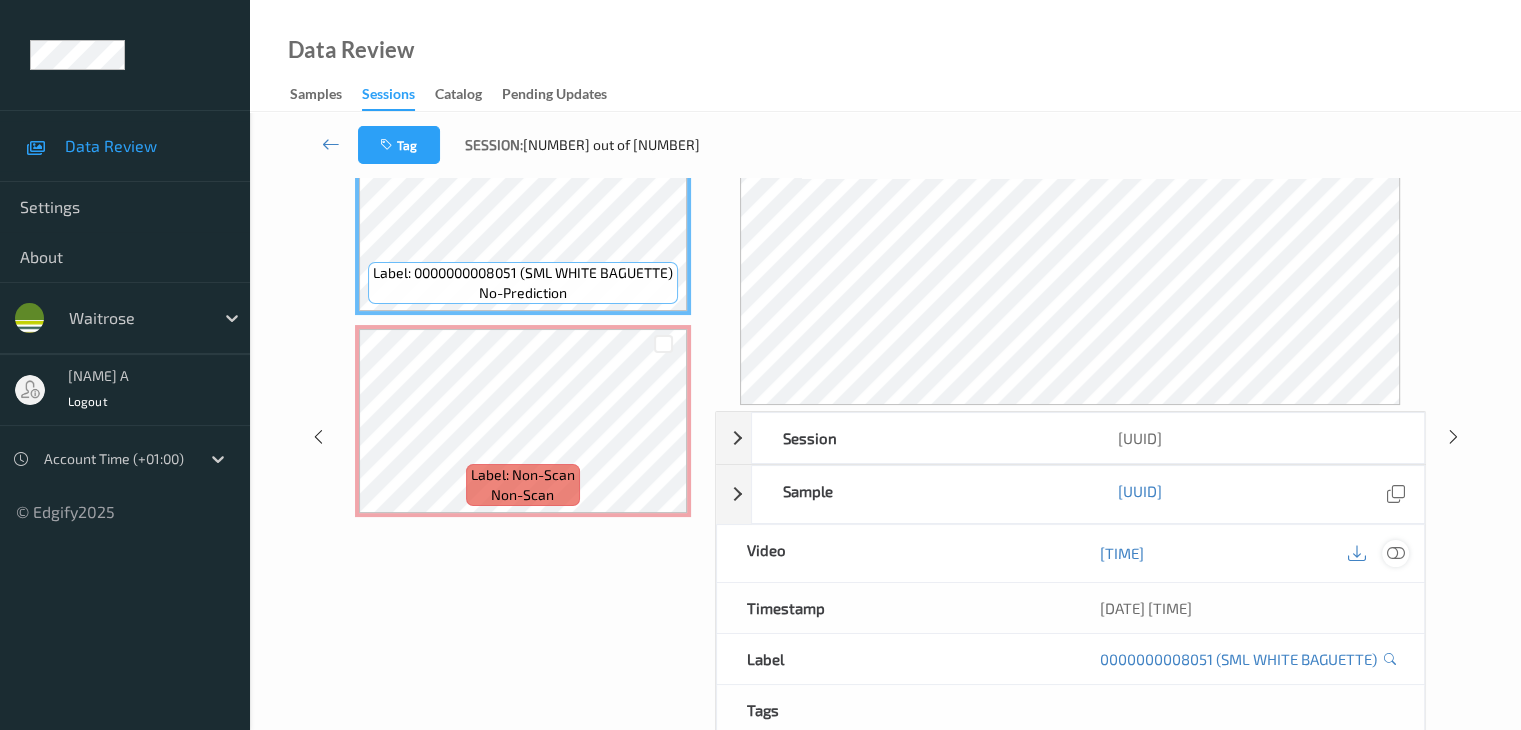 click at bounding box center (1395, 553) 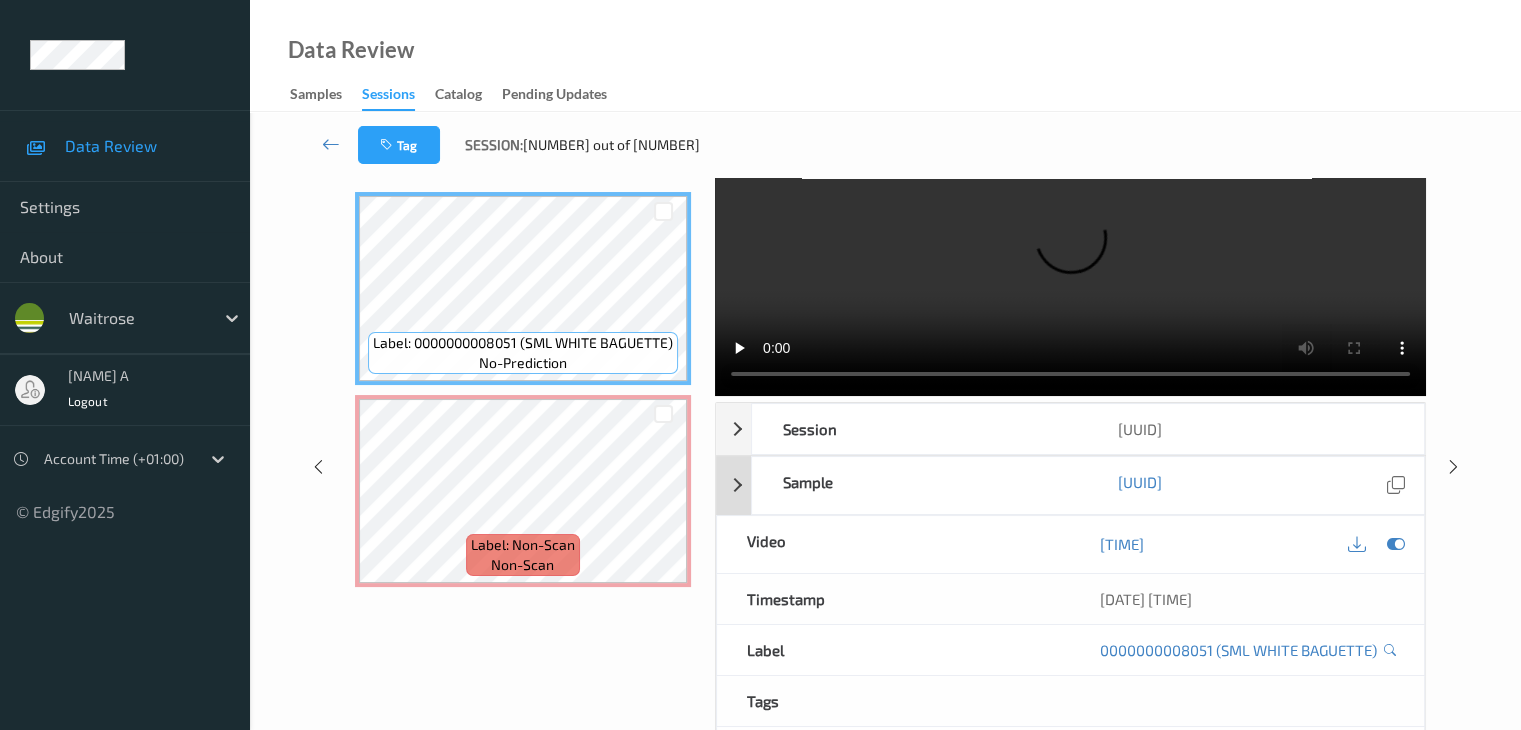 scroll, scrollTop: 0, scrollLeft: 0, axis: both 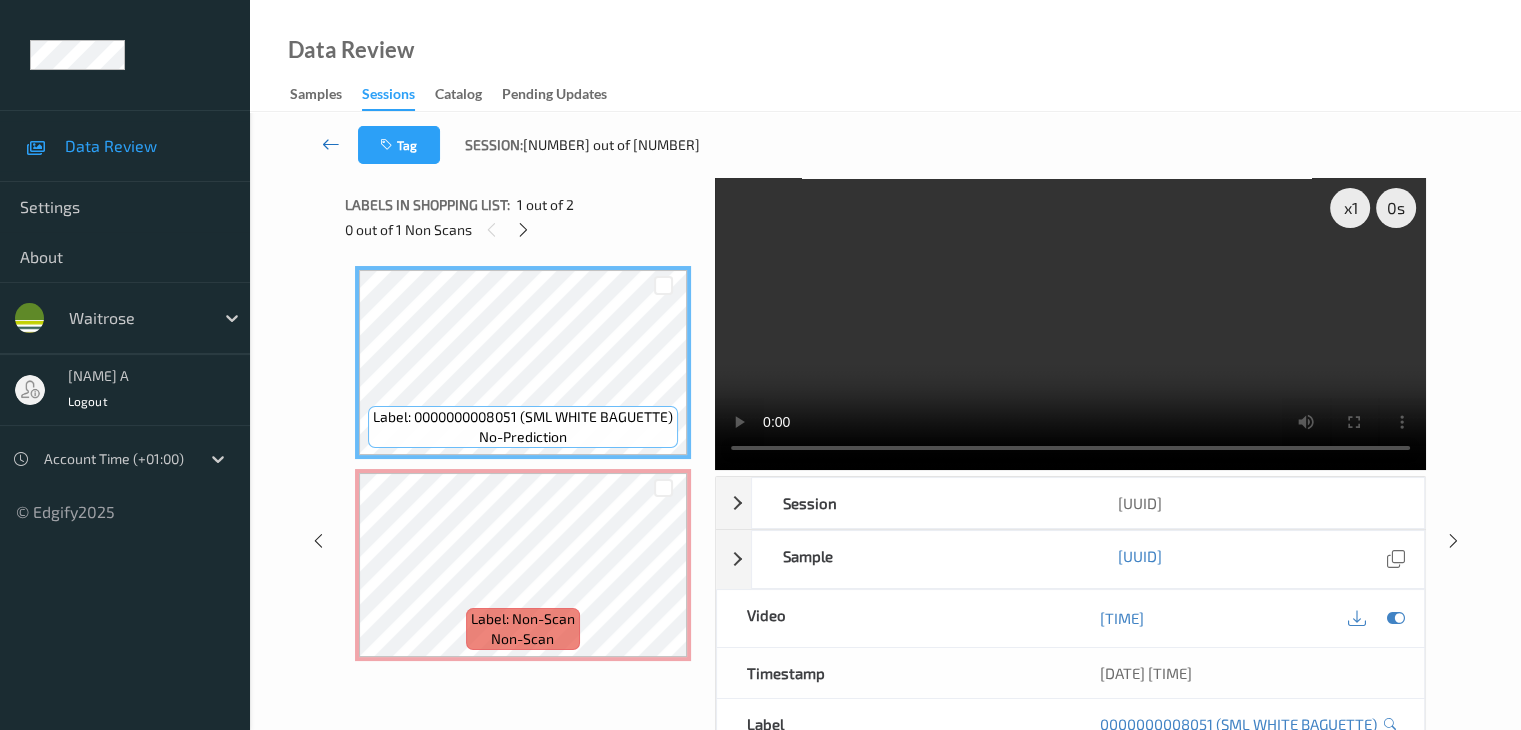 click at bounding box center [331, 144] 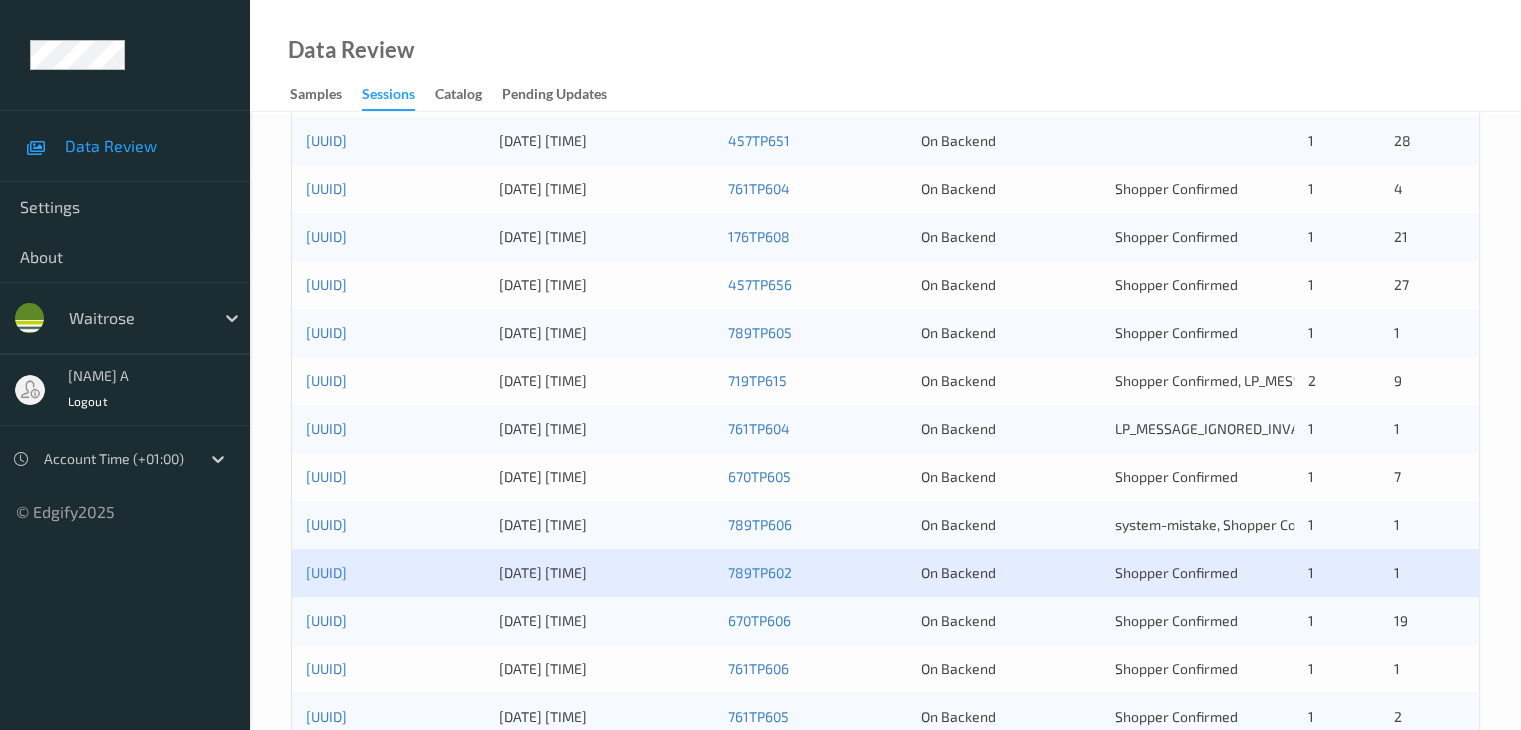 scroll, scrollTop: 900, scrollLeft: 0, axis: vertical 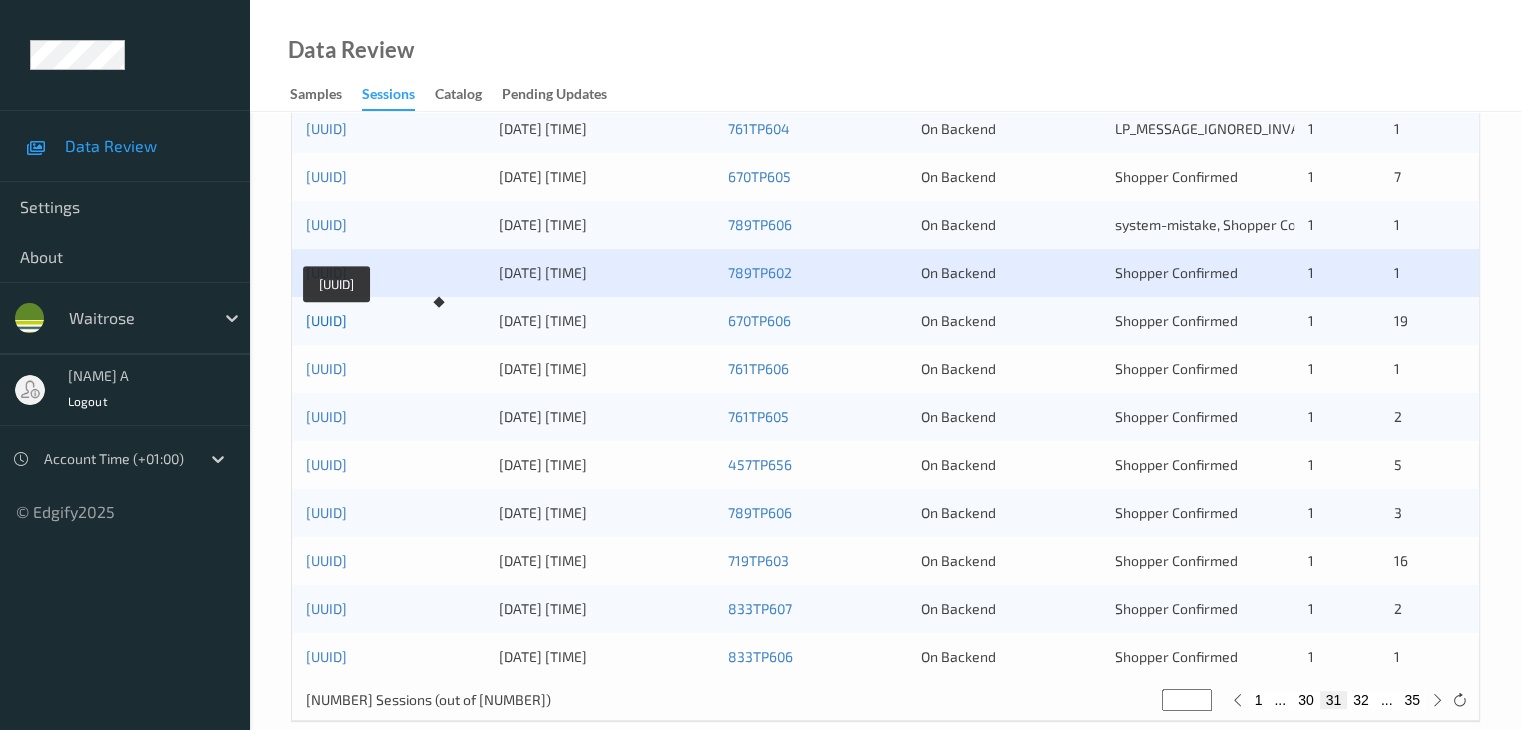 click on "[UUID]" at bounding box center (326, 320) 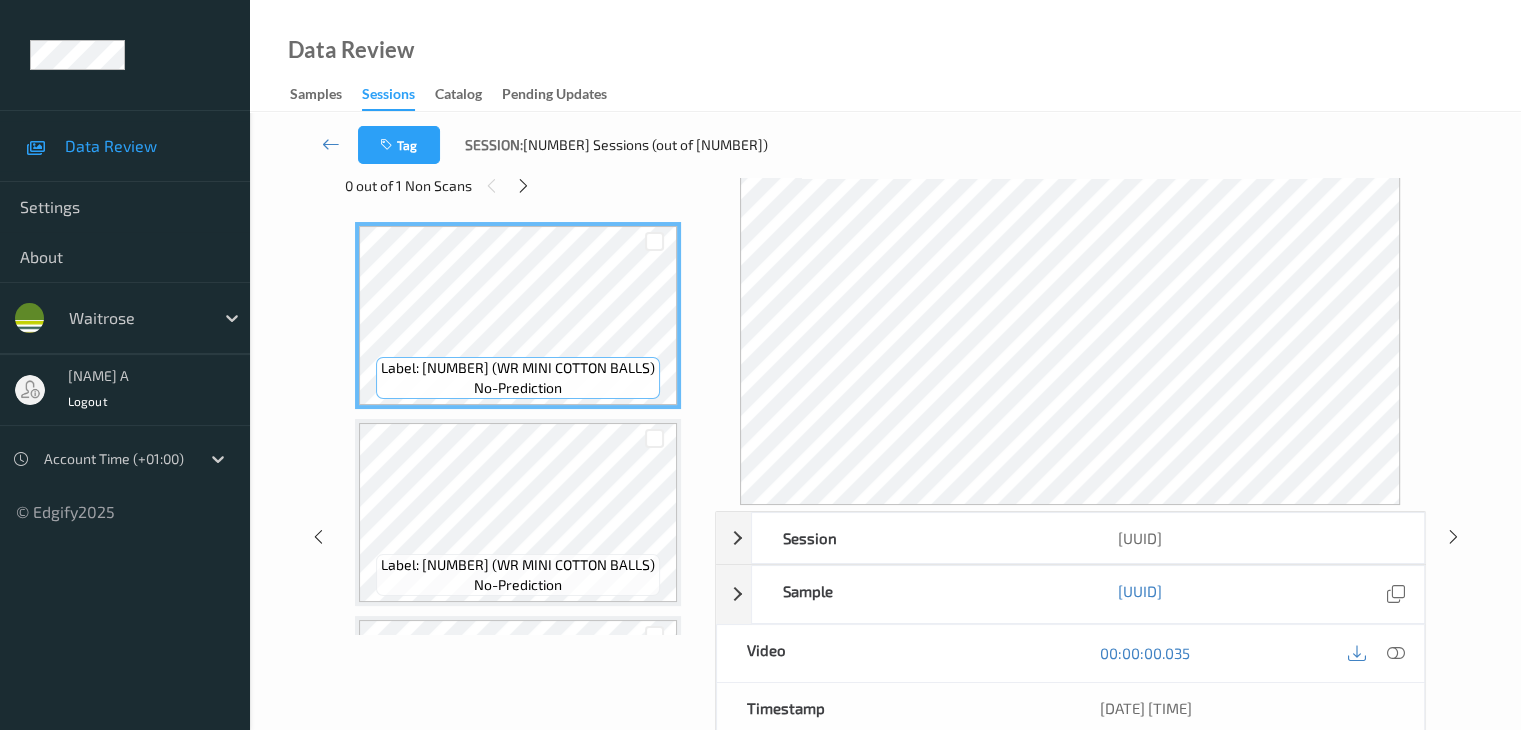 scroll, scrollTop: 144, scrollLeft: 0, axis: vertical 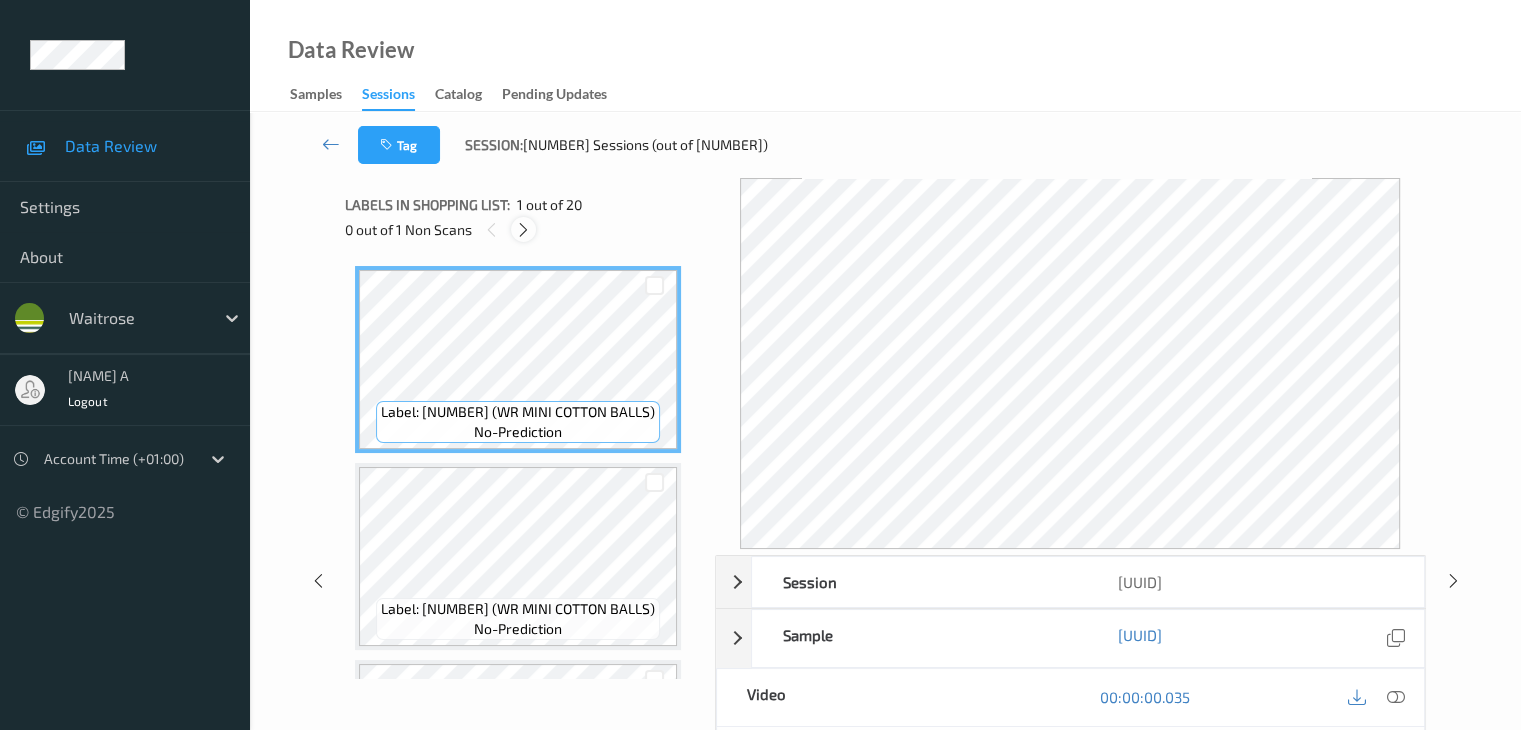 click at bounding box center (523, 230) 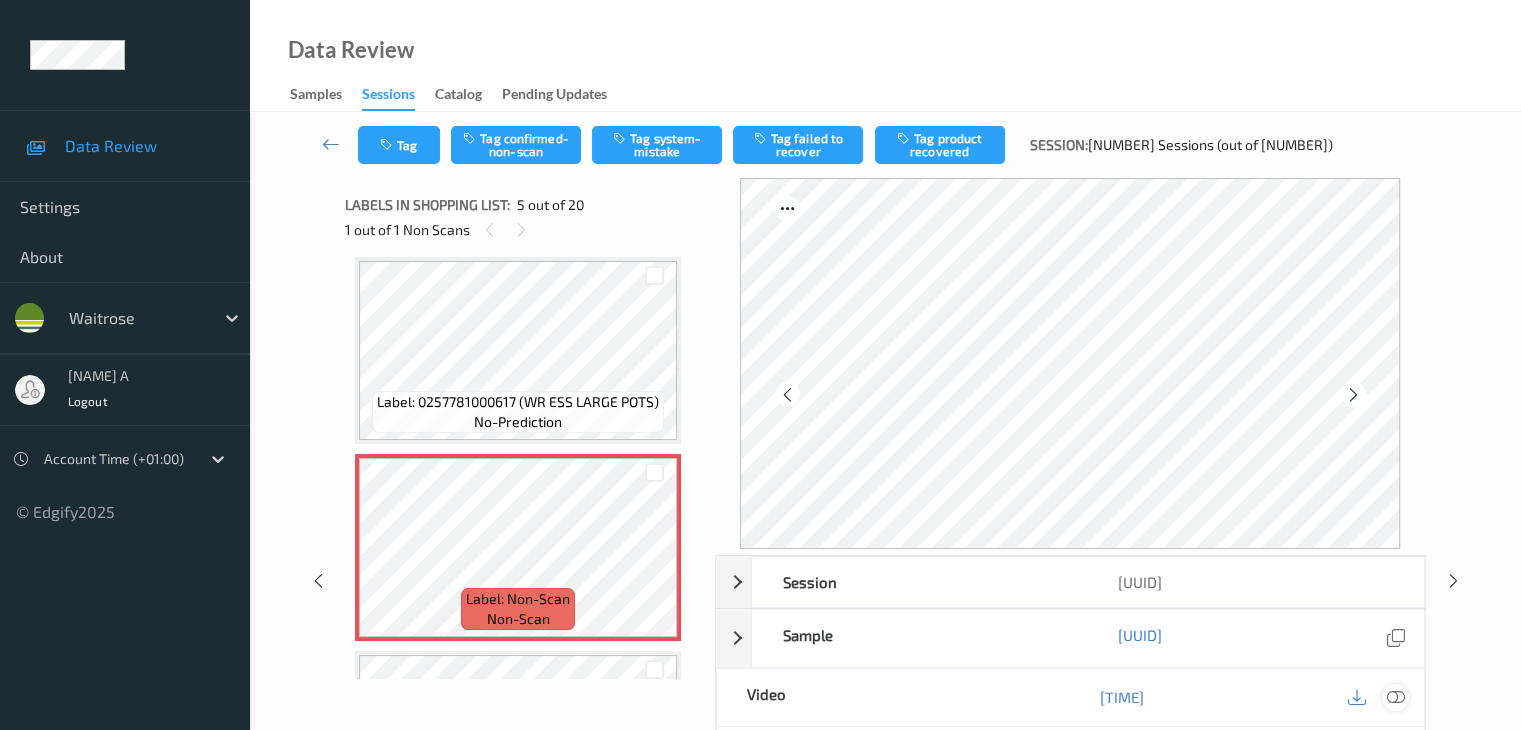 click at bounding box center [1395, 697] 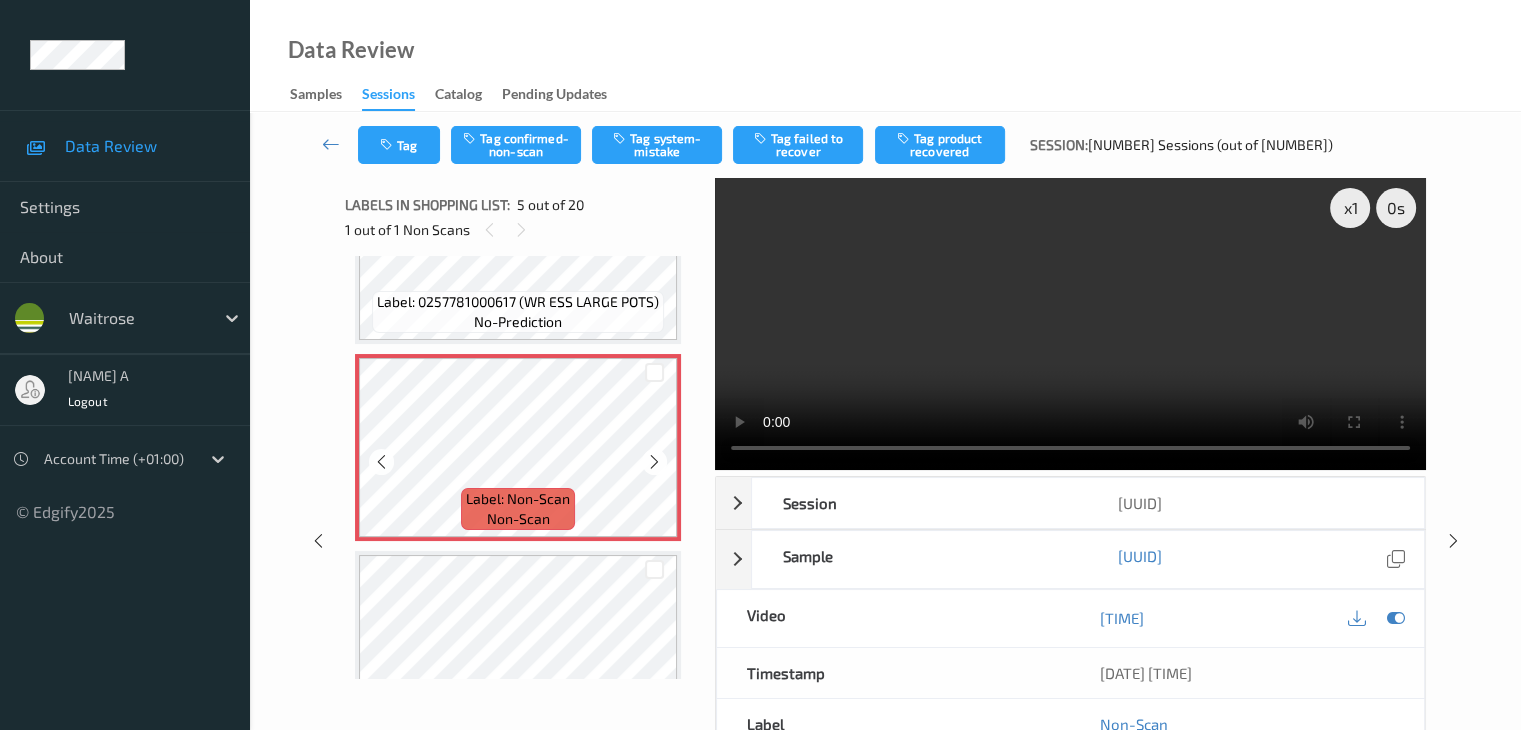 scroll, scrollTop: 600, scrollLeft: 0, axis: vertical 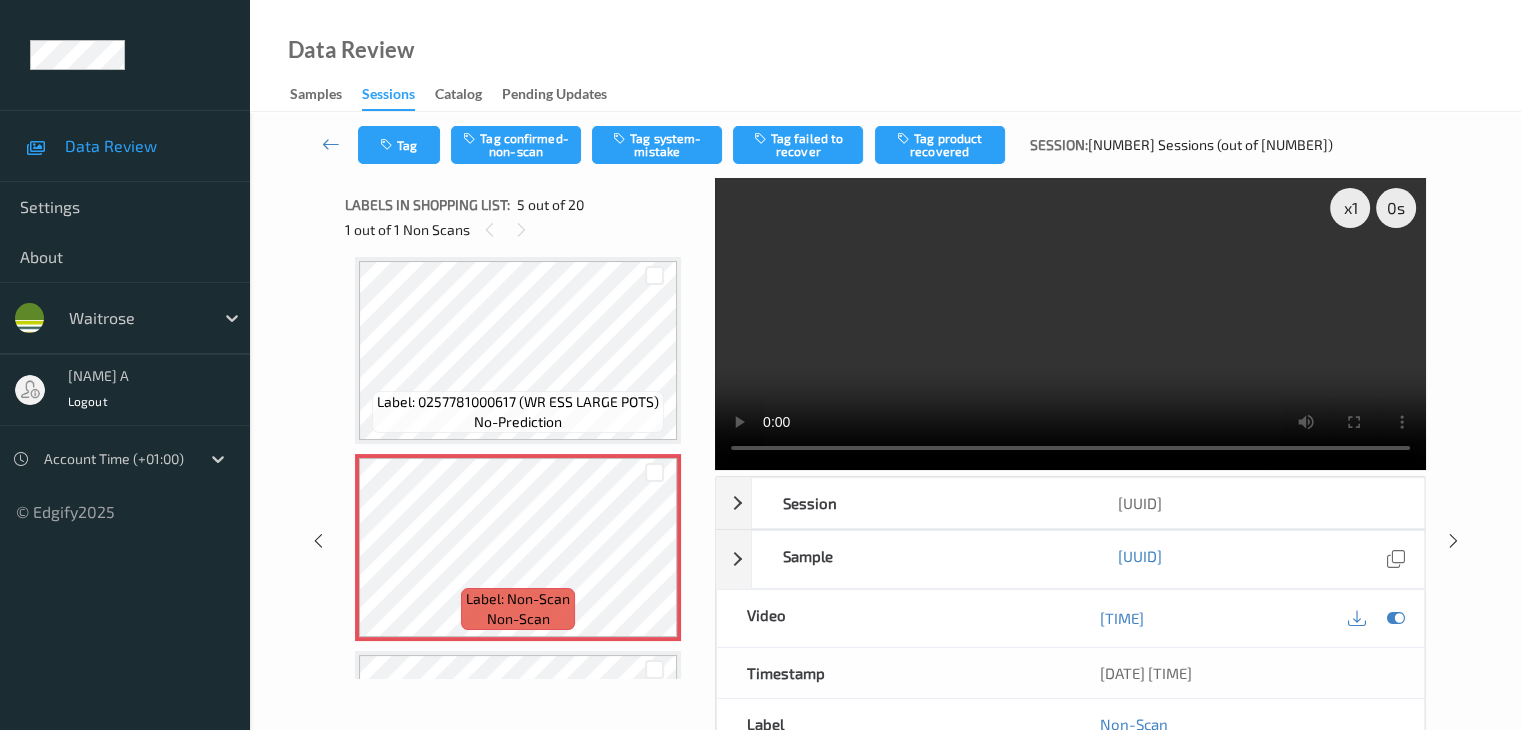 type 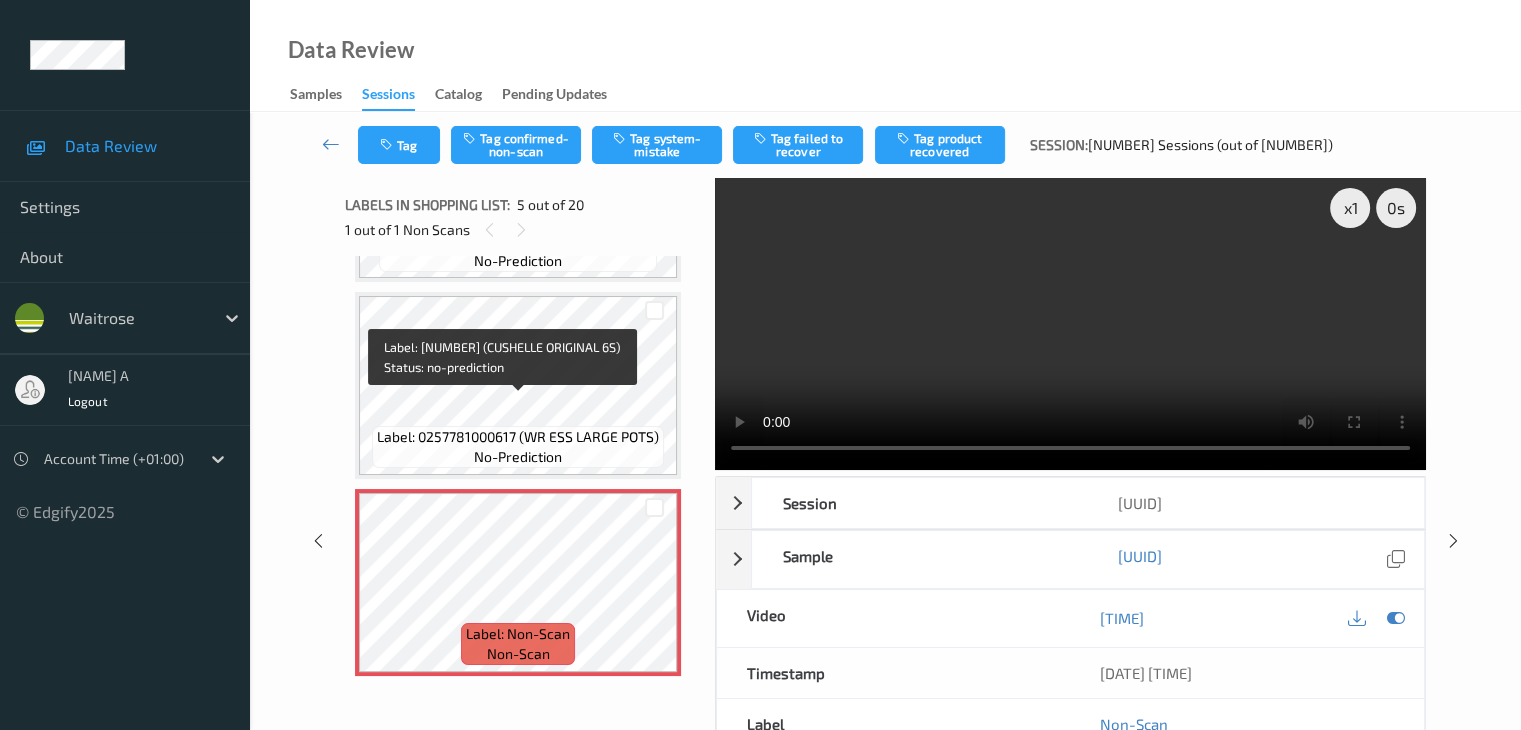 scroll, scrollTop: 600, scrollLeft: 0, axis: vertical 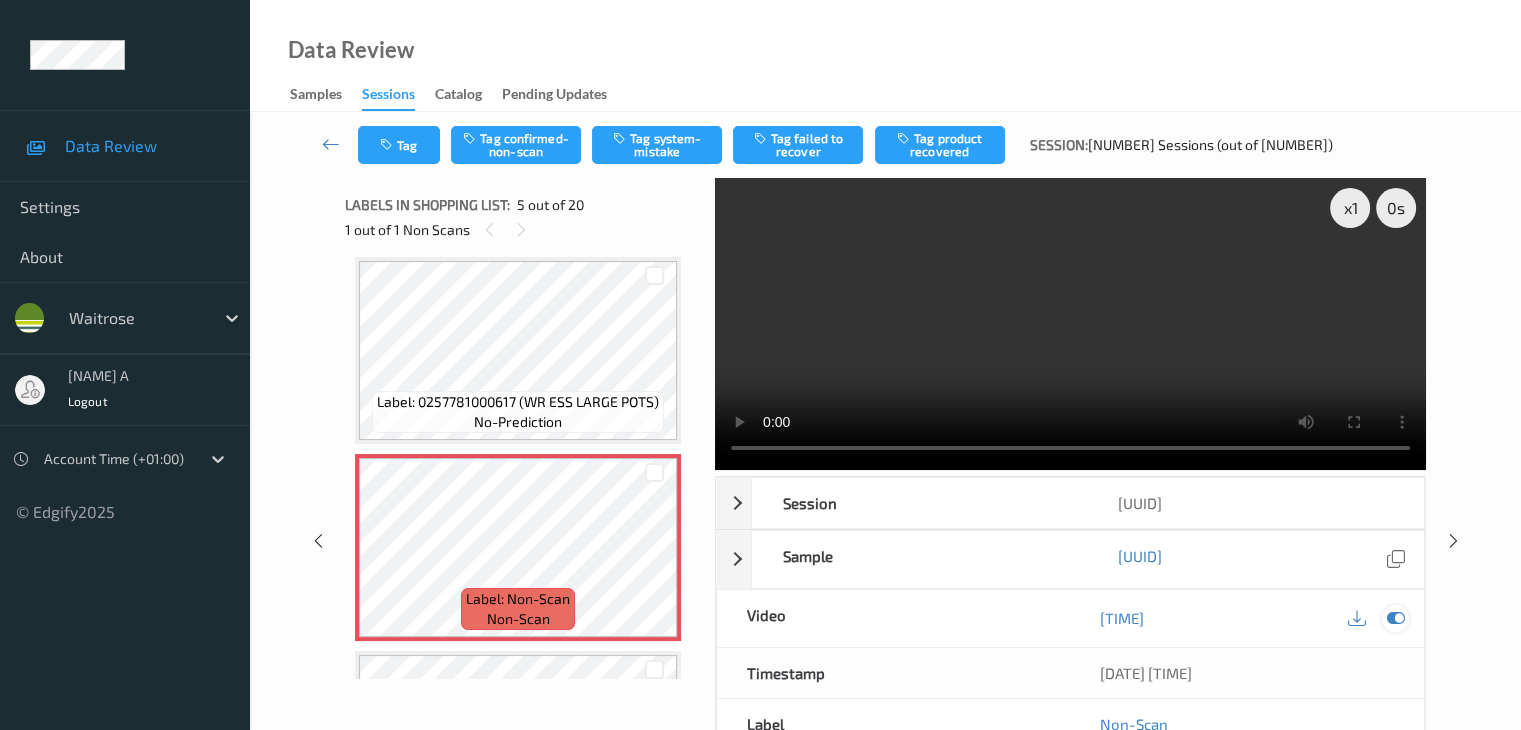 click at bounding box center (1395, 618) 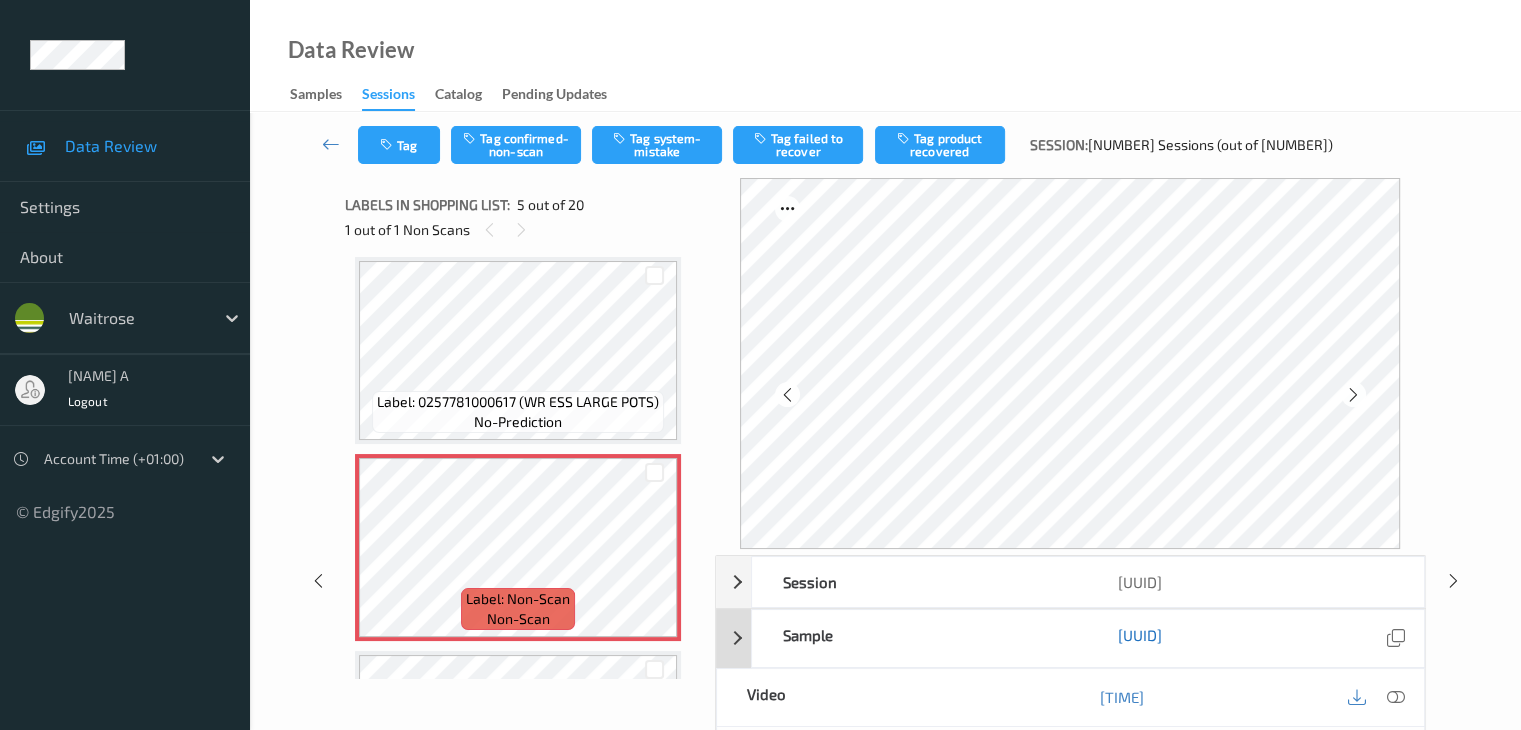 scroll, scrollTop: 100, scrollLeft: 0, axis: vertical 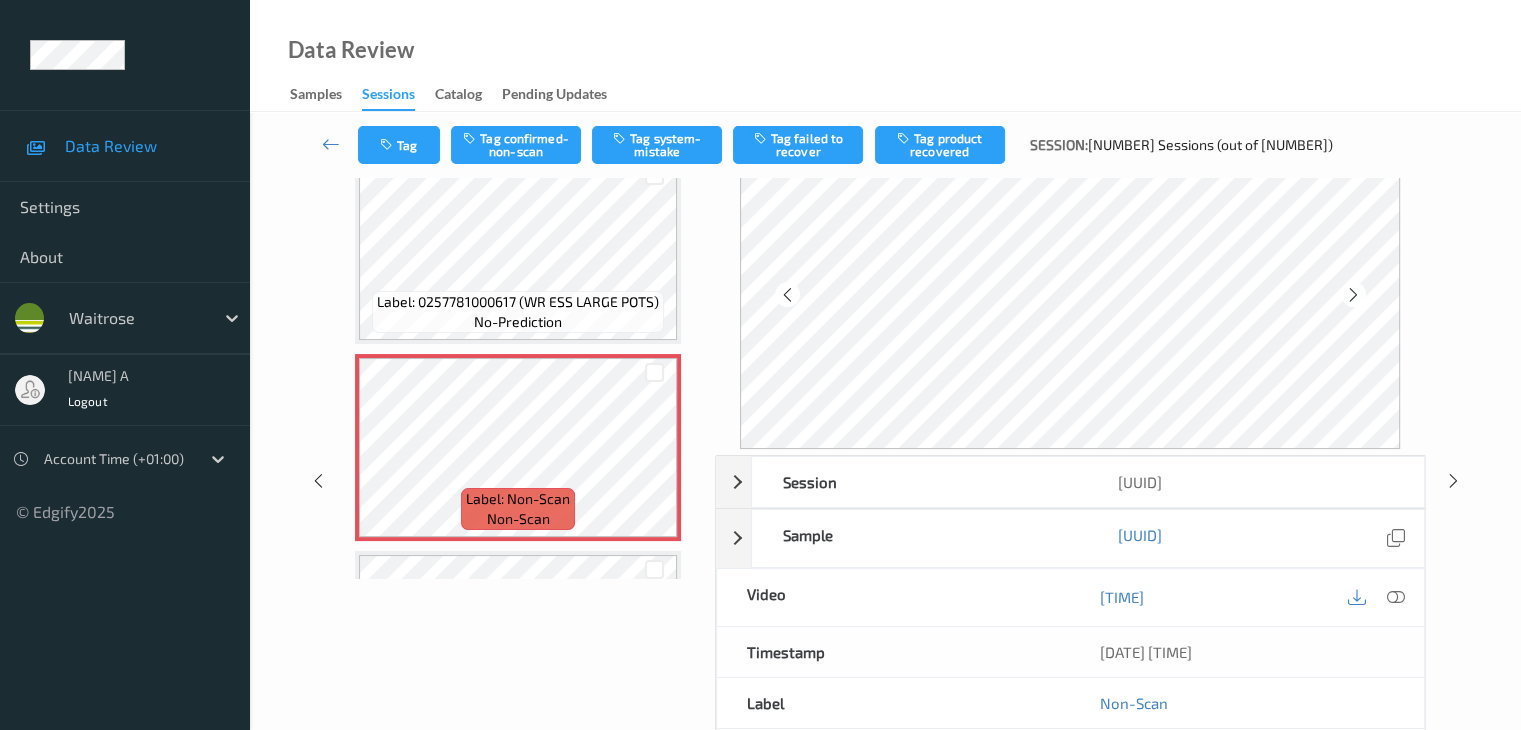 click at bounding box center (1395, 597) 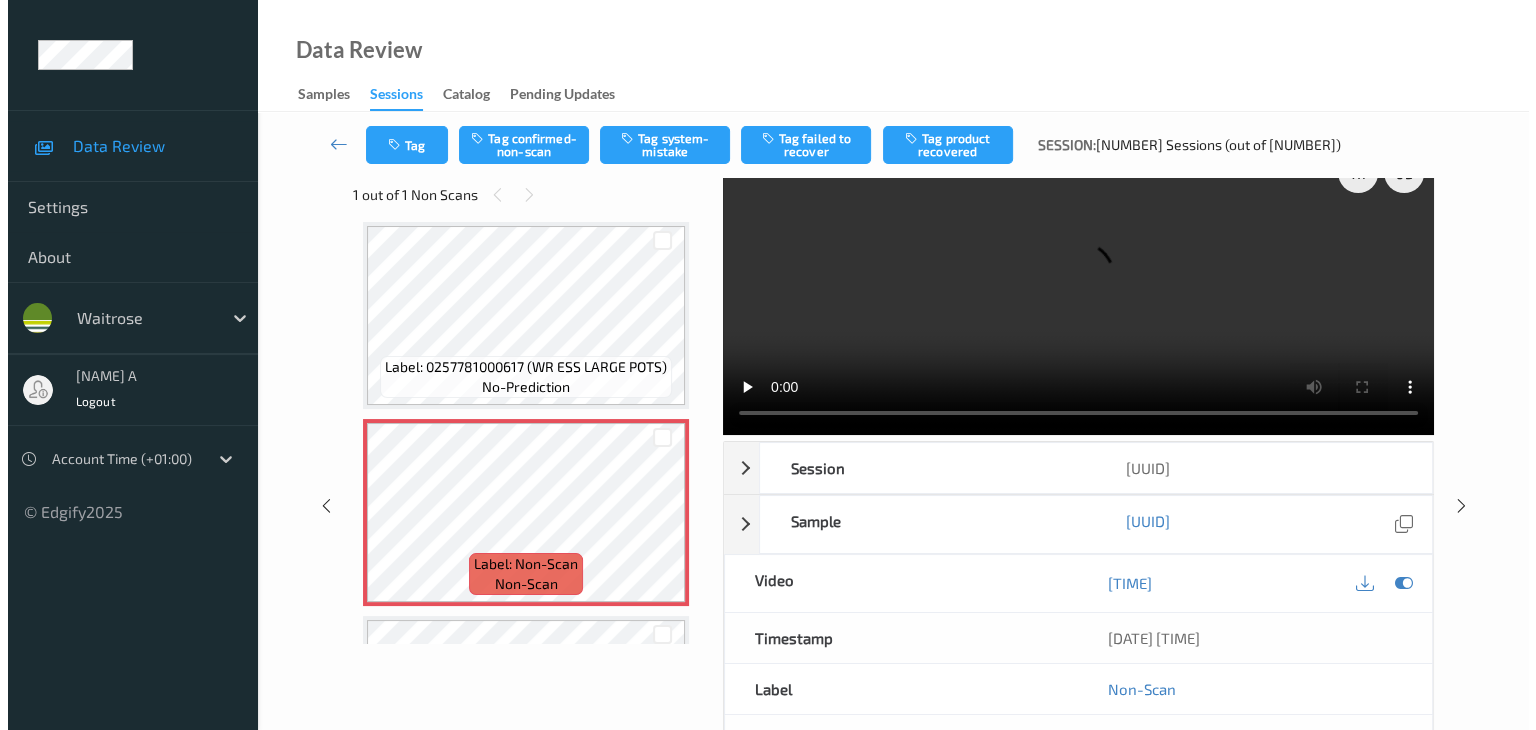 scroll, scrollTop: 0, scrollLeft: 0, axis: both 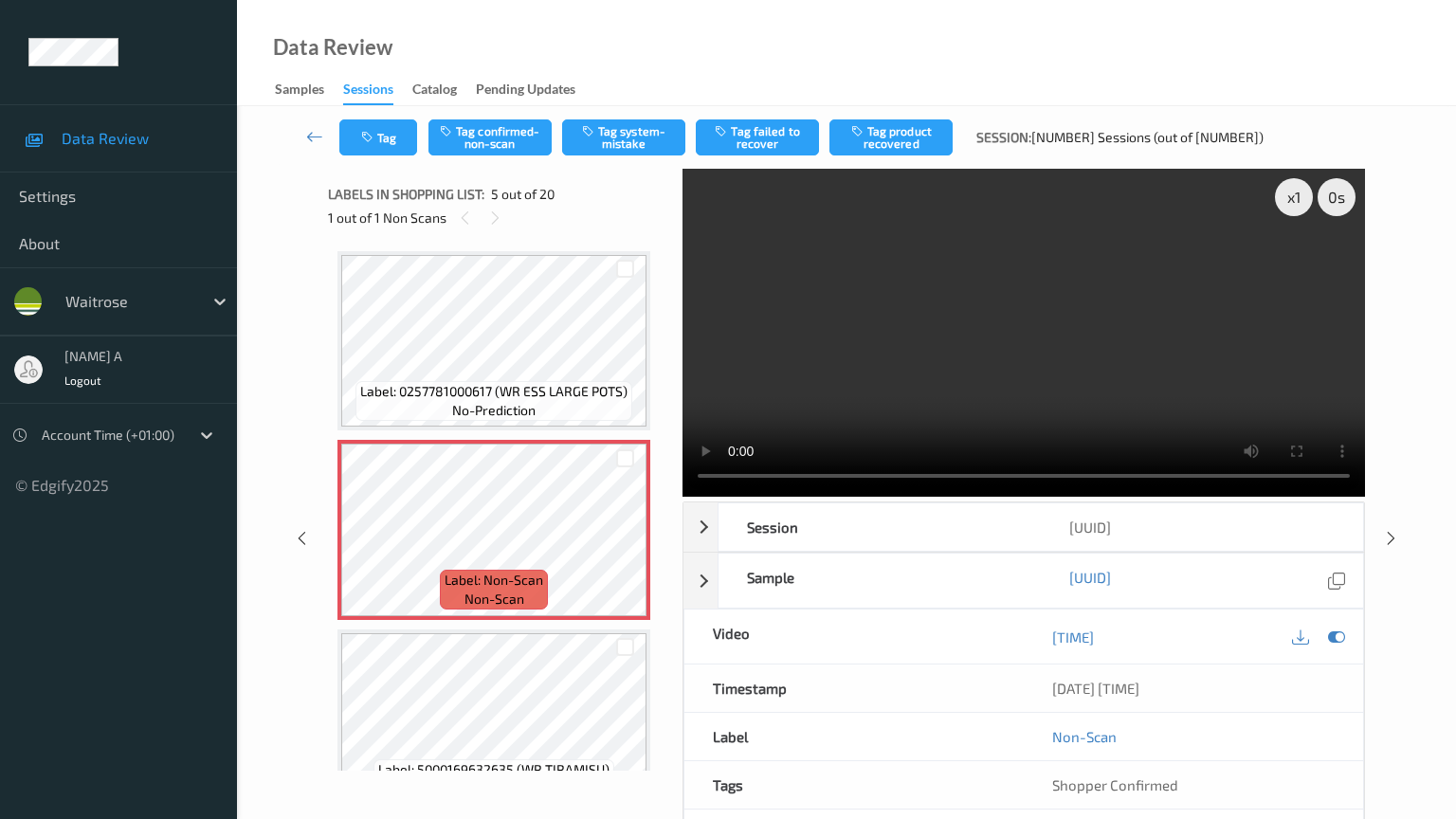 type 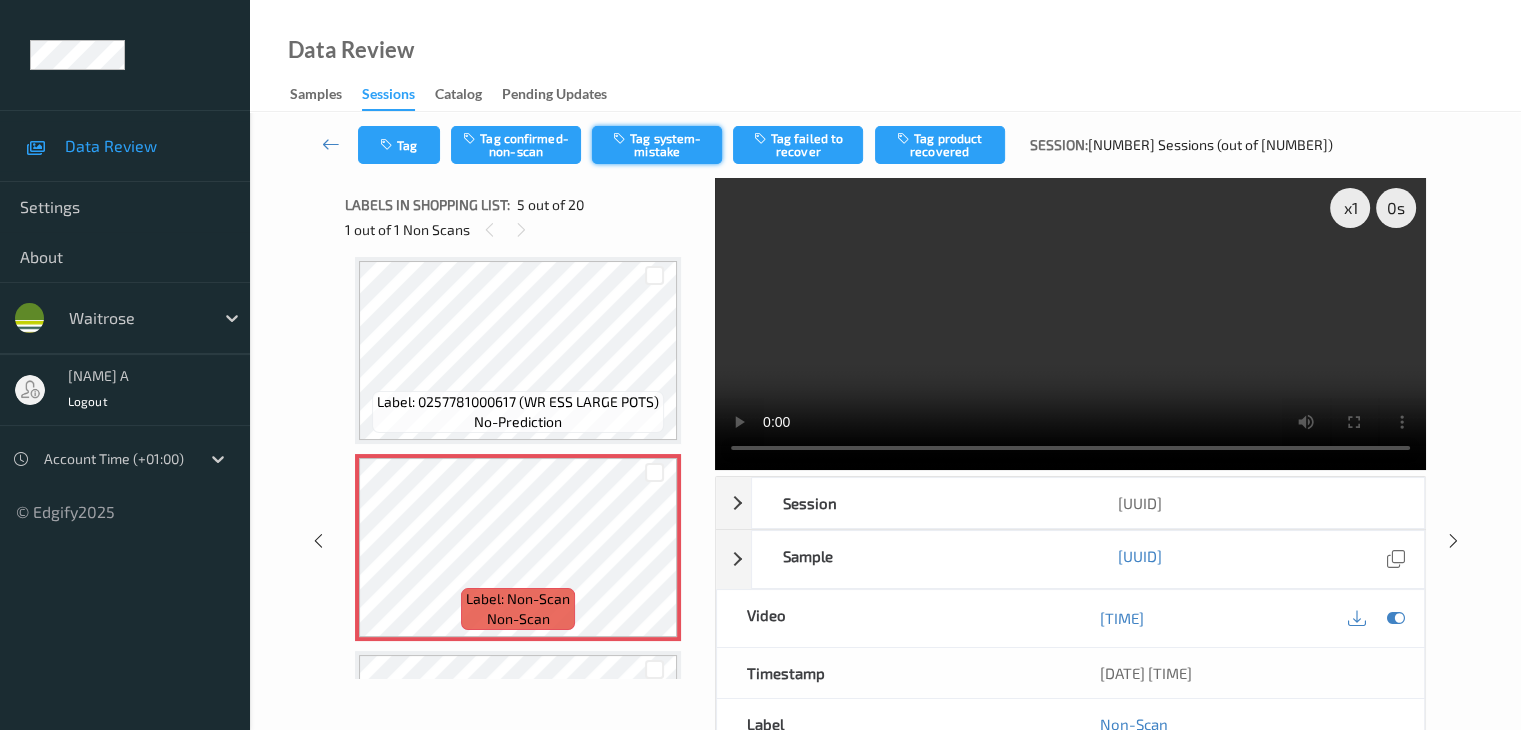 click on "Tag   system-mistake" at bounding box center (657, 145) 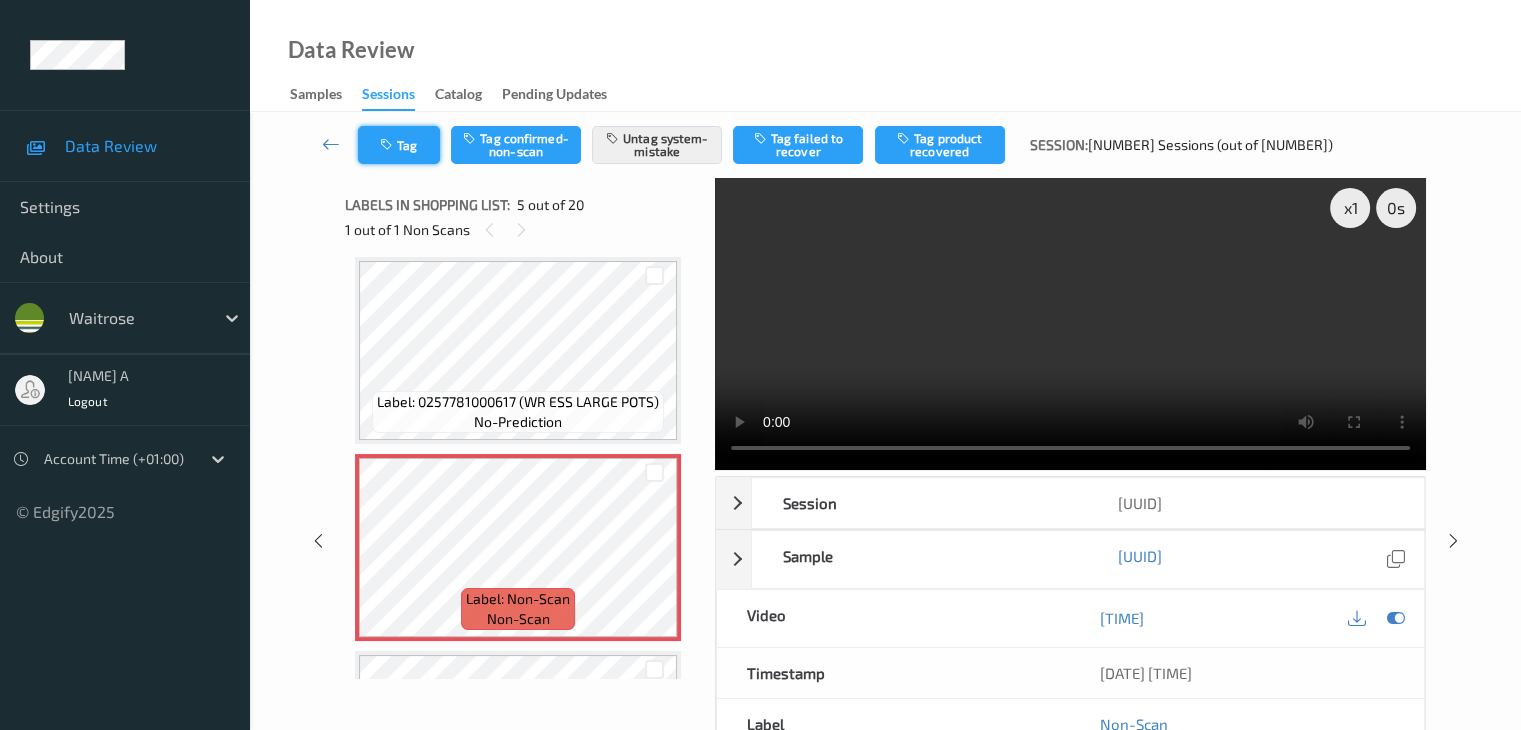 click on "Tag" at bounding box center (399, 145) 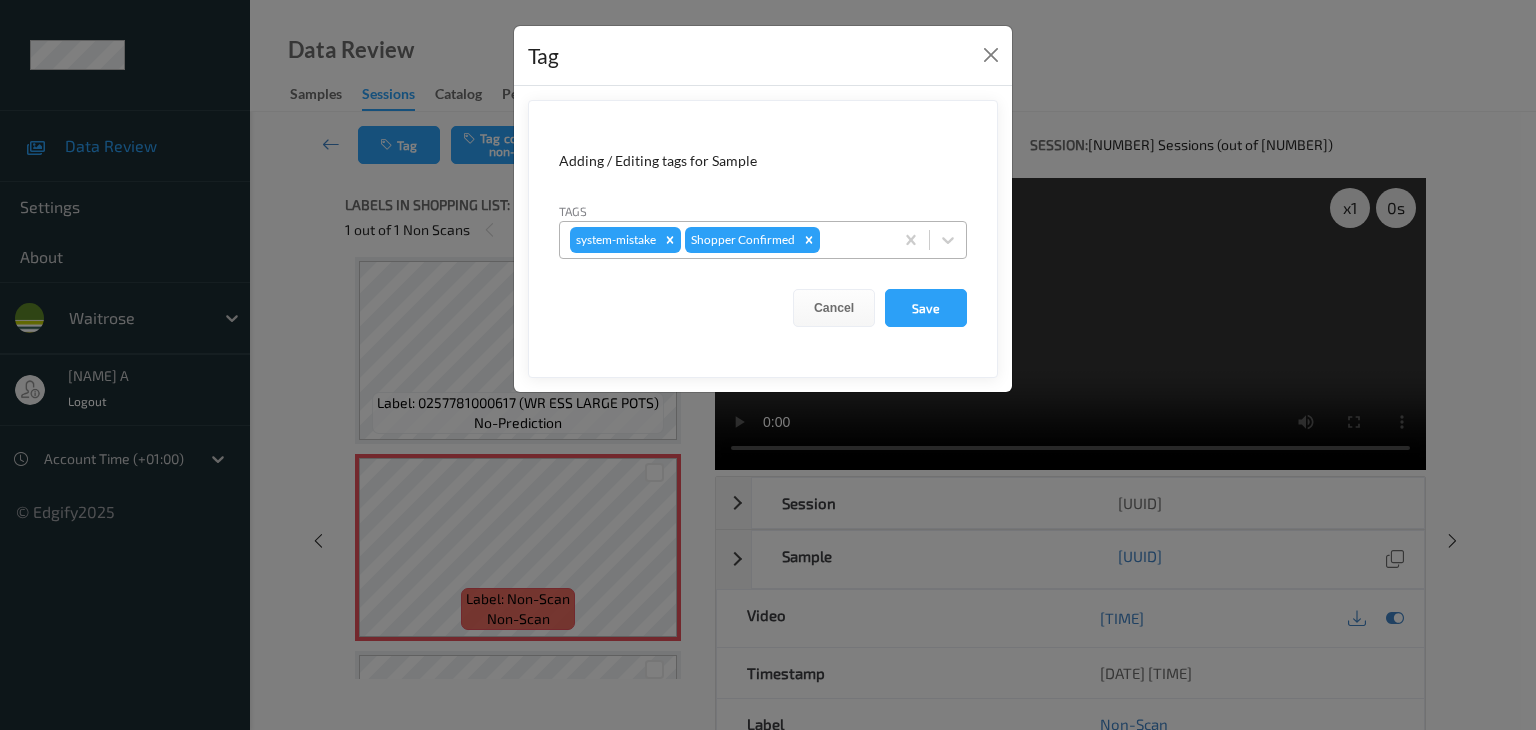 click at bounding box center (853, 240) 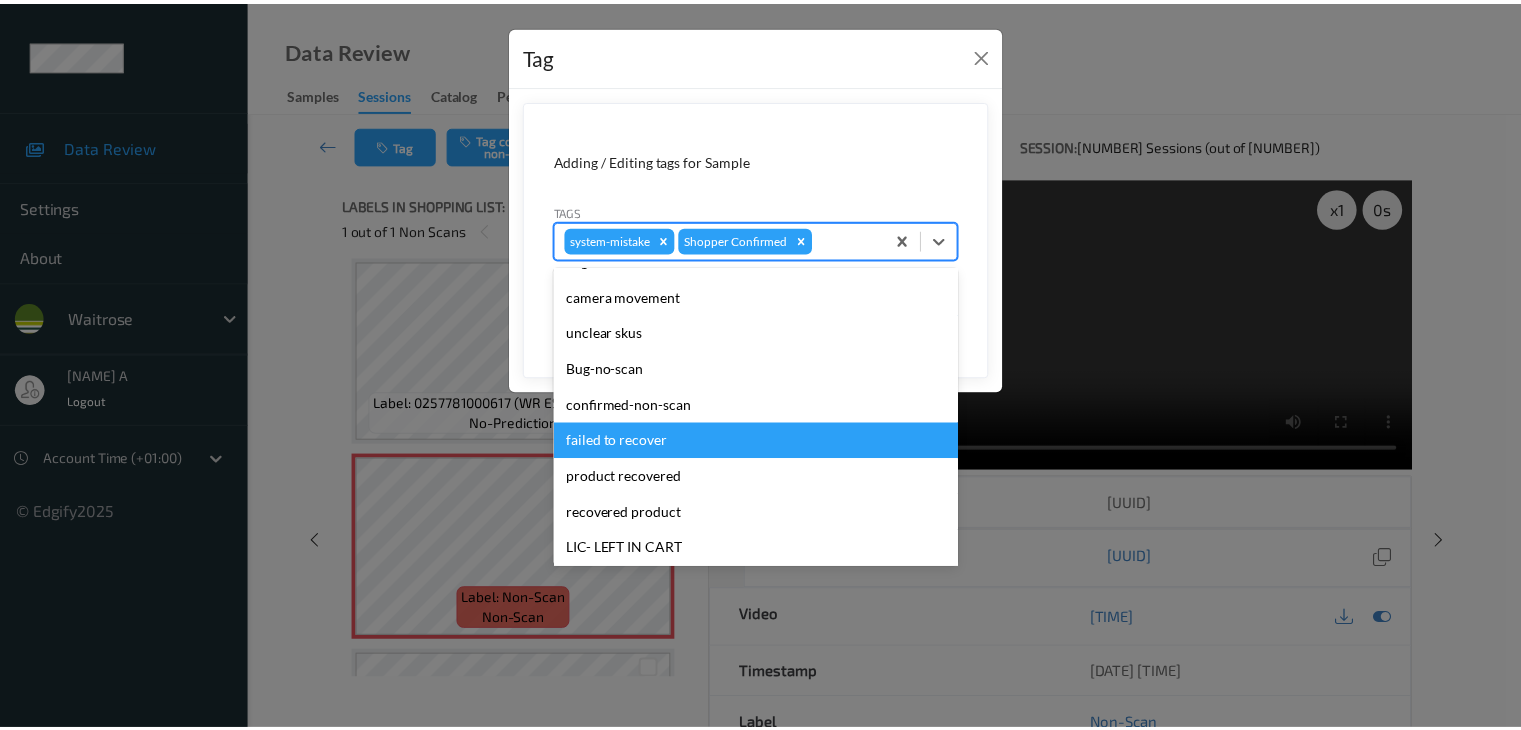 scroll, scrollTop: 392, scrollLeft: 0, axis: vertical 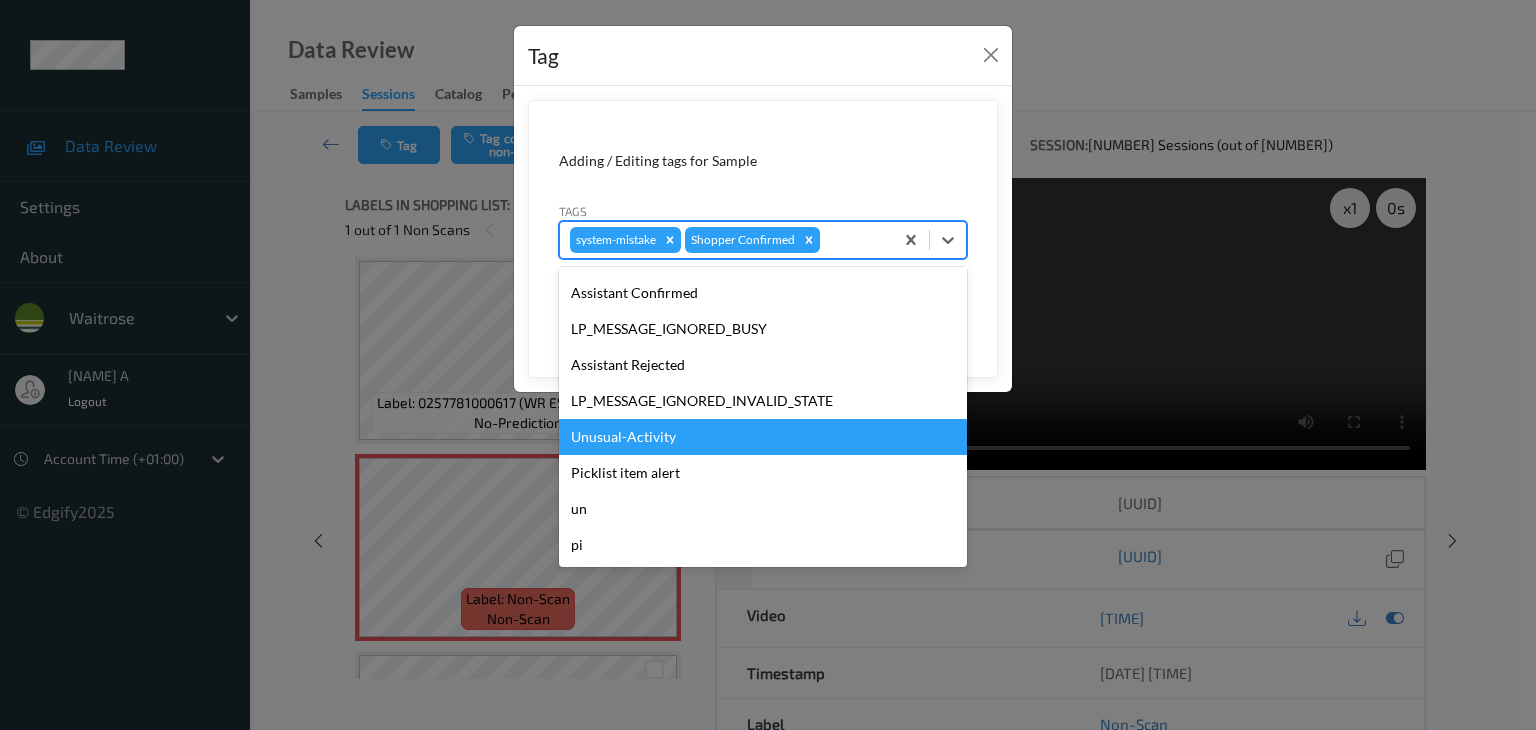 click on "Unusual-Activity" at bounding box center [763, 437] 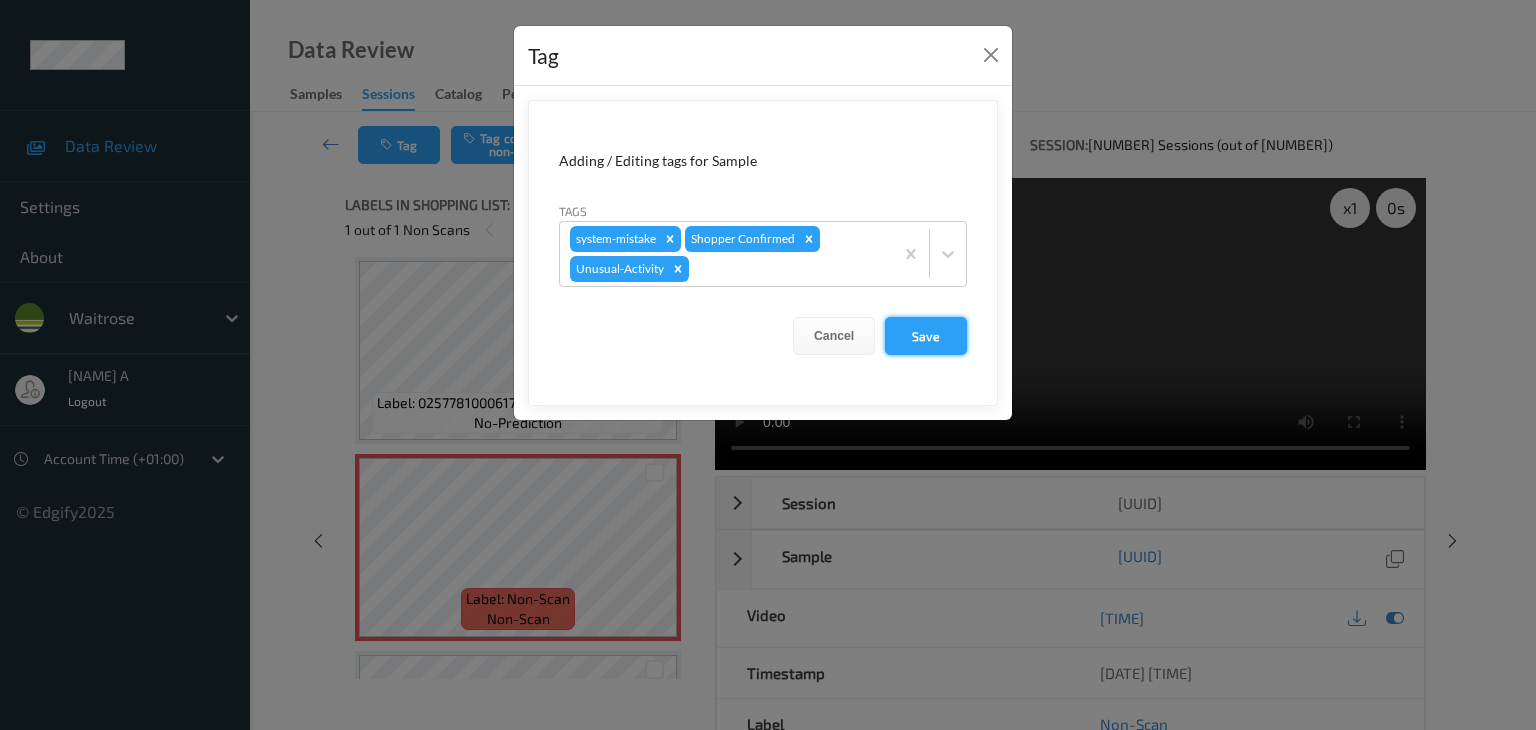 click on "Save" at bounding box center [926, 336] 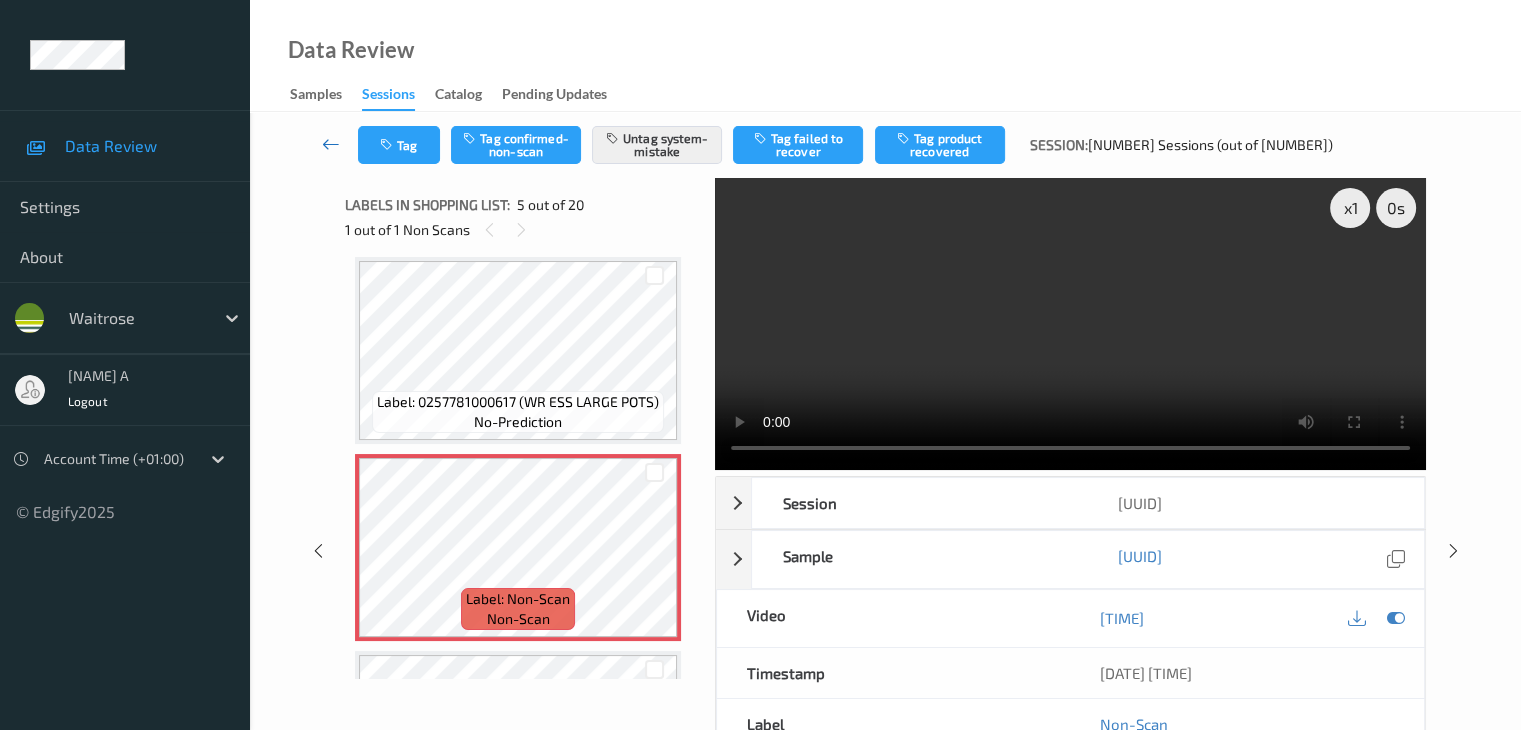click at bounding box center (331, 144) 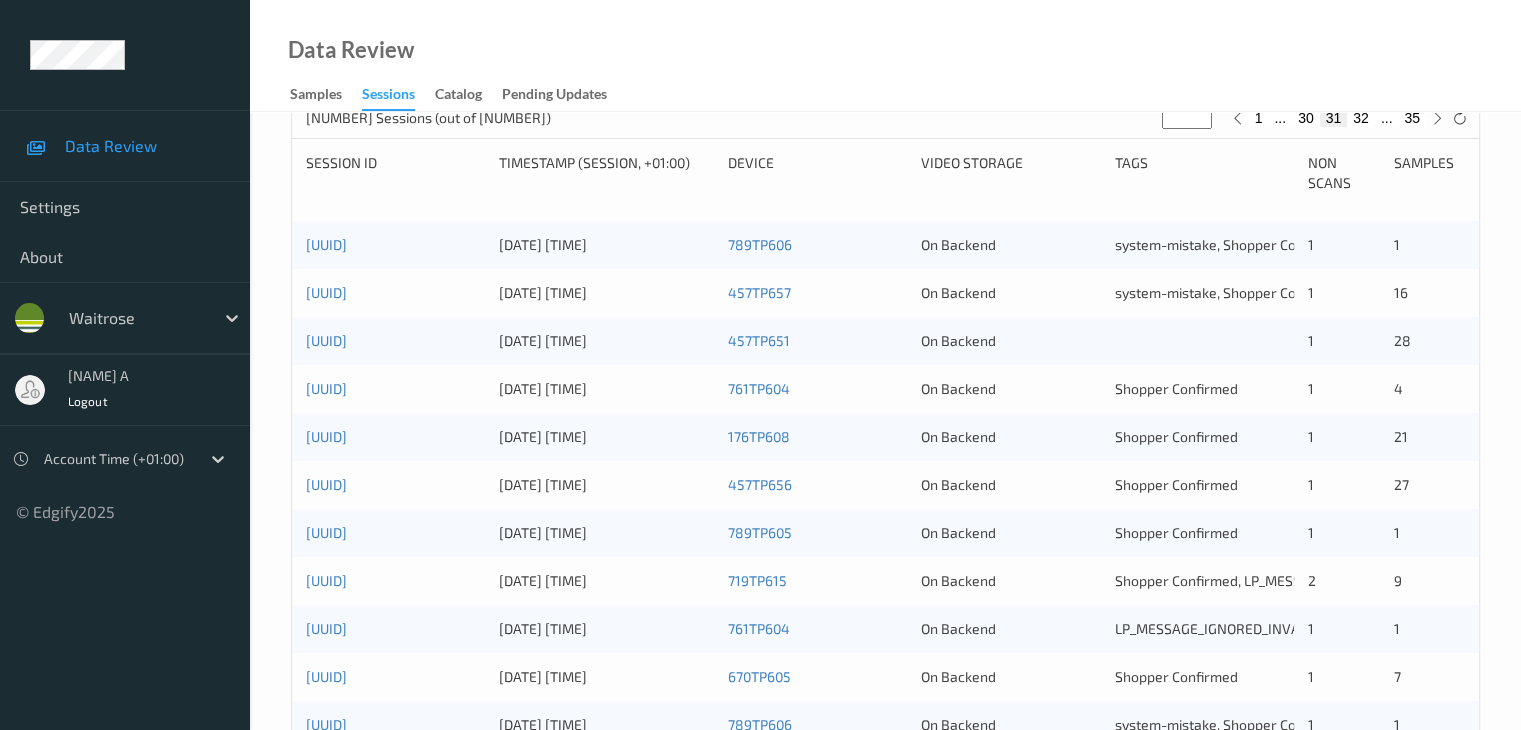 scroll, scrollTop: 900, scrollLeft: 0, axis: vertical 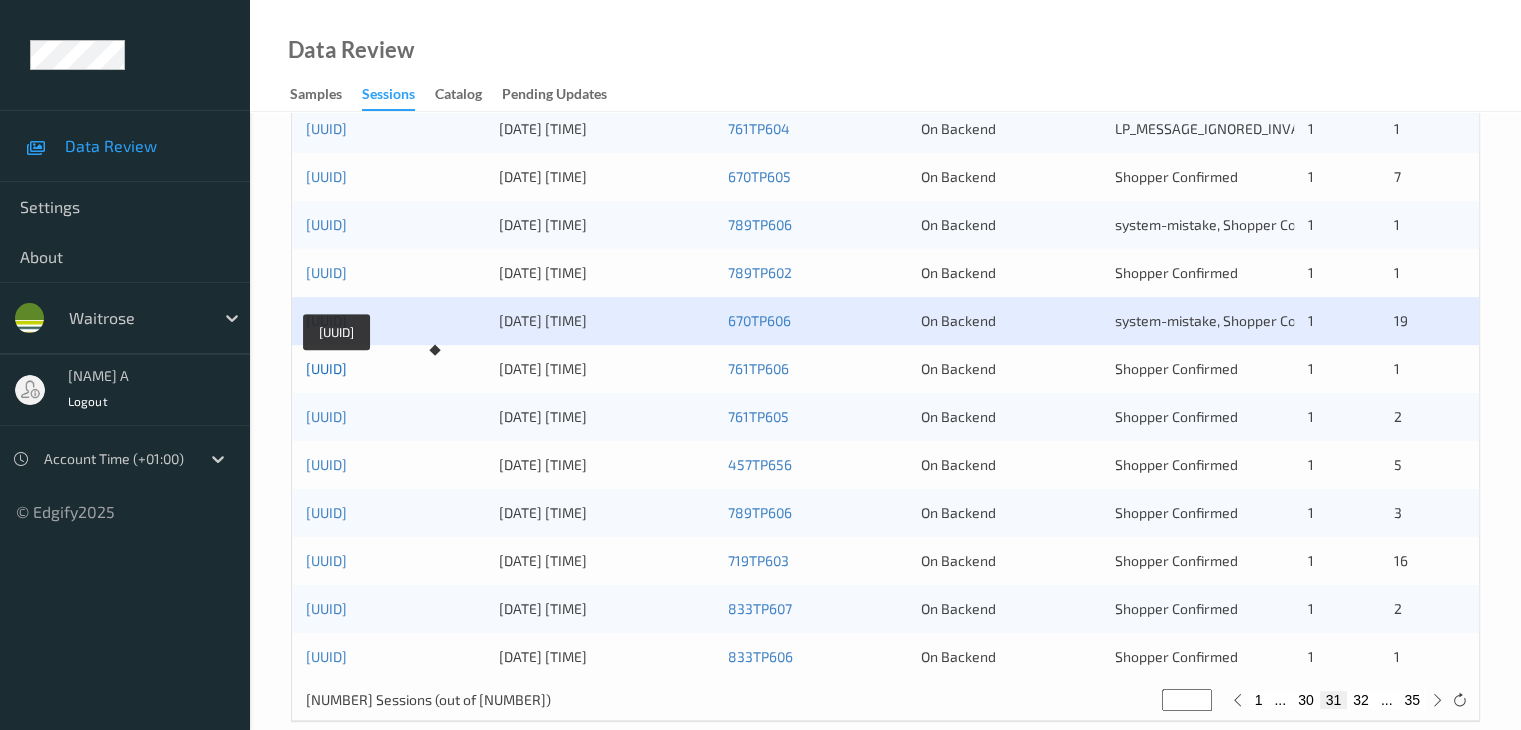 click on "[UUID]" at bounding box center [326, 368] 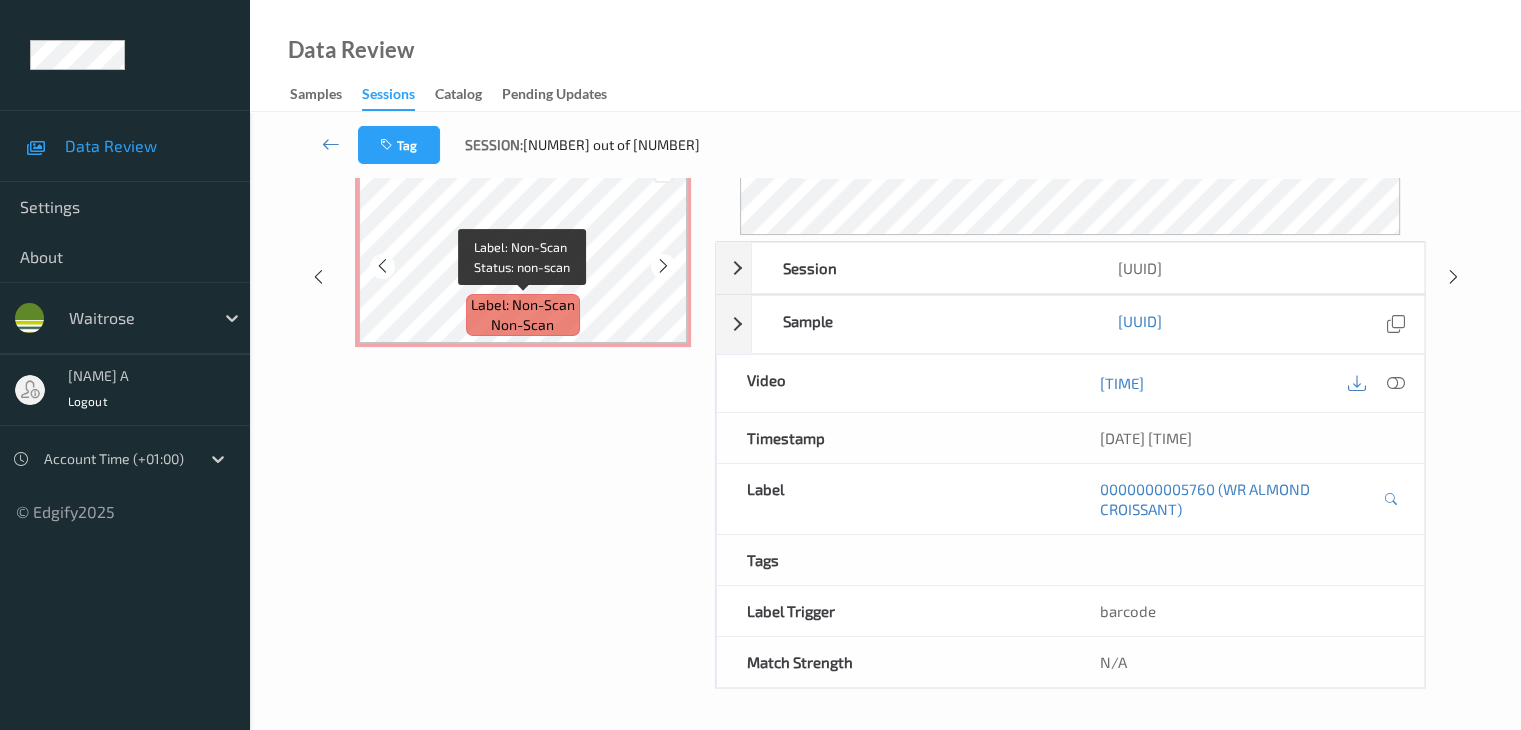 click on "Label: Non-Scan non-scan" at bounding box center [523, 315] 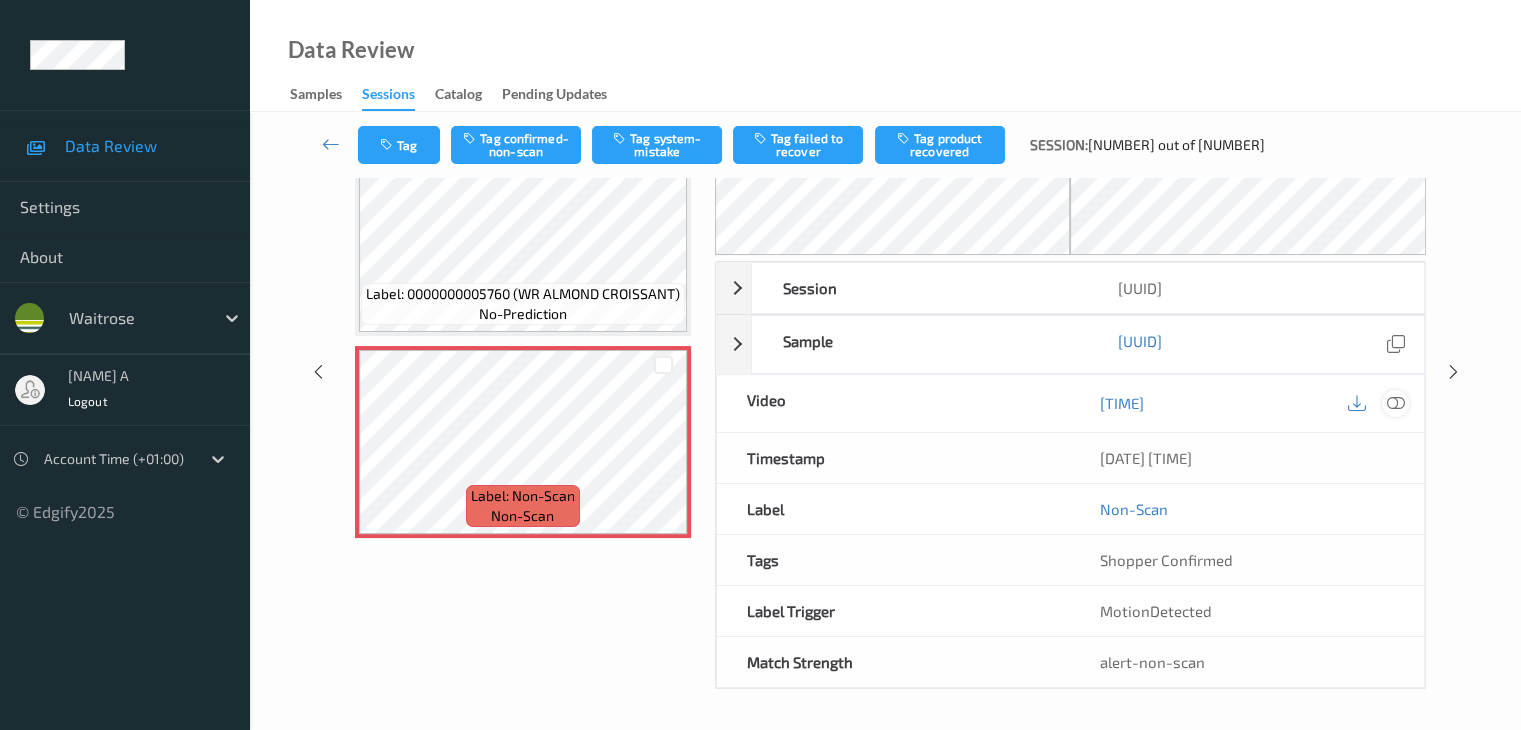 click at bounding box center [1395, 403] 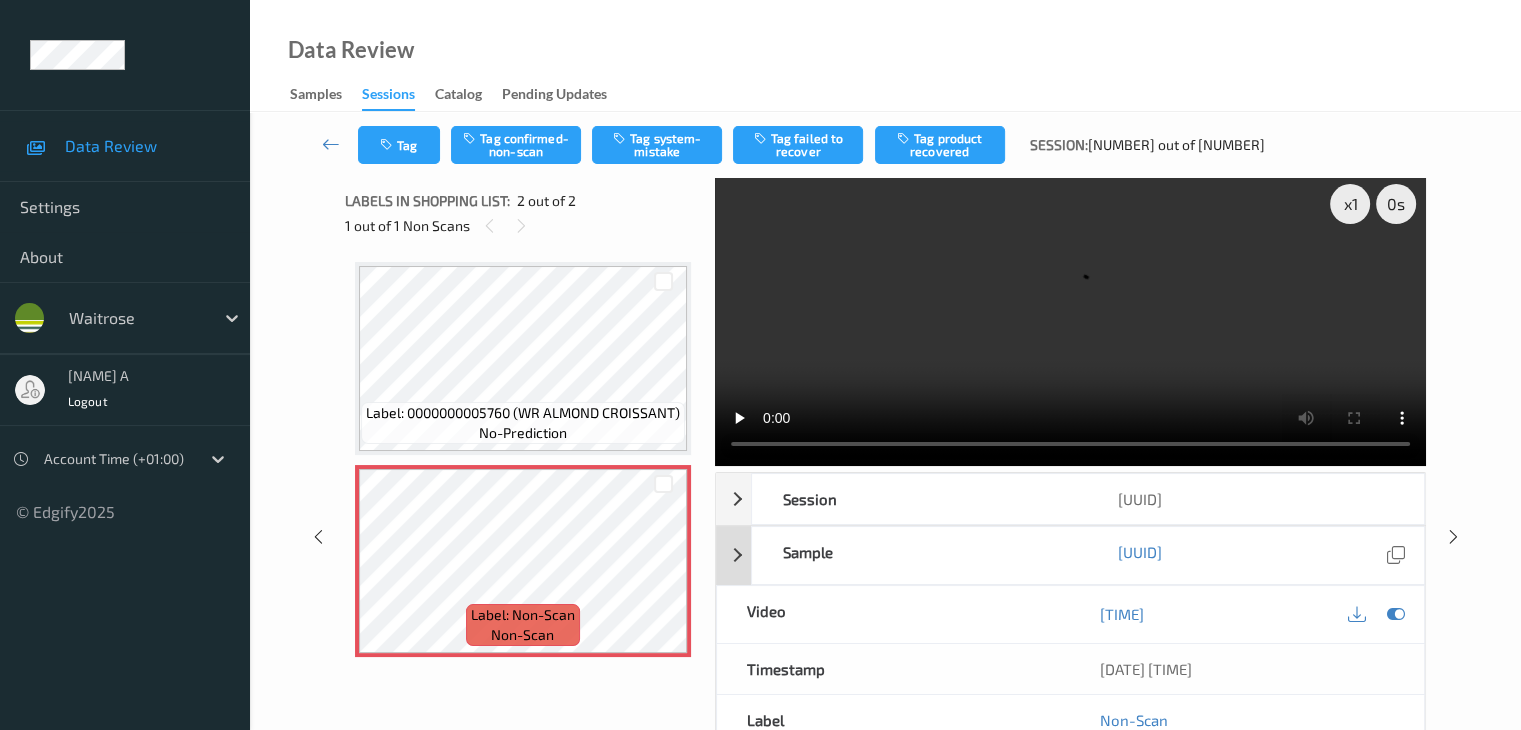 scroll, scrollTop: 0, scrollLeft: 0, axis: both 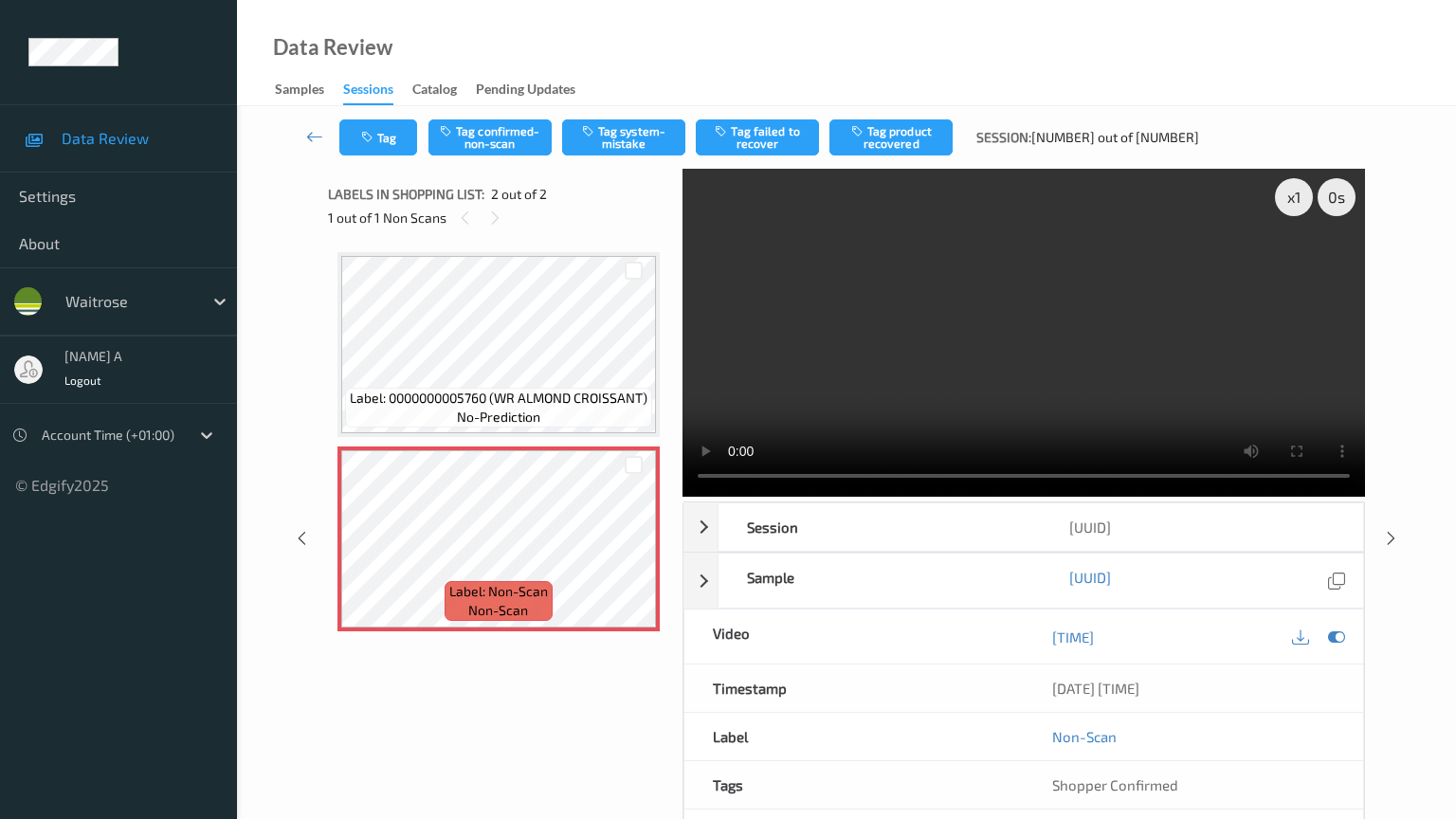 type 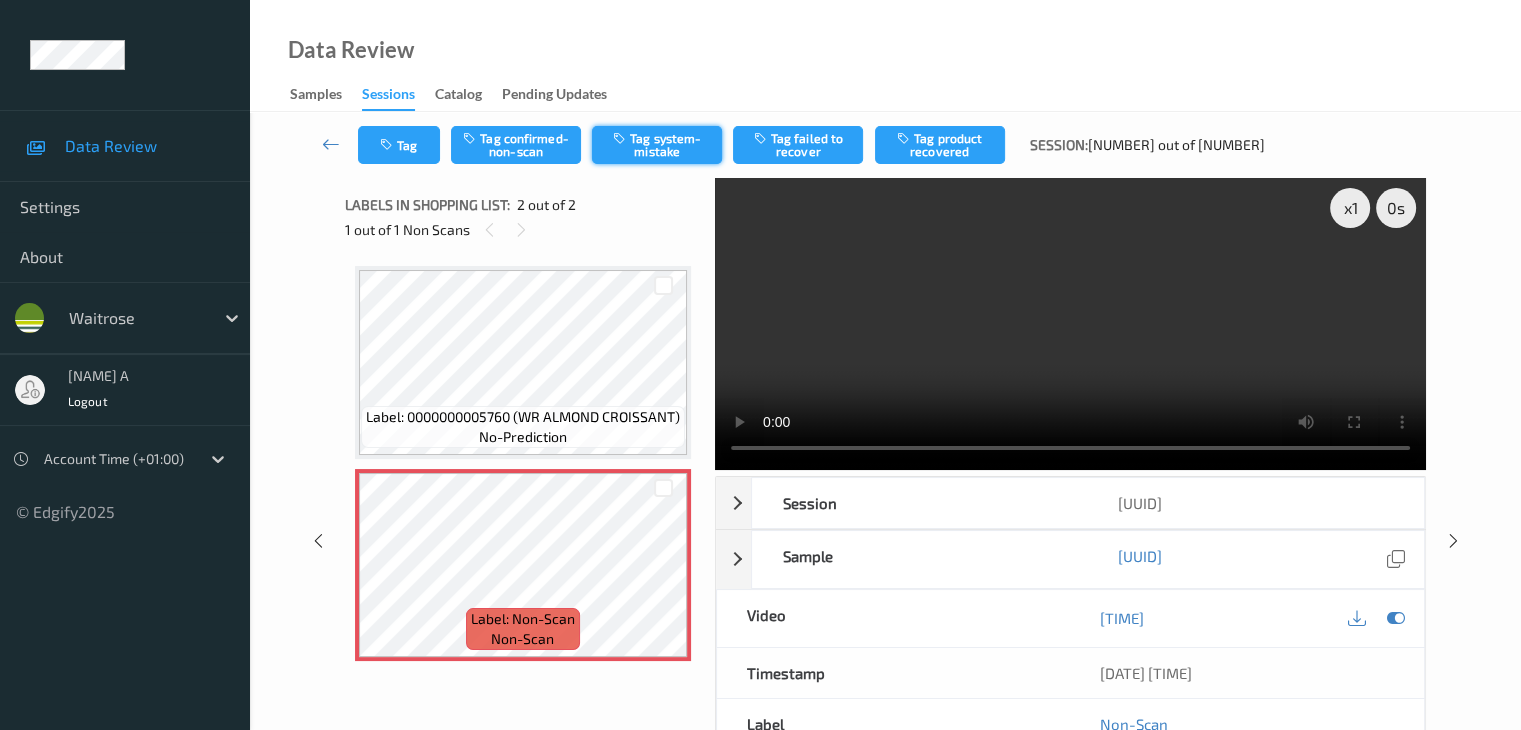 click on "Tag   system-mistake" at bounding box center (657, 145) 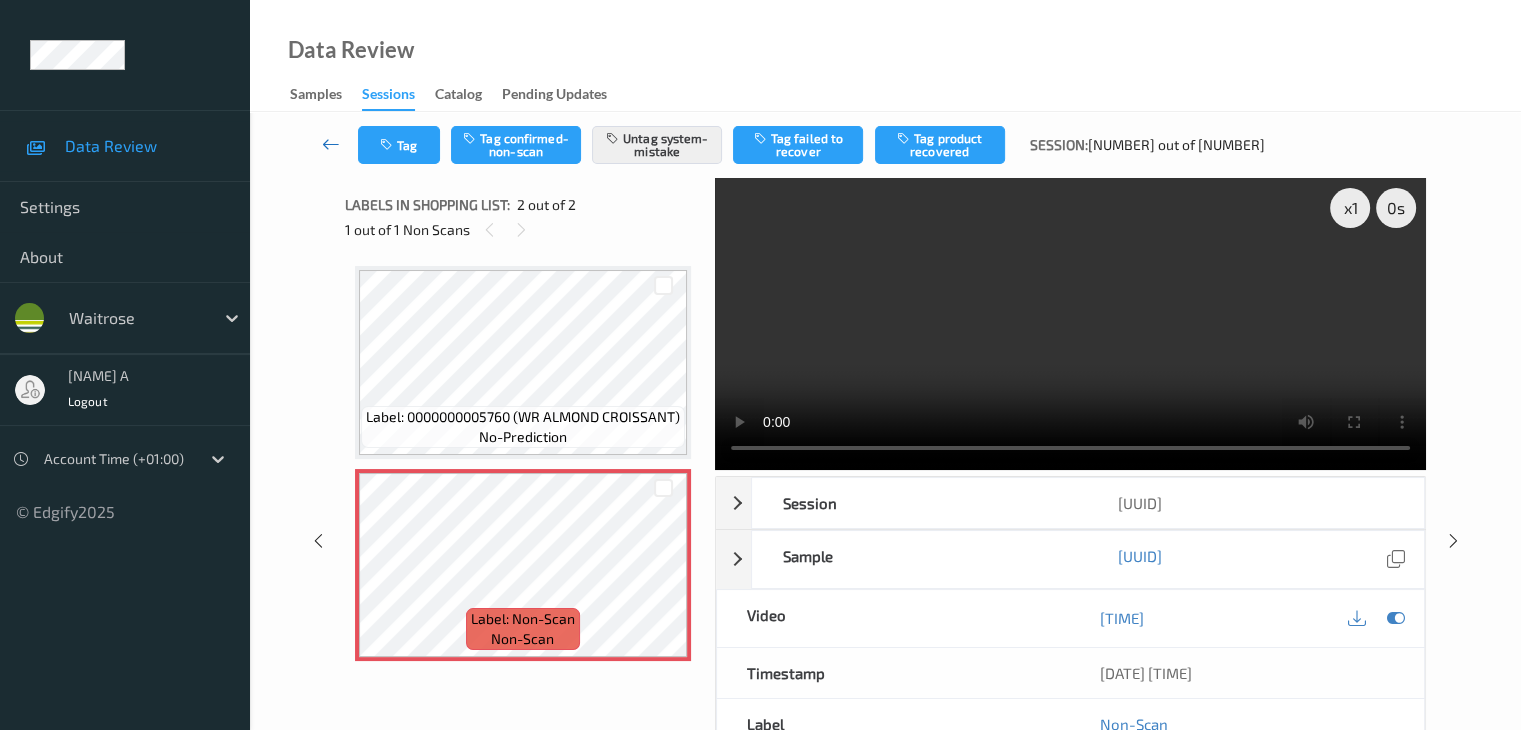 click at bounding box center (331, 145) 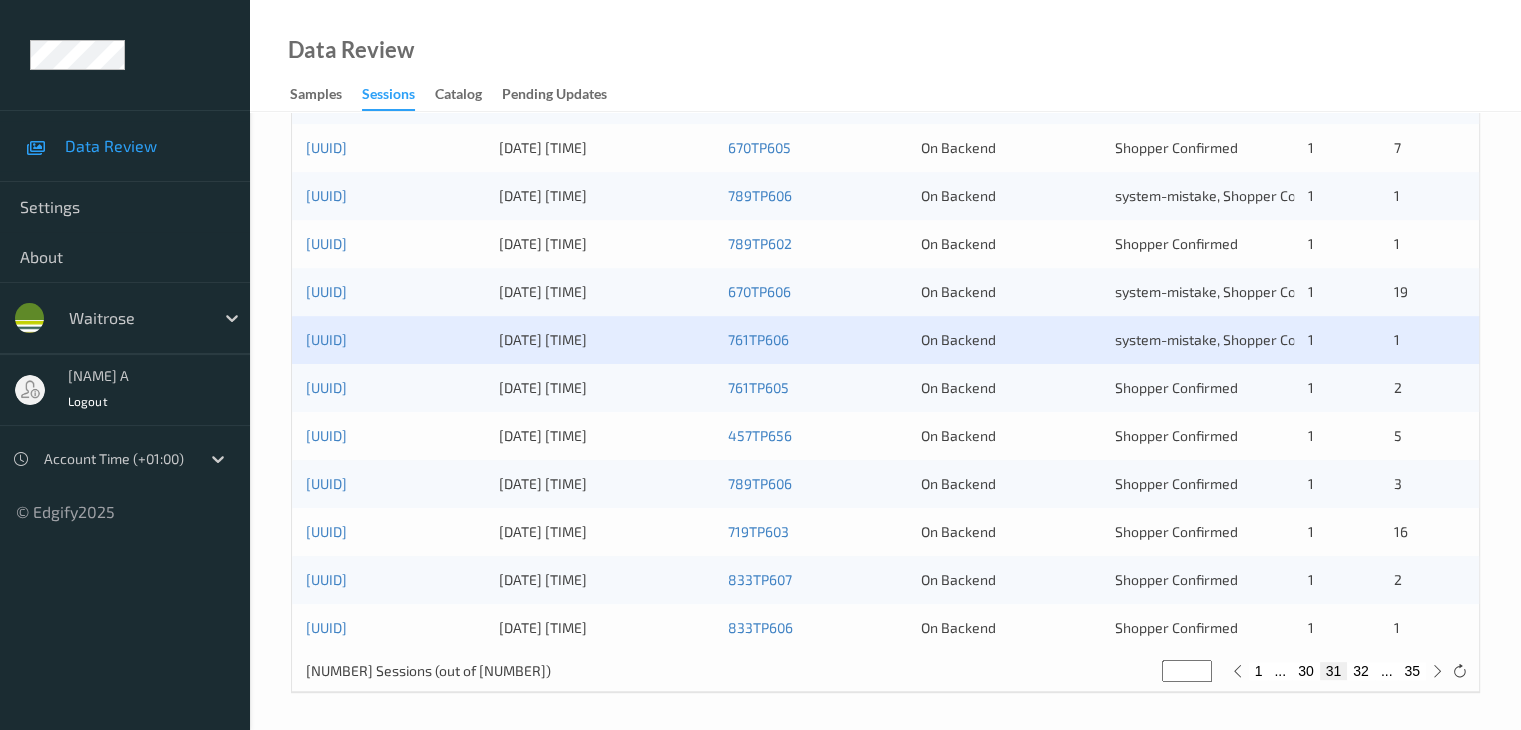 scroll, scrollTop: 932, scrollLeft: 0, axis: vertical 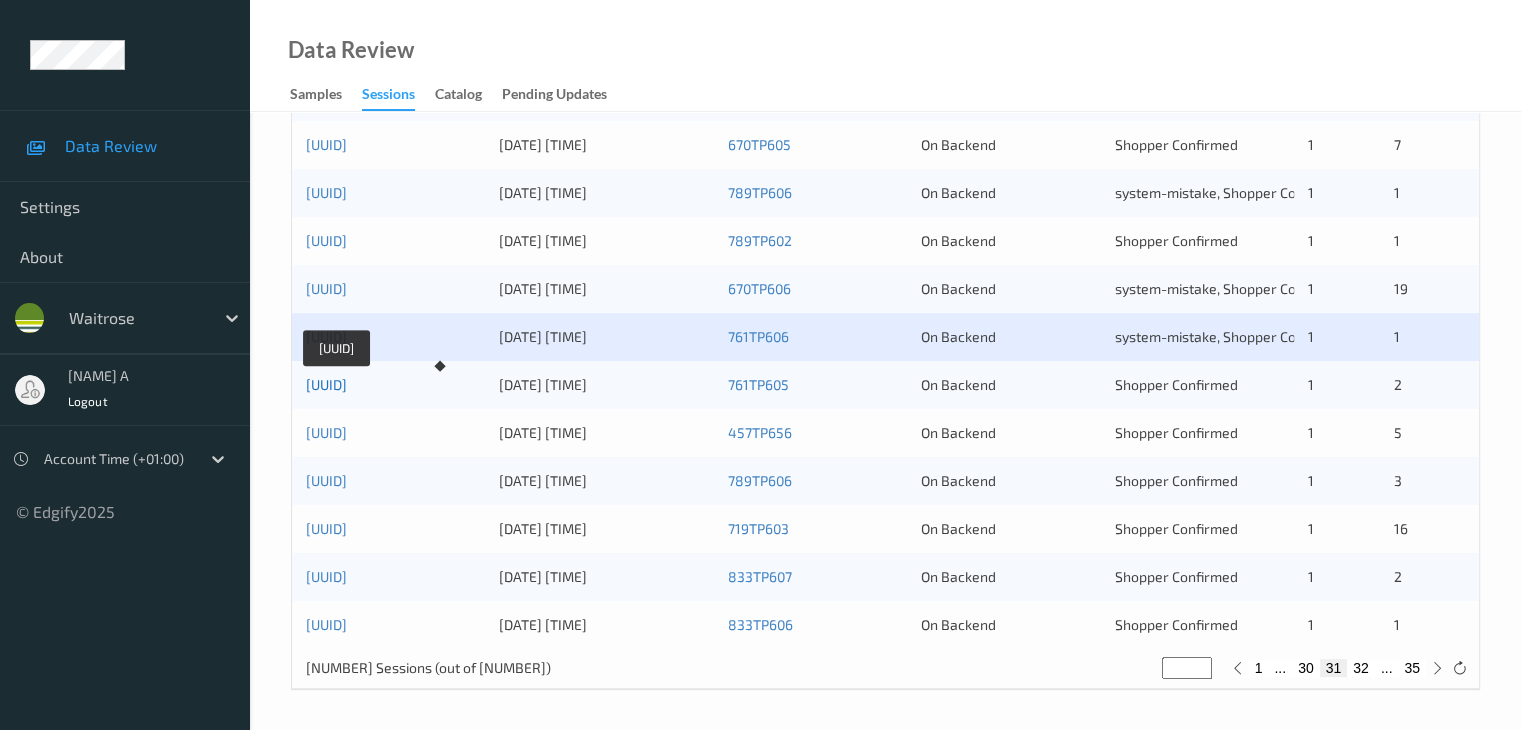 click on "[UUID]" at bounding box center (326, 384) 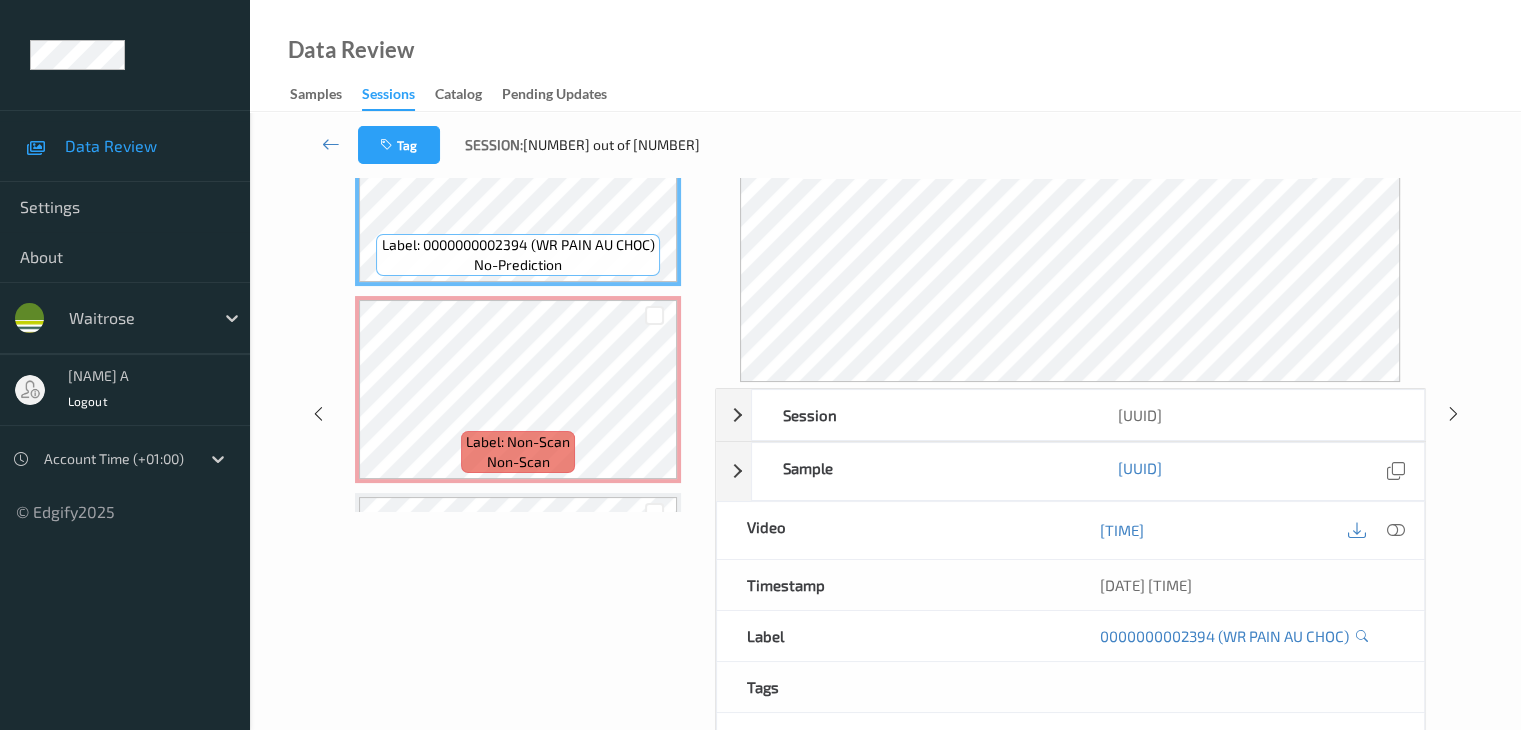 scroll, scrollTop: 0, scrollLeft: 0, axis: both 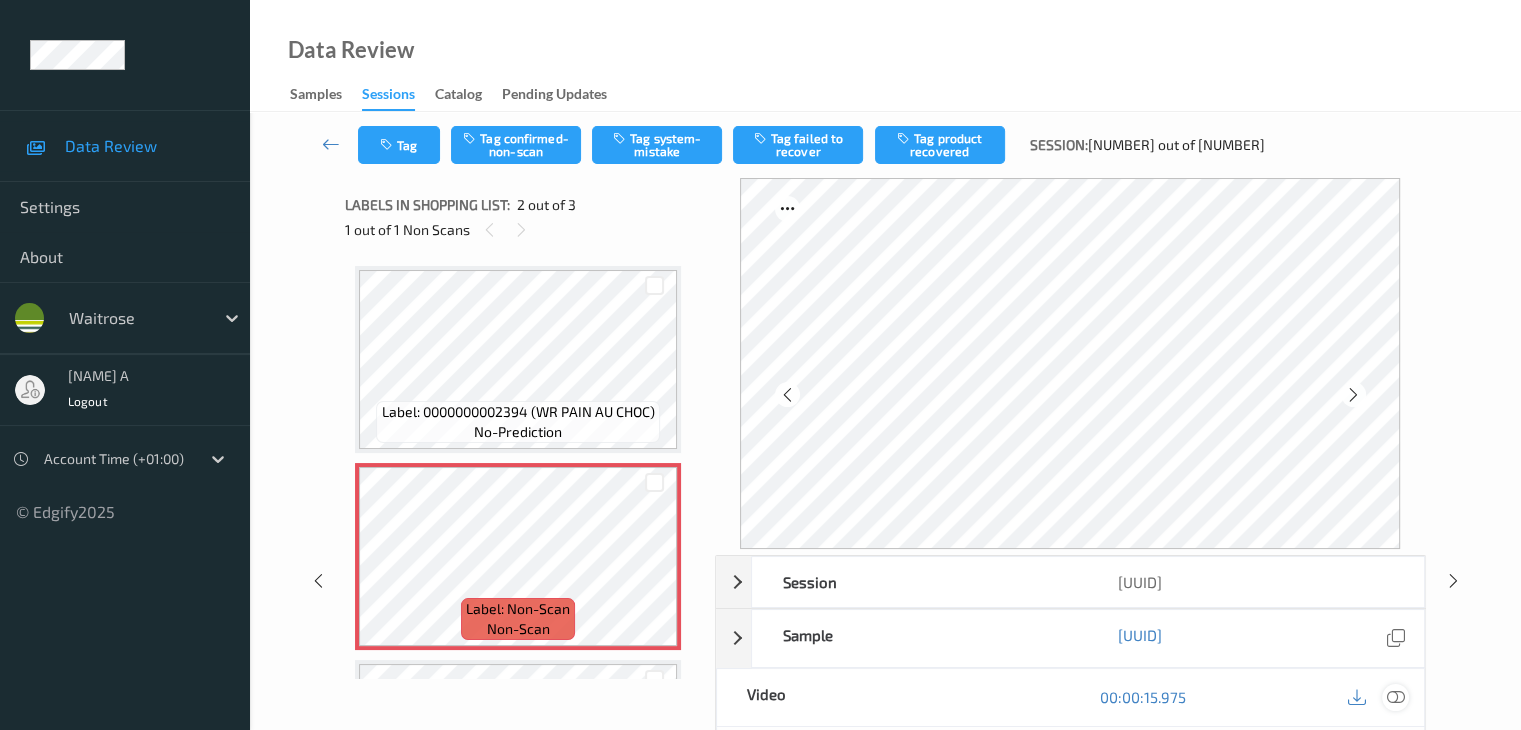 click at bounding box center (1395, 697) 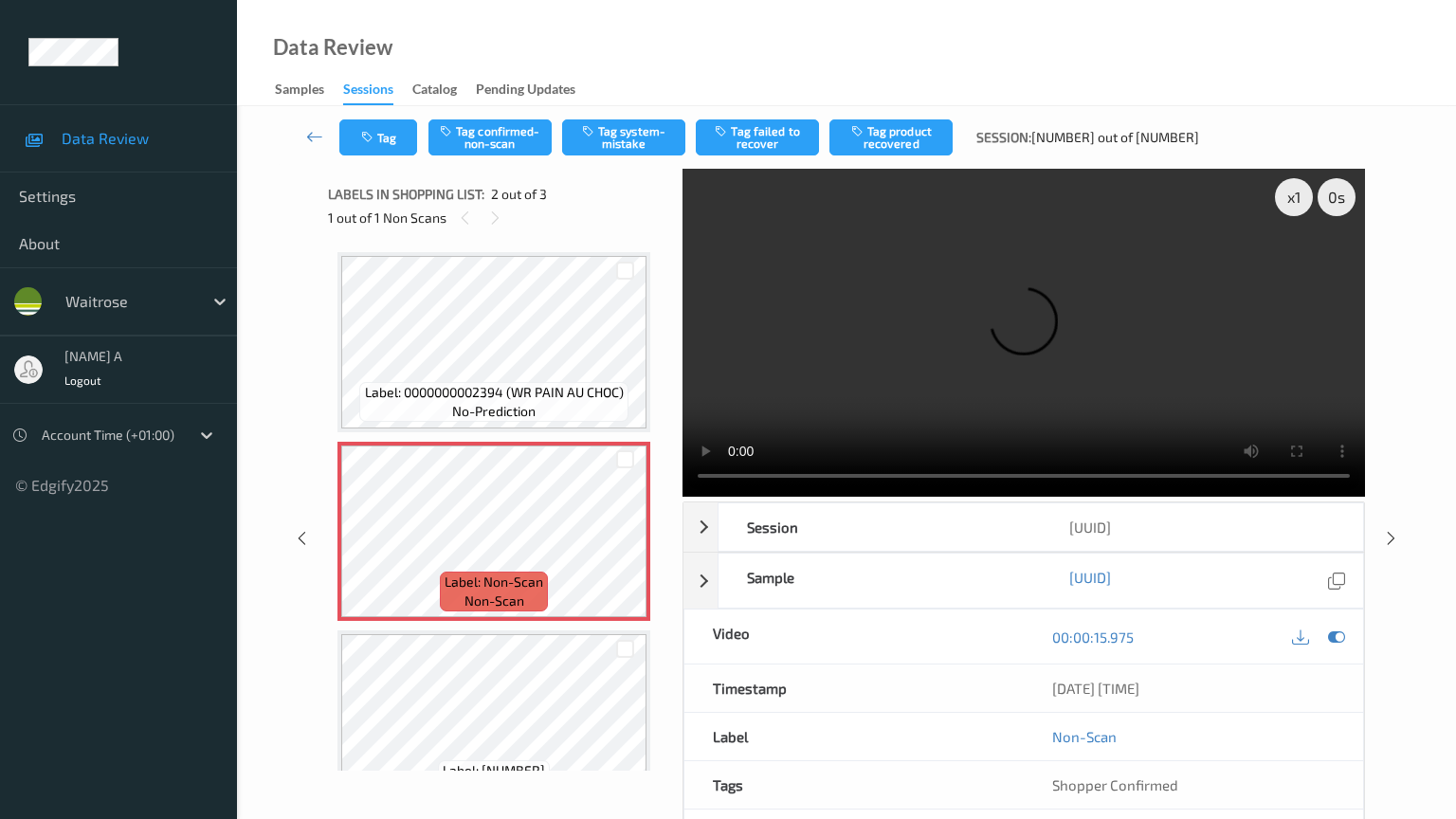 type 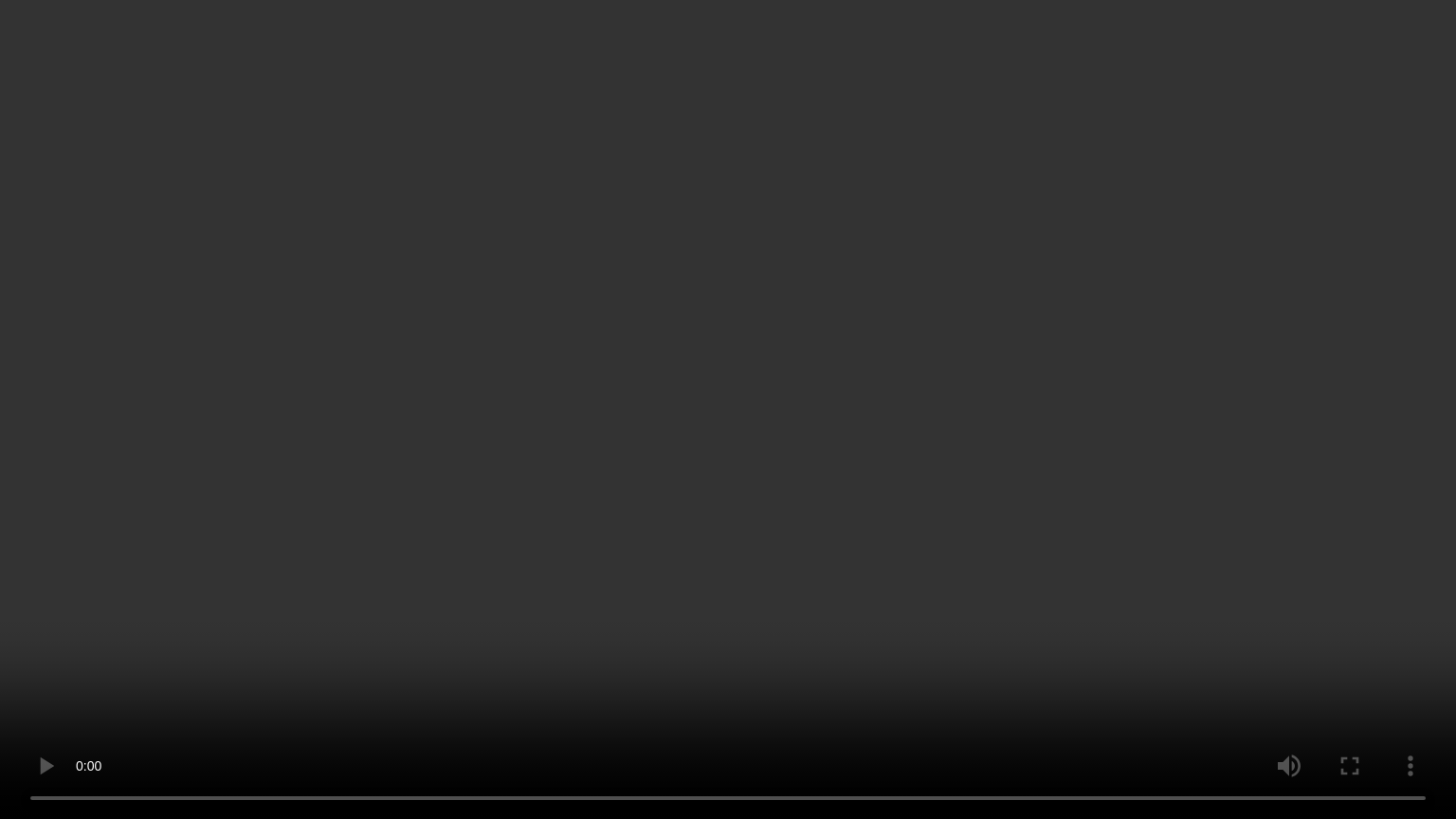 click at bounding box center (728, 410) 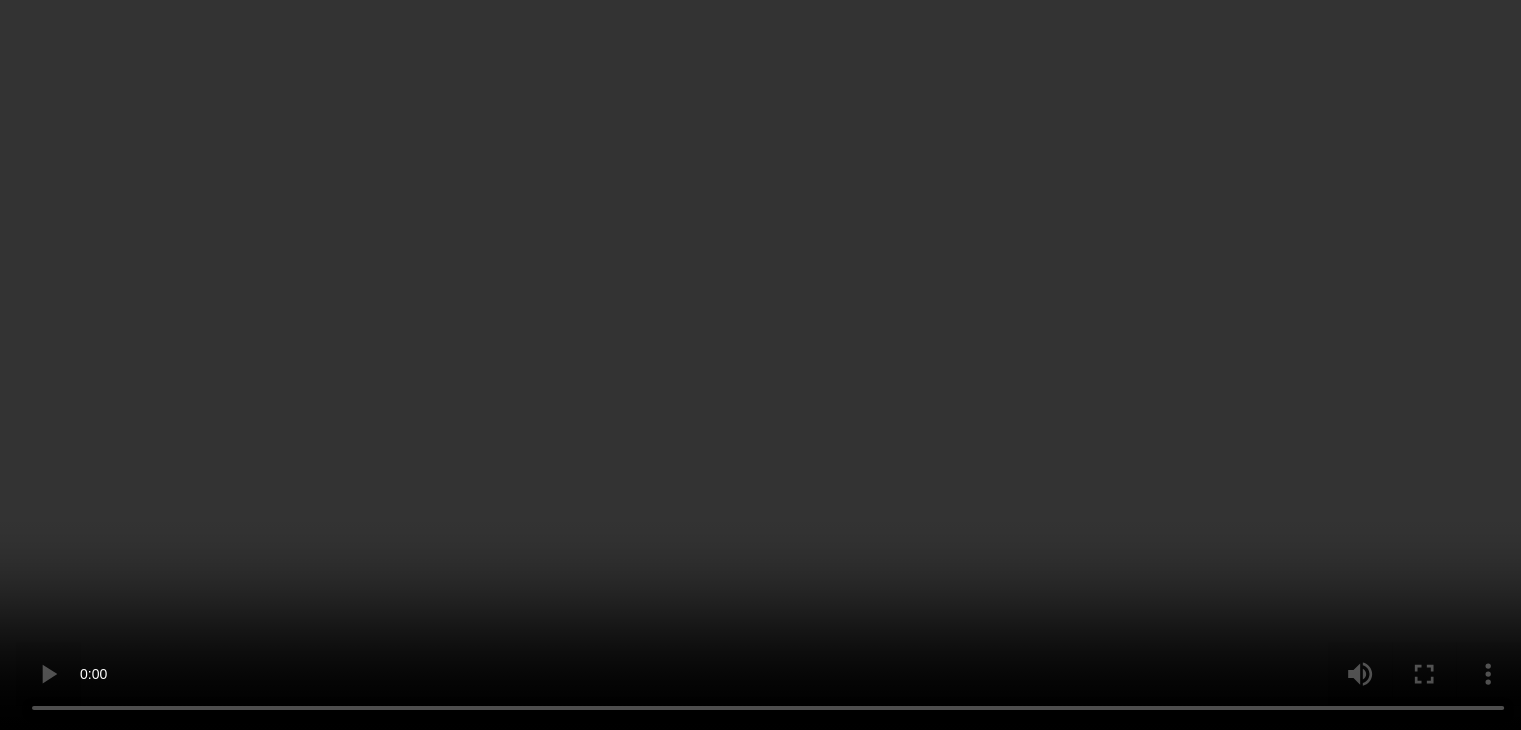 scroll, scrollTop: 0, scrollLeft: 0, axis: both 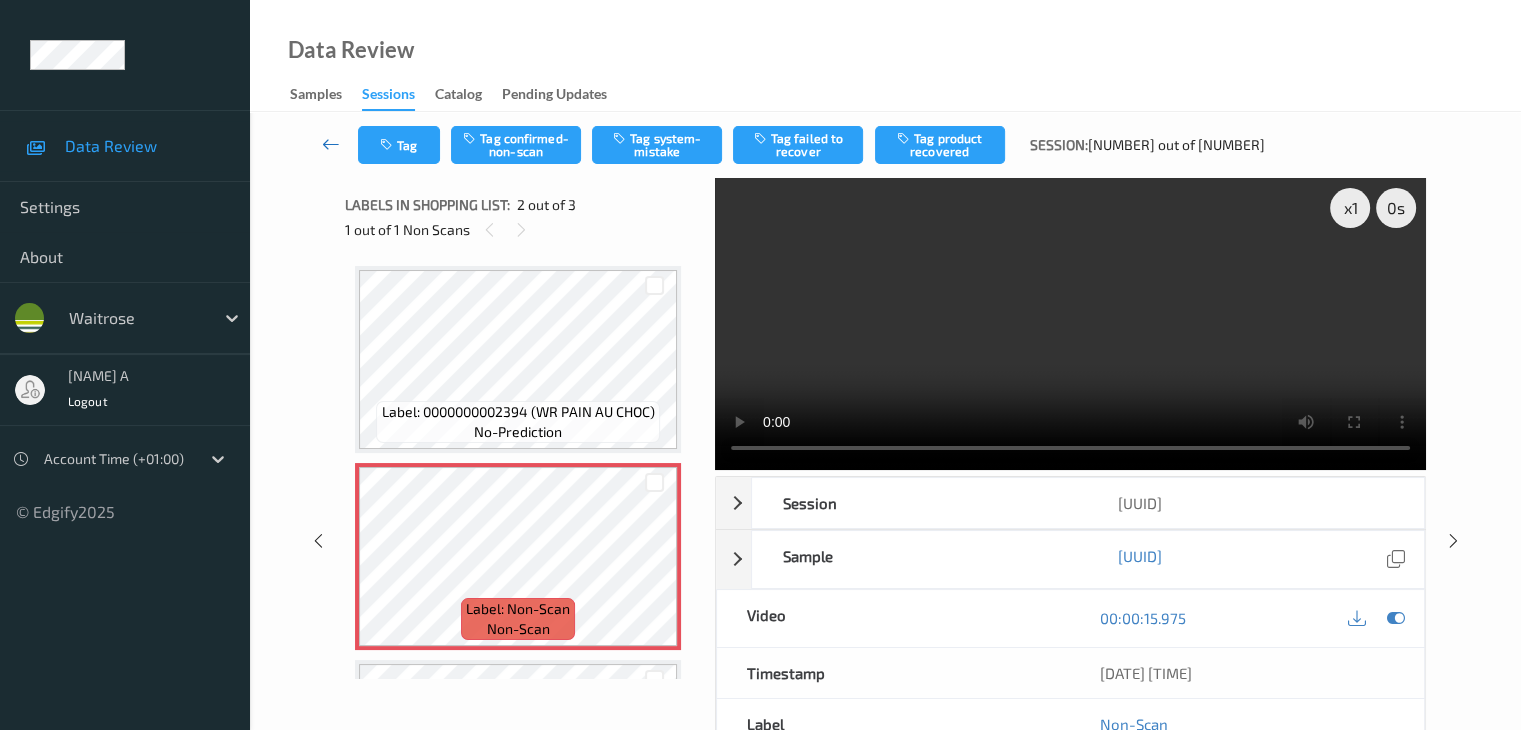 click at bounding box center (331, 144) 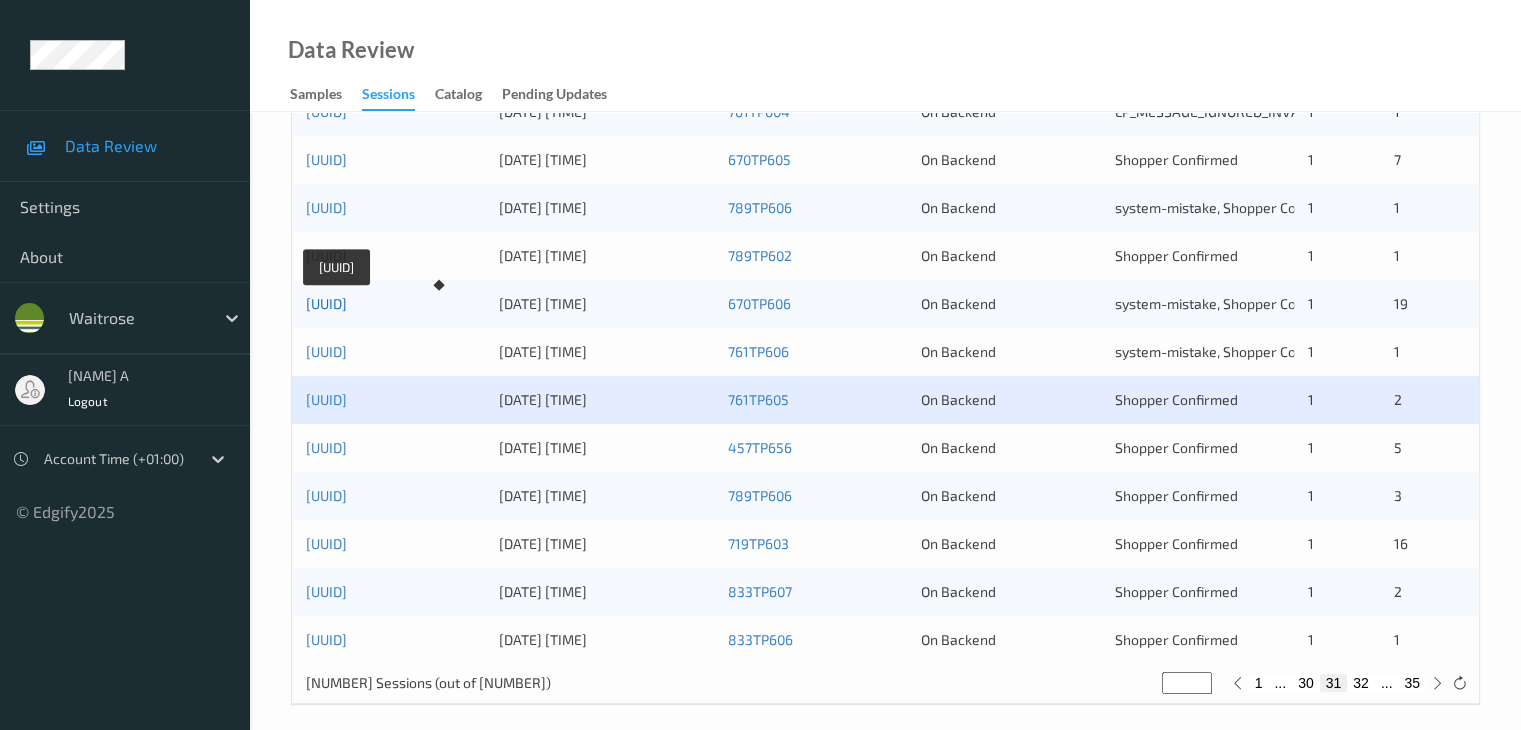scroll, scrollTop: 932, scrollLeft: 0, axis: vertical 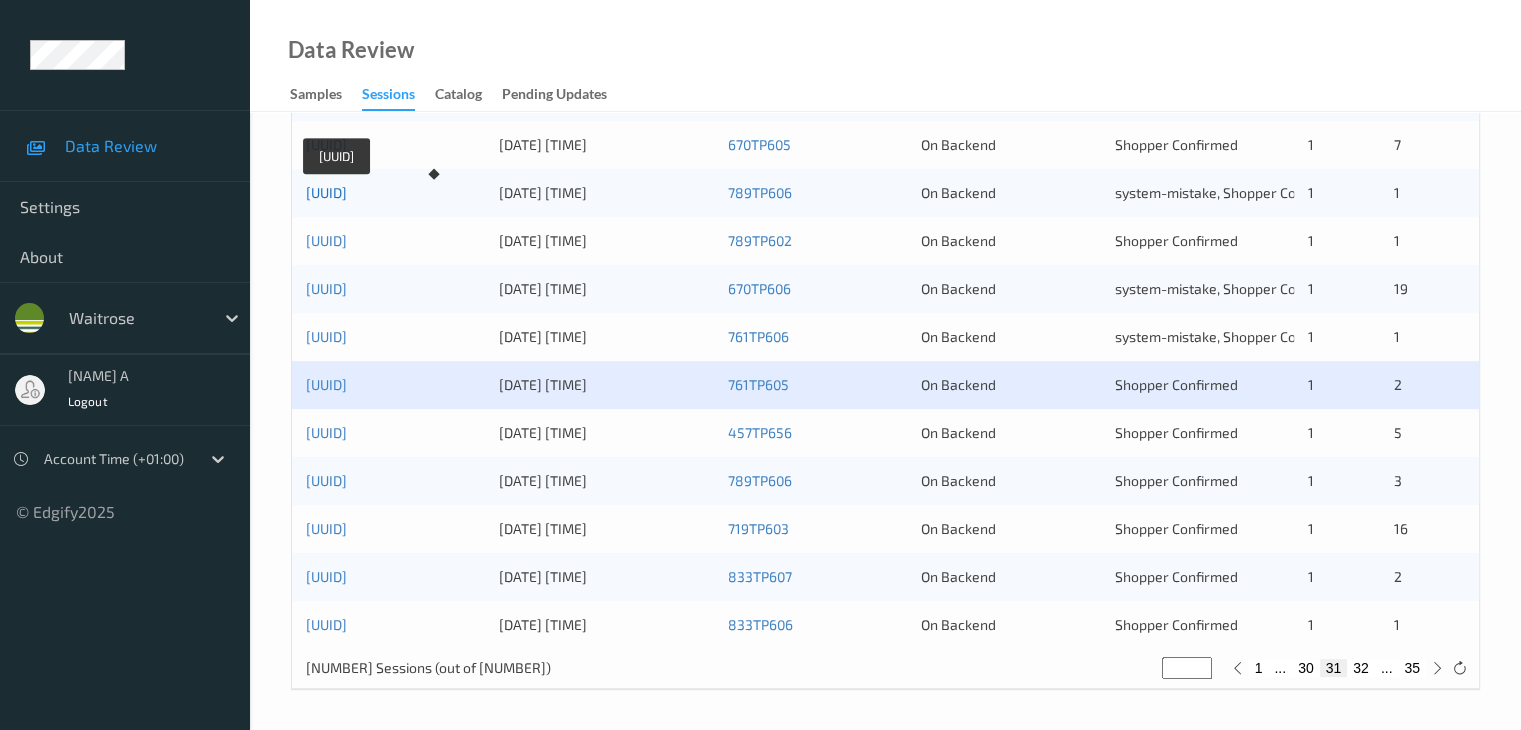 click on "[UUID]" at bounding box center (326, 192) 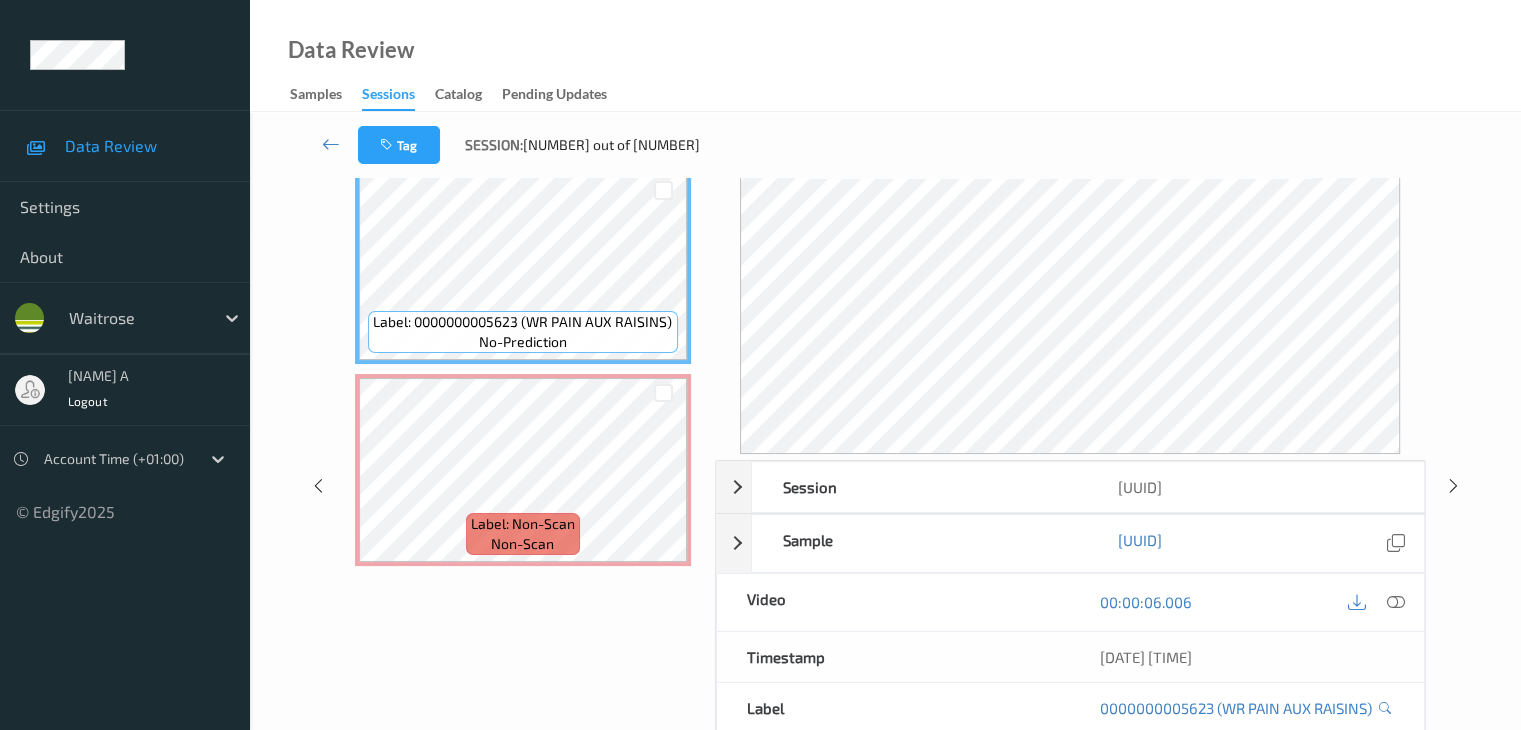 scroll, scrollTop: 200, scrollLeft: 0, axis: vertical 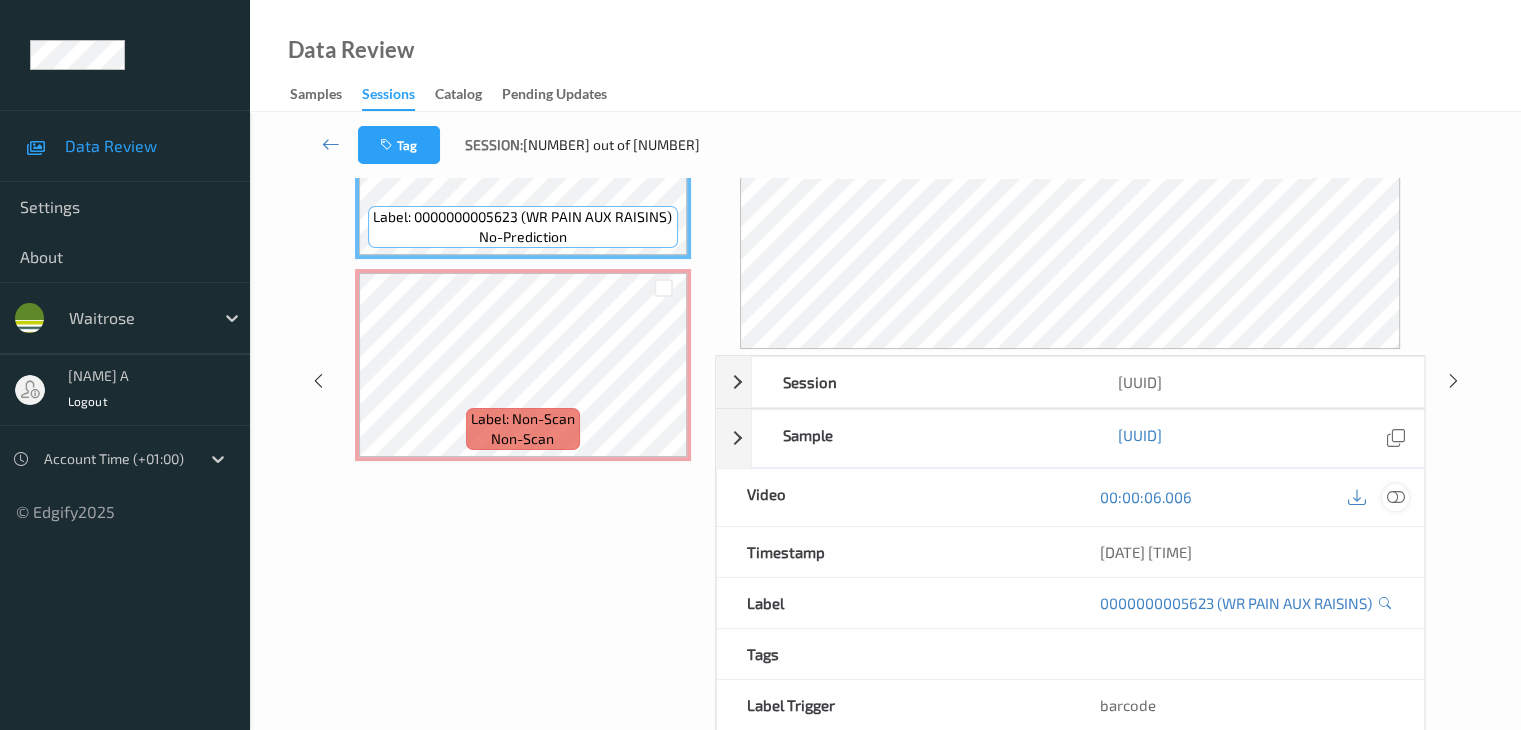 click at bounding box center [1395, 497] 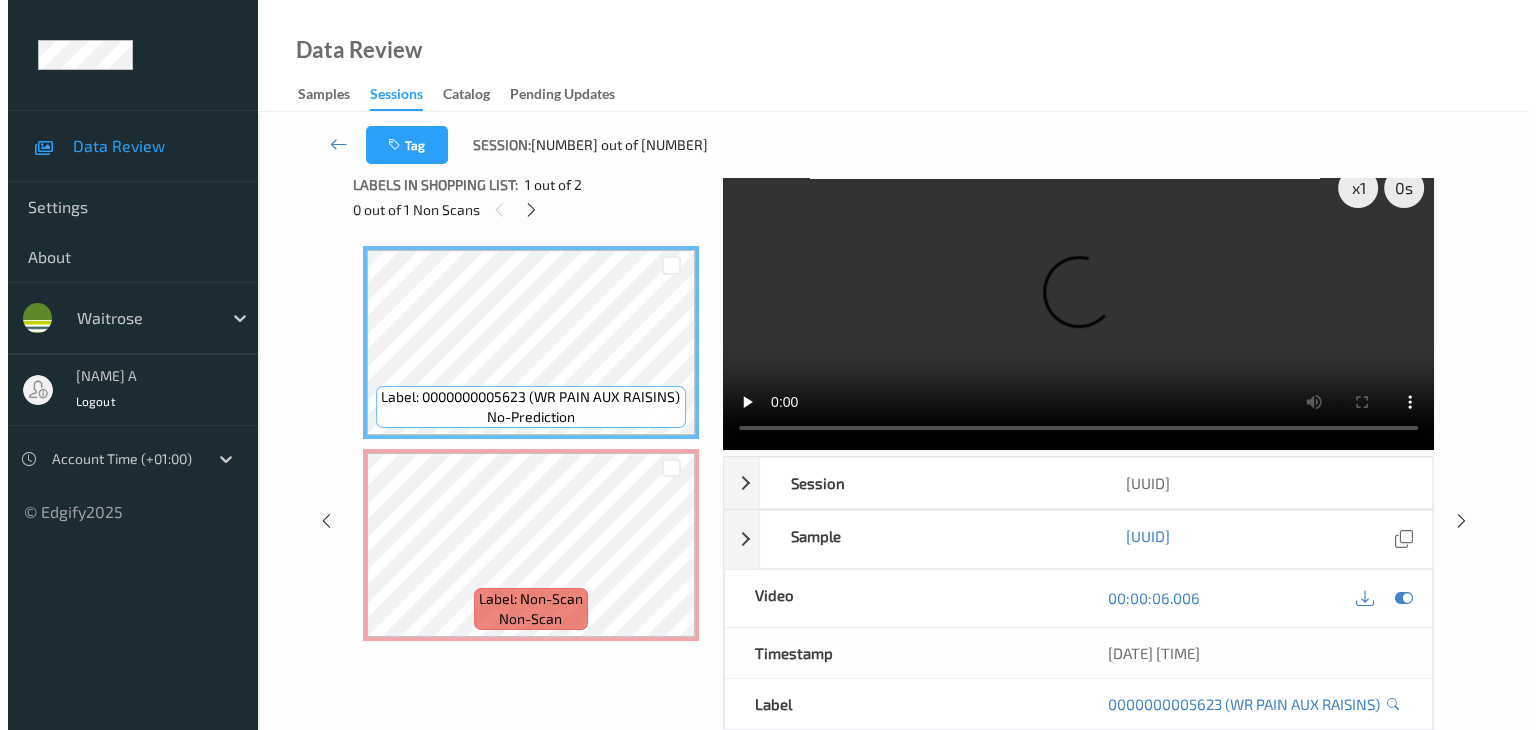 scroll, scrollTop: 0, scrollLeft: 0, axis: both 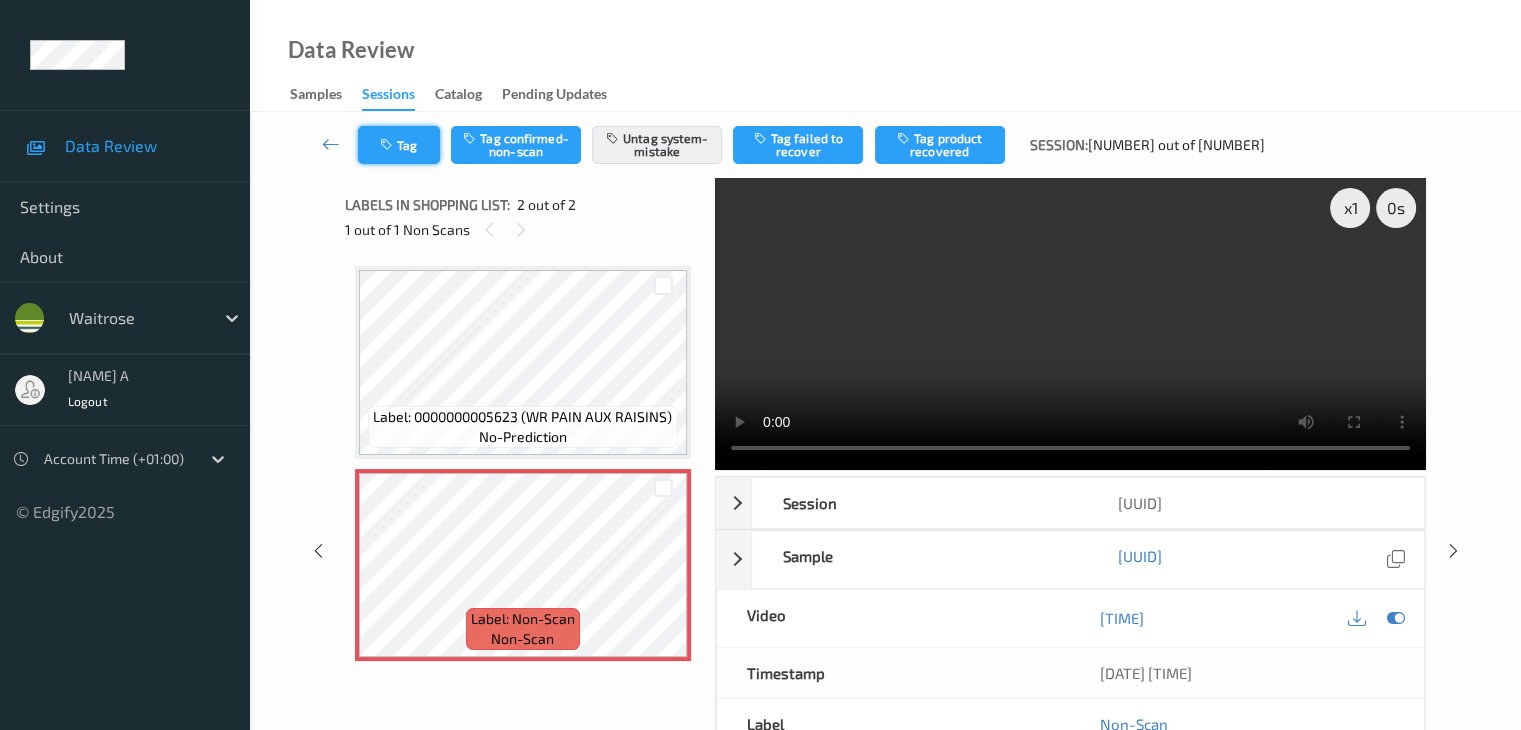 click on "Tag" at bounding box center [399, 145] 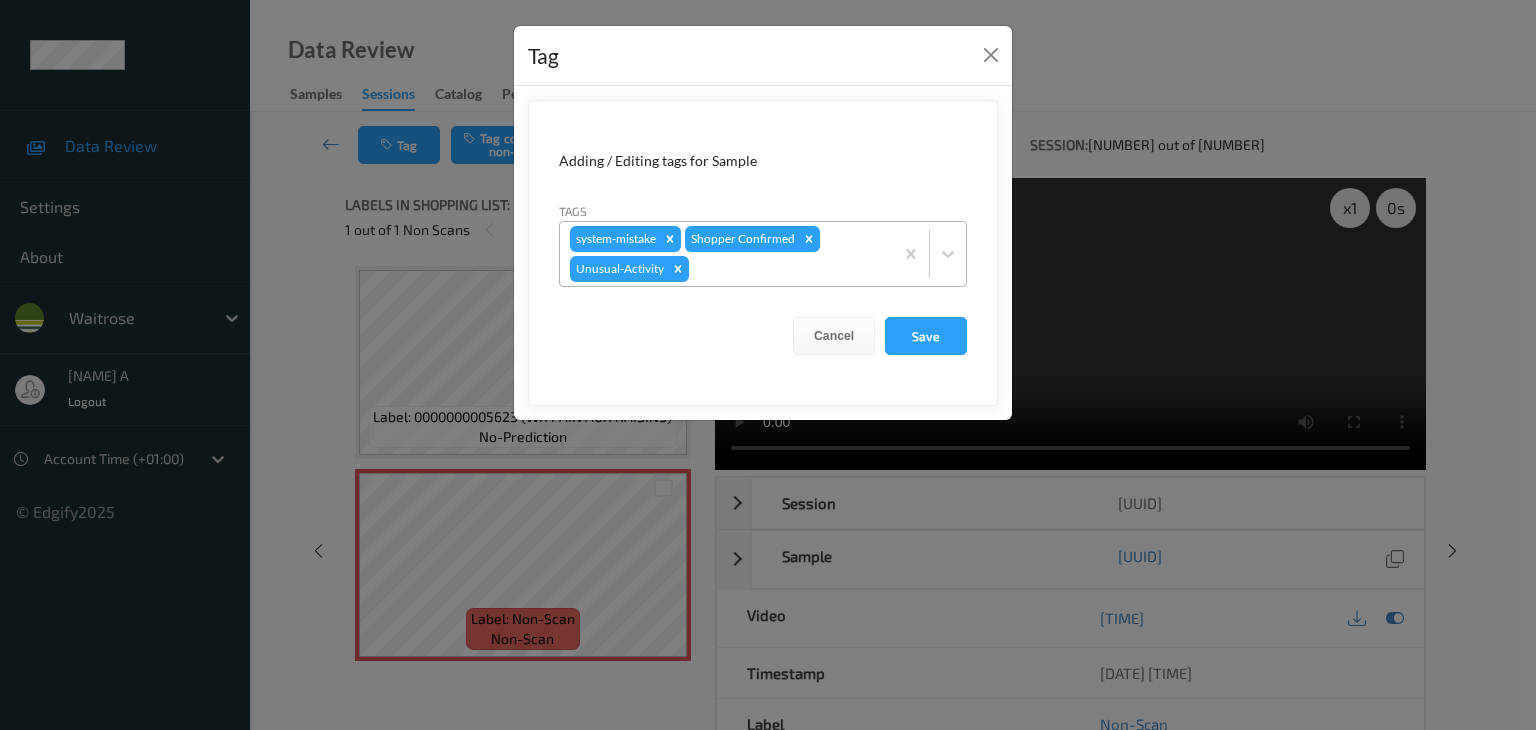 click at bounding box center [788, 269] 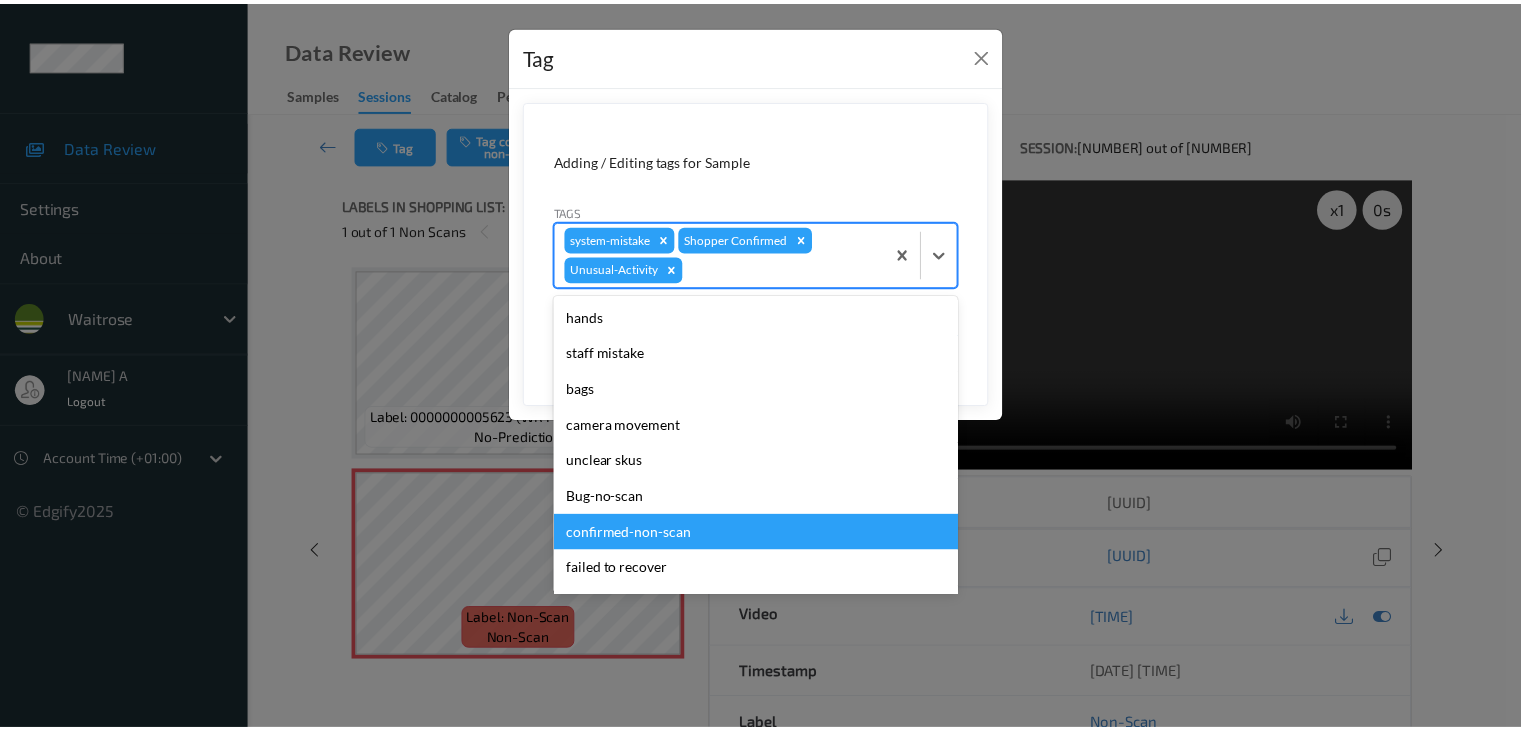 scroll, scrollTop: 356, scrollLeft: 0, axis: vertical 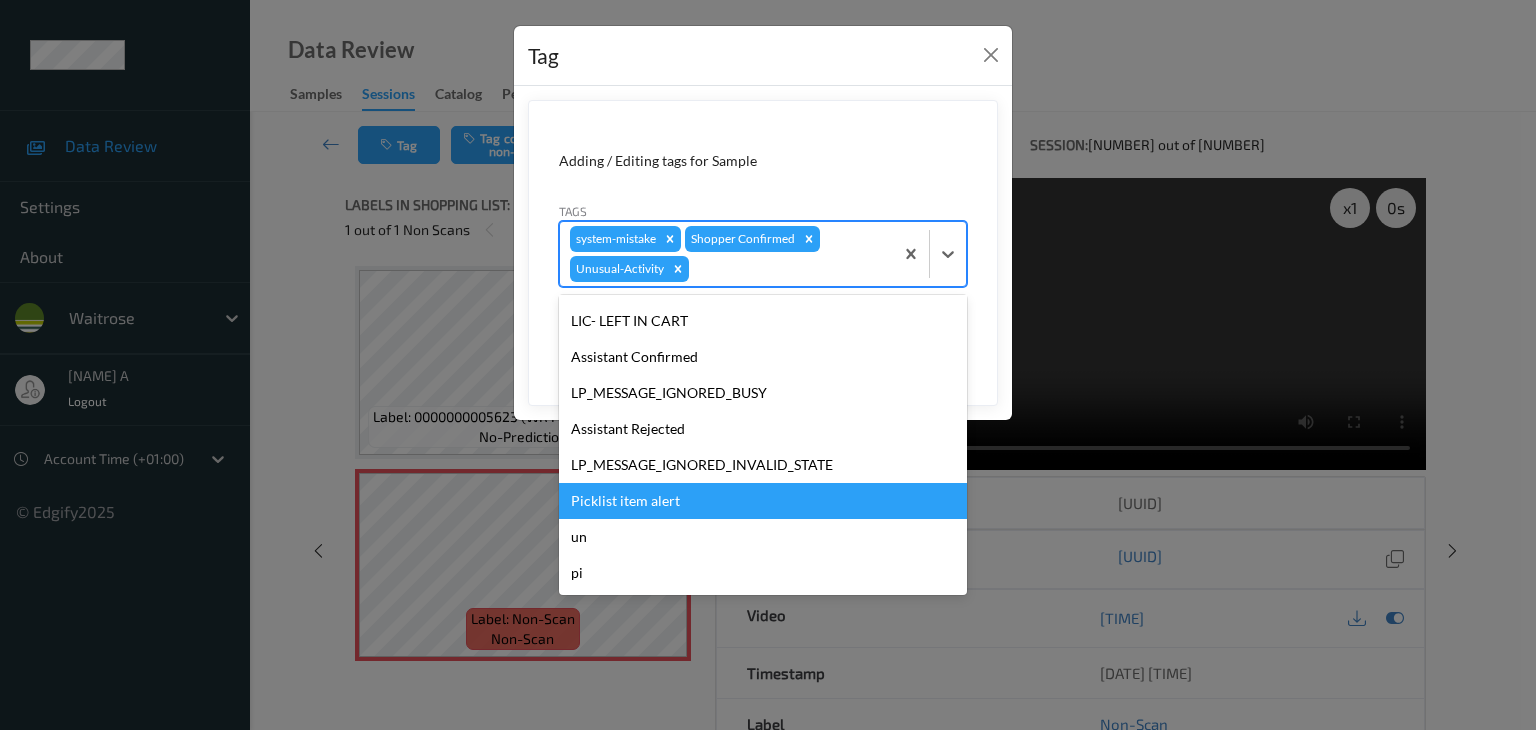click on "Picklist item alert" at bounding box center [763, 501] 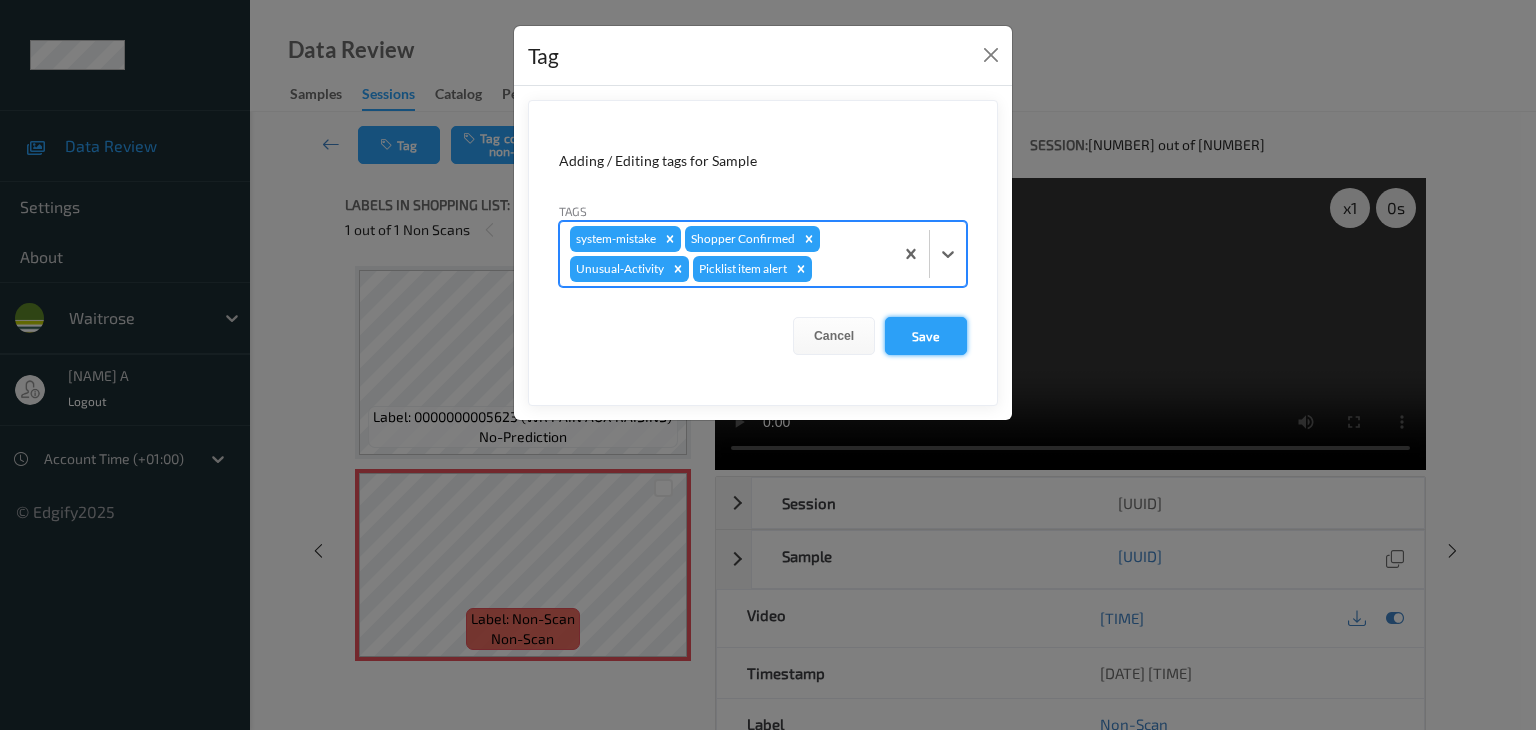 click on "Save" at bounding box center (926, 336) 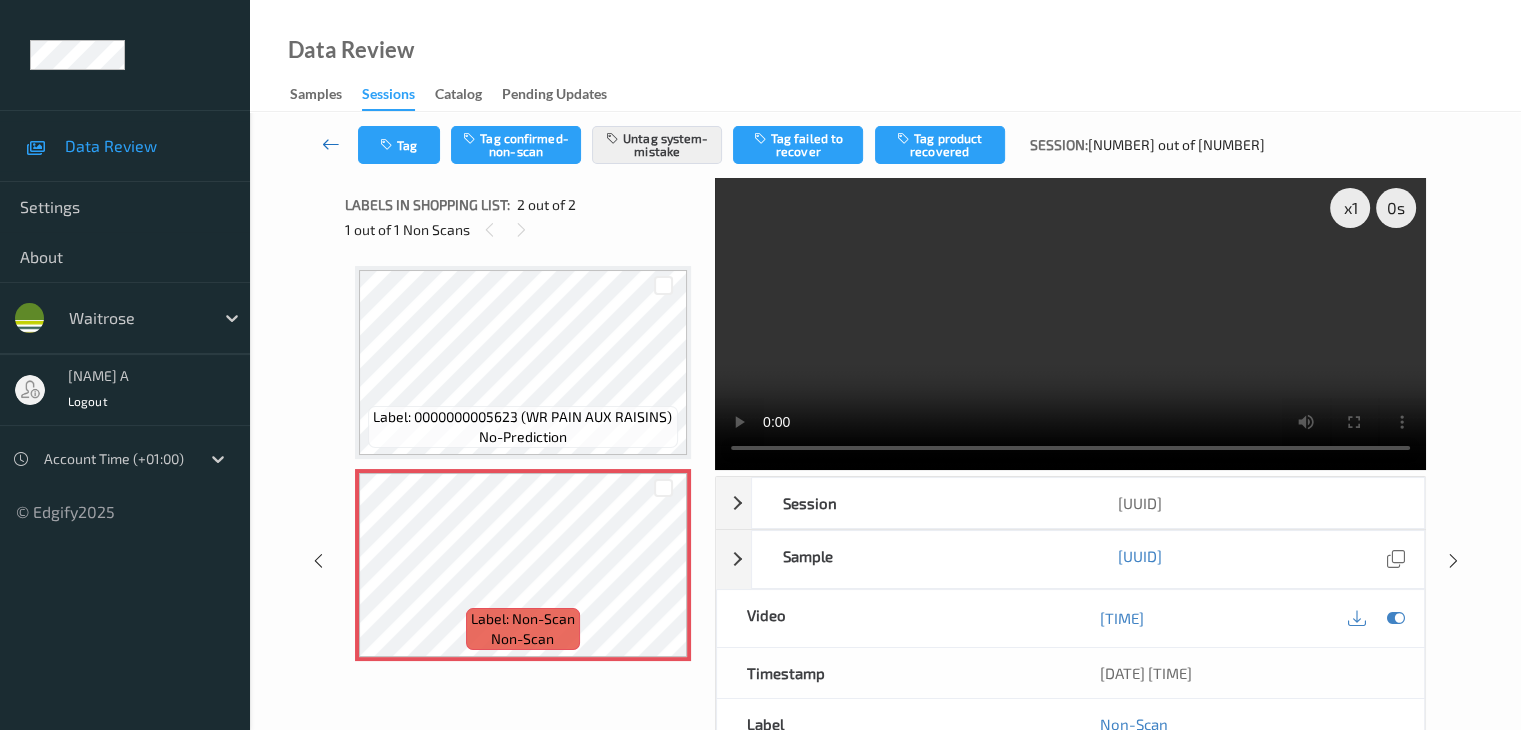 click at bounding box center (331, 144) 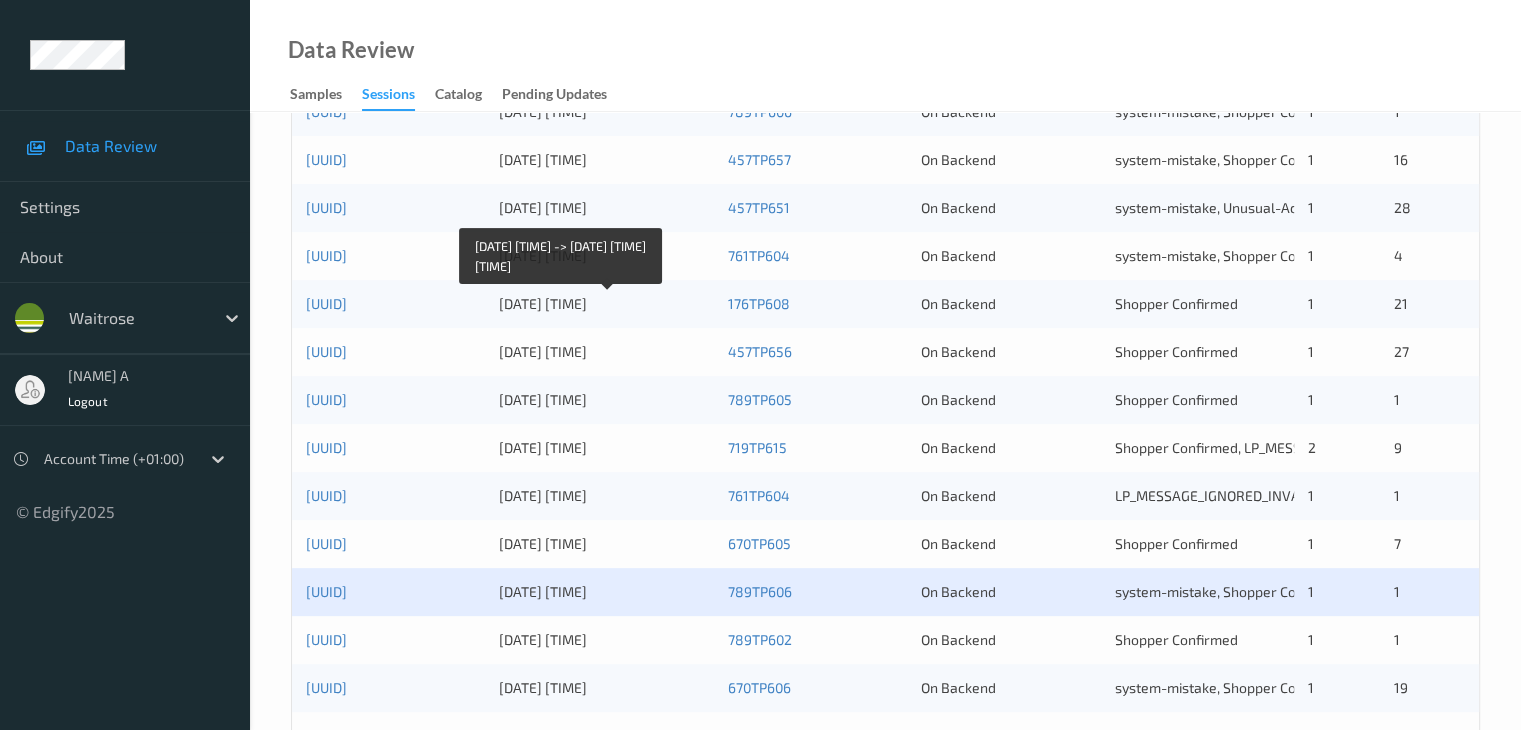 scroll, scrollTop: 700, scrollLeft: 0, axis: vertical 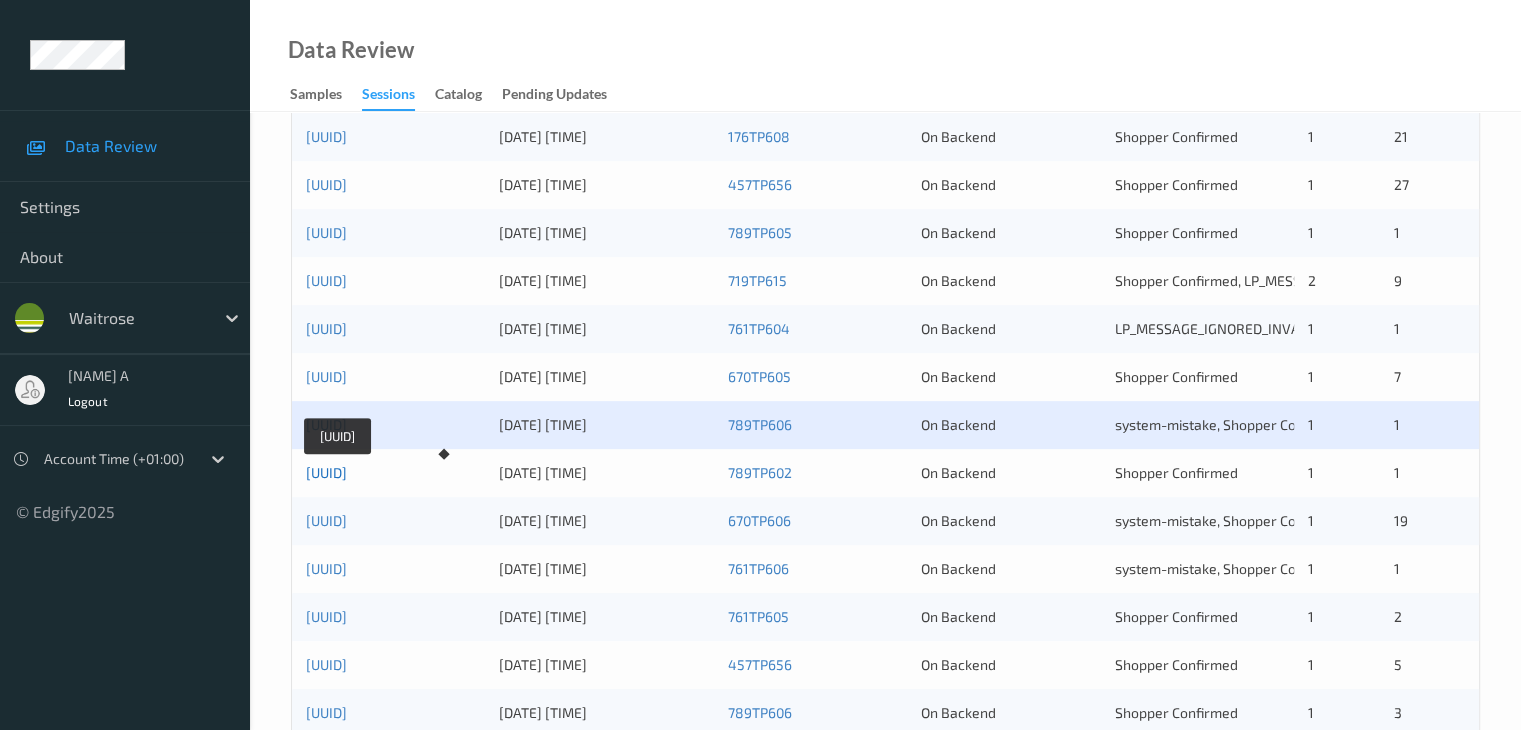 click on "[UUID]" at bounding box center [326, 472] 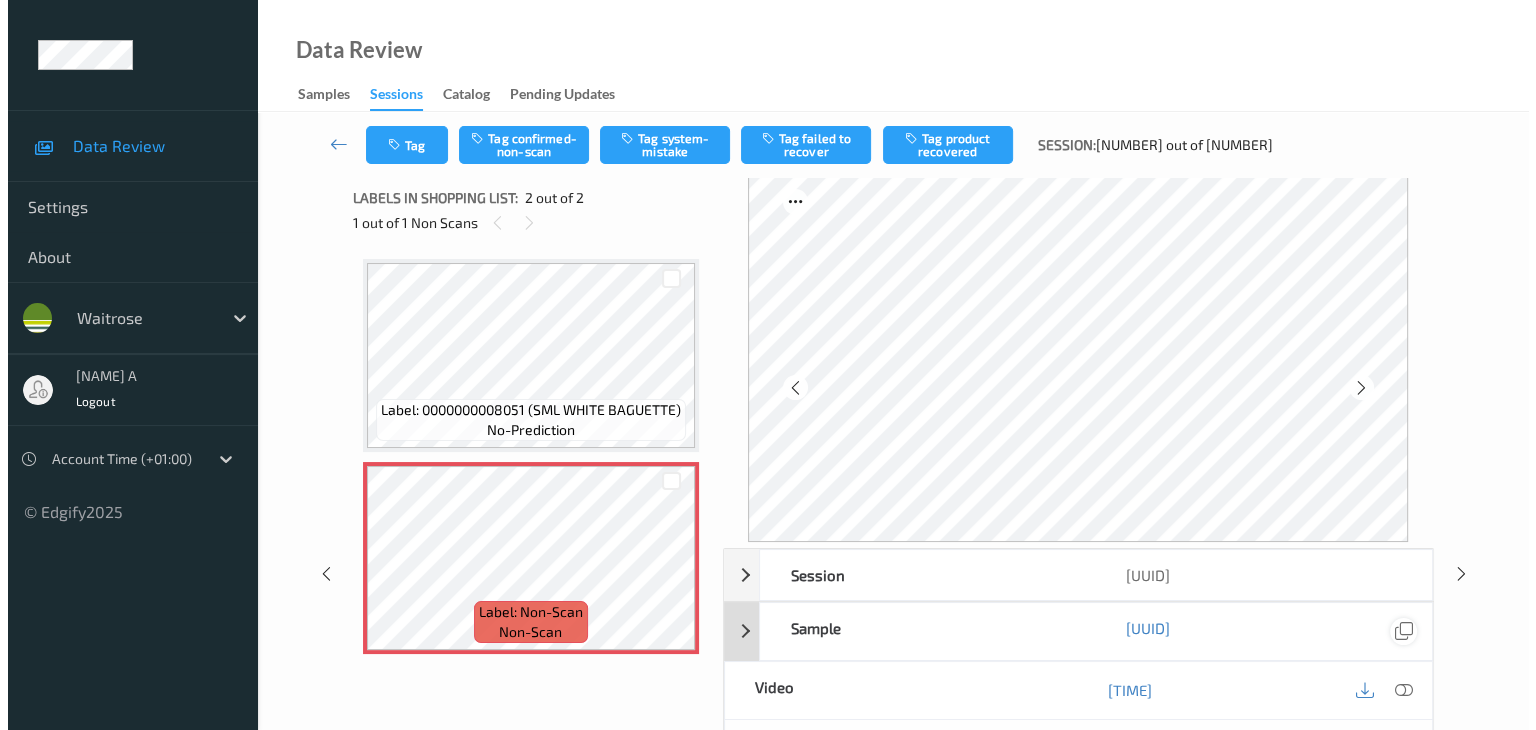 scroll, scrollTop: 0, scrollLeft: 0, axis: both 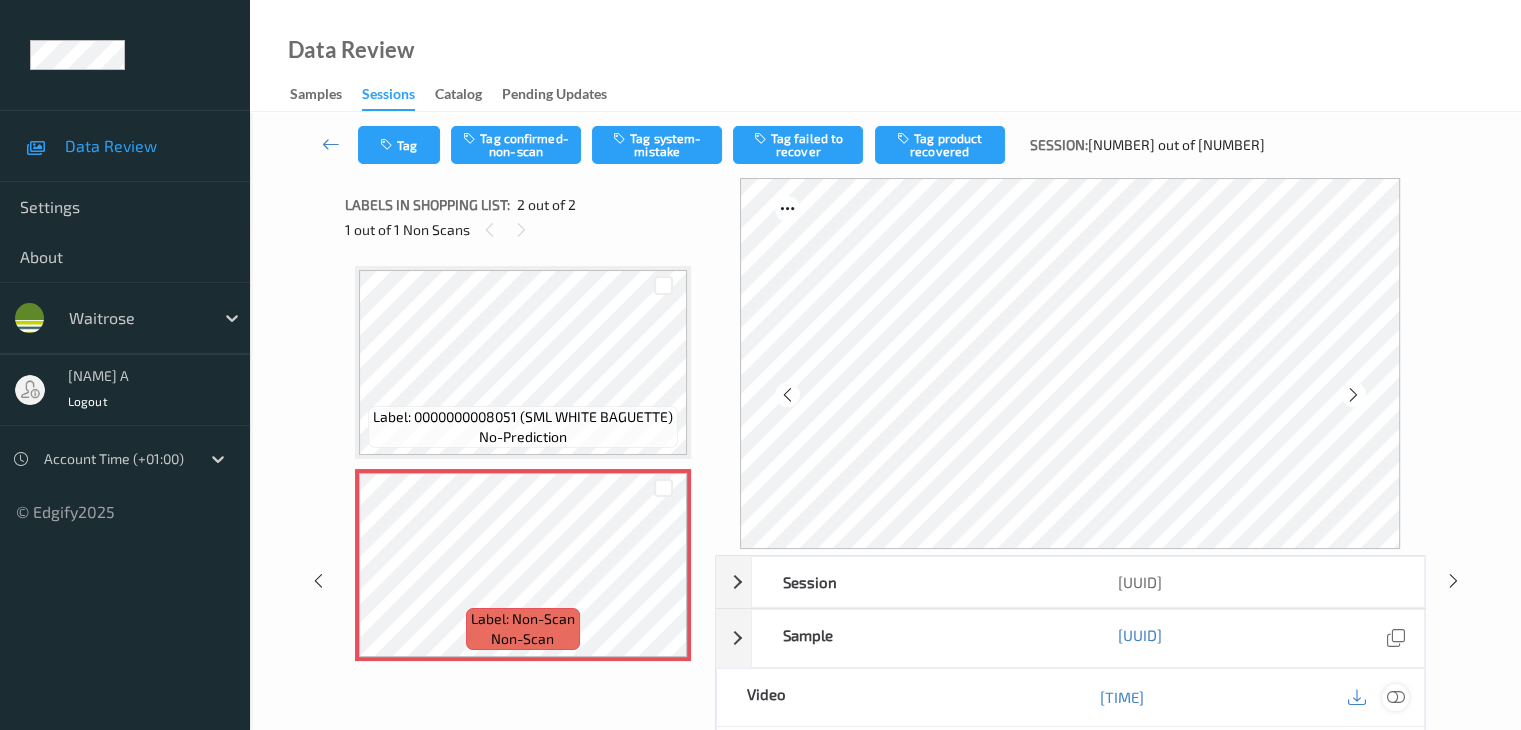 click at bounding box center [1395, 697] 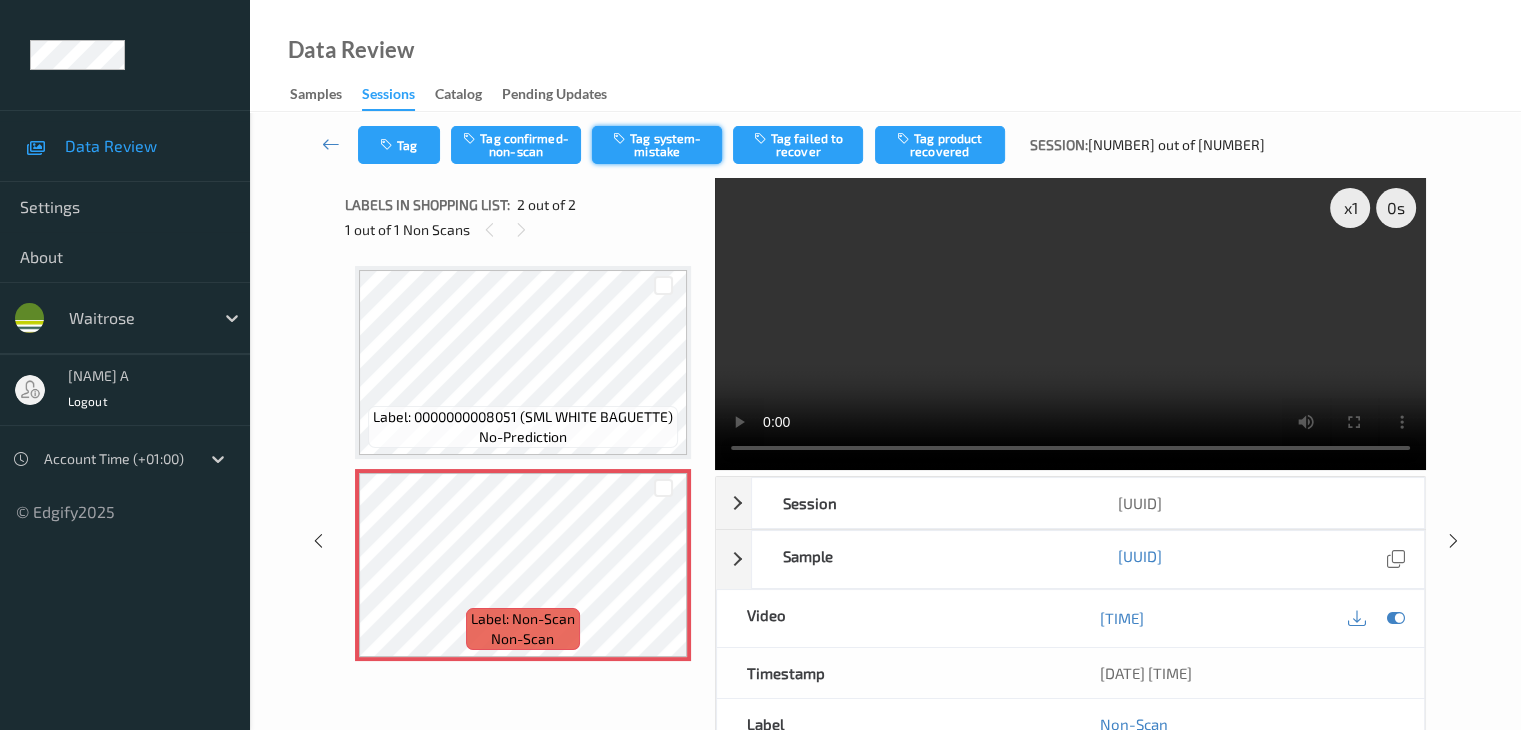 click on "Tag   system-mistake" at bounding box center (657, 145) 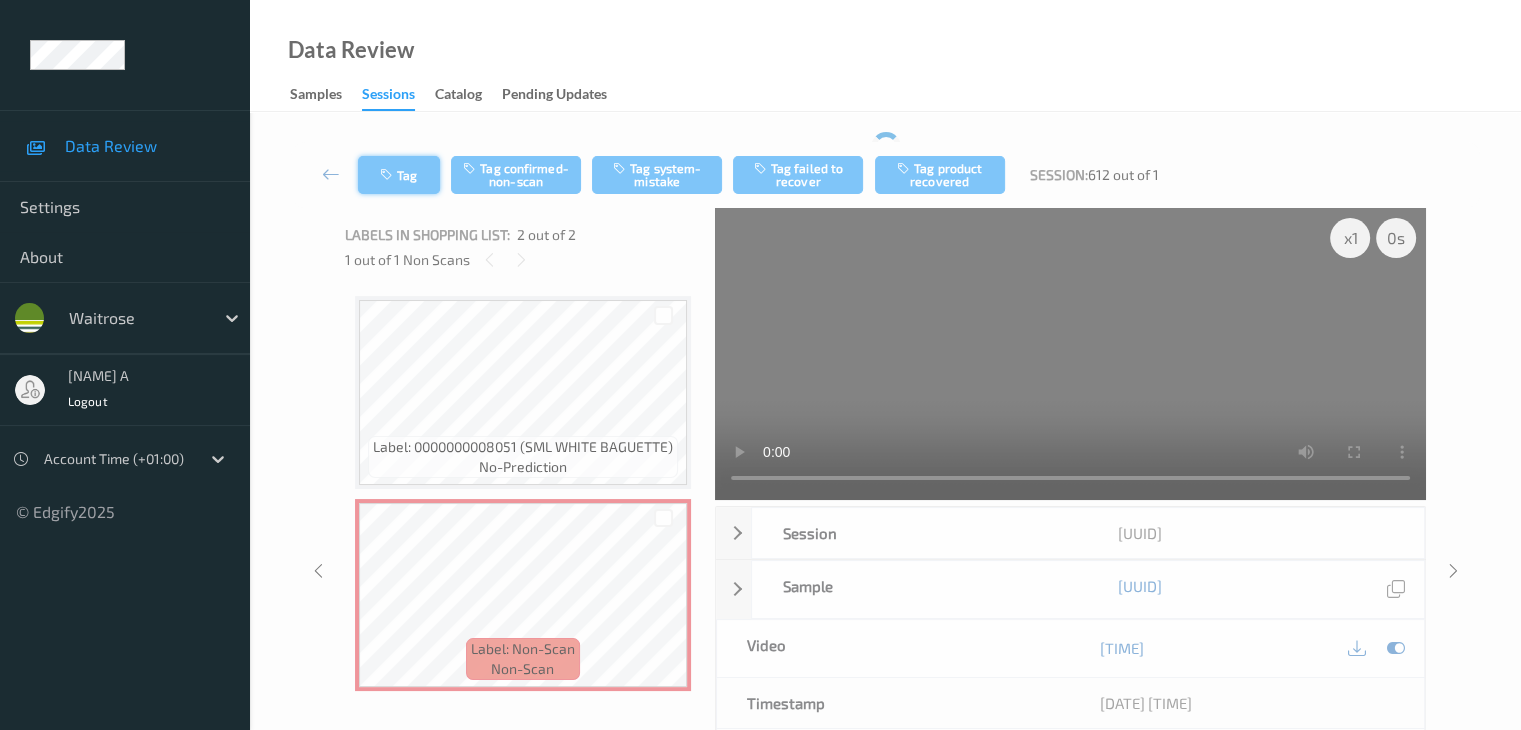 click on "Tag Tag   confirmed-non-scan Tag   system-mistake Tag   failed to recover Tag   product recovered Session: [NUMBER] out of [NUMBER]" at bounding box center [885, 175] 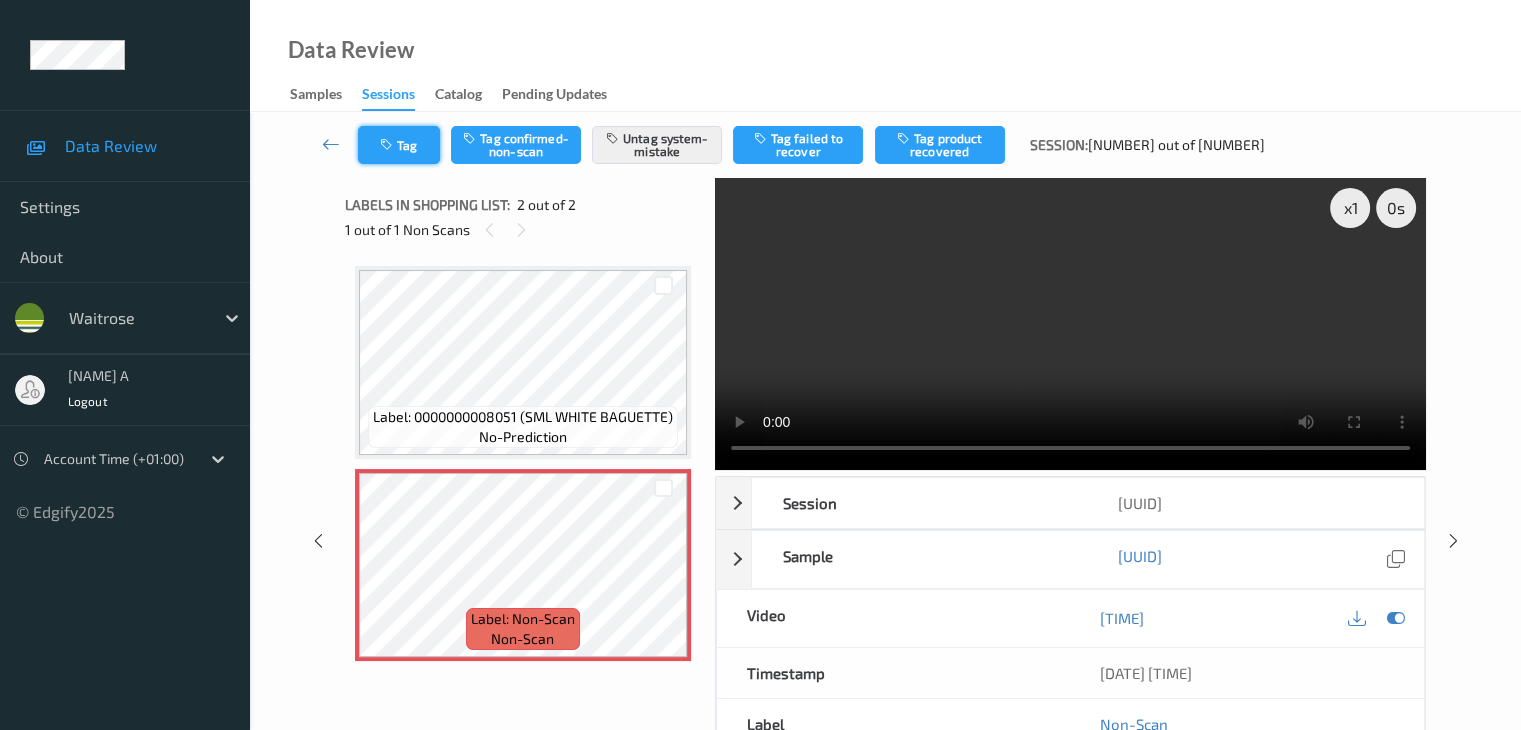 click at bounding box center [388, 145] 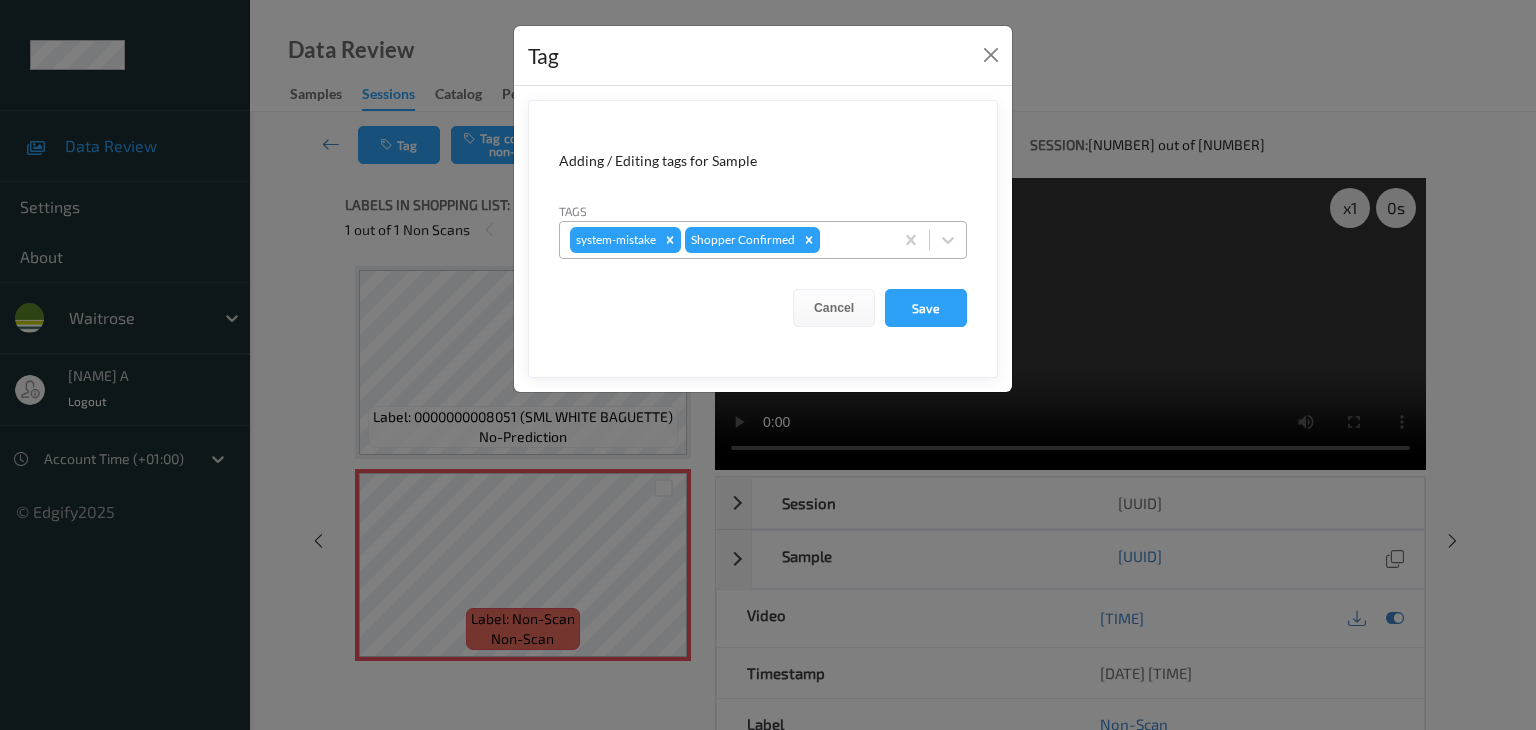 click at bounding box center [853, 240] 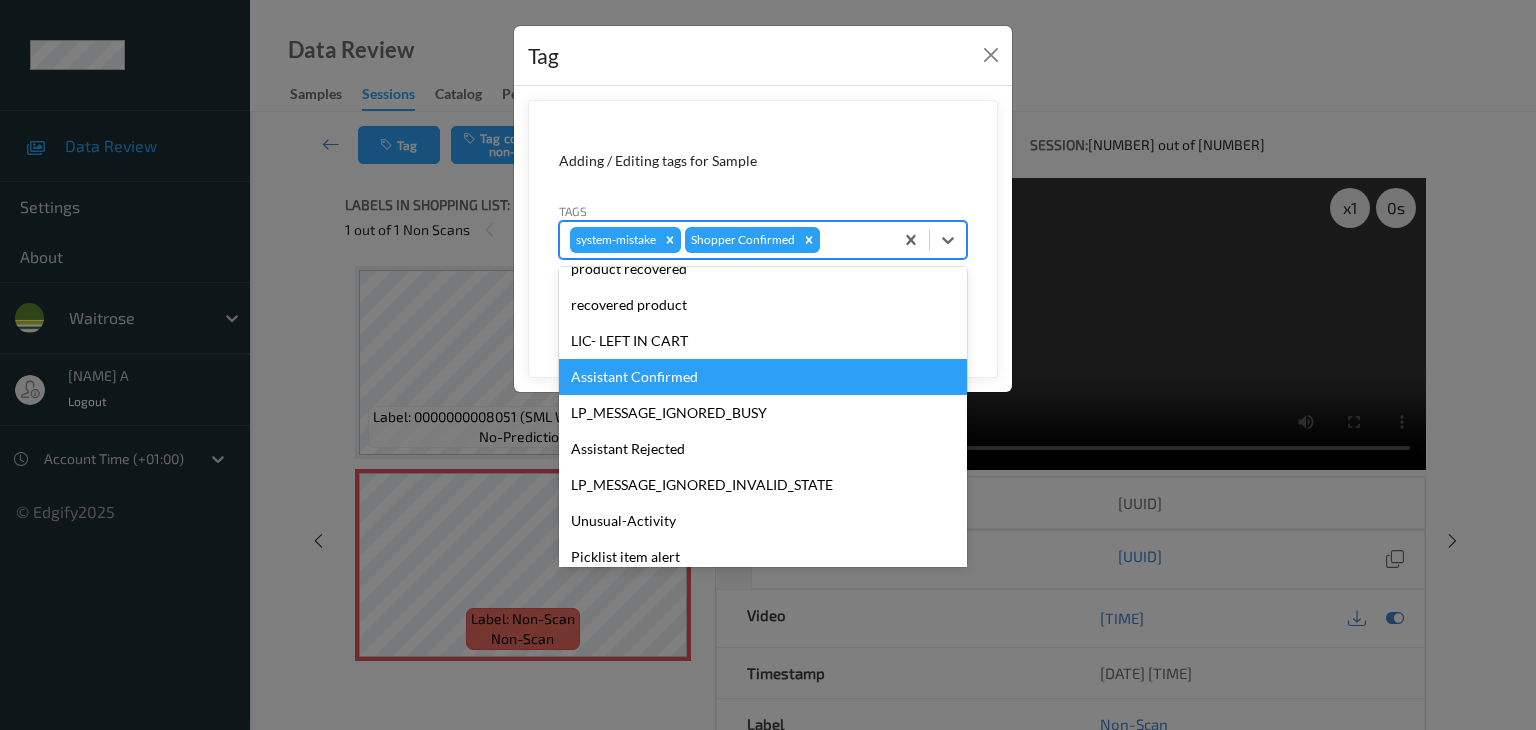 scroll, scrollTop: 392, scrollLeft: 0, axis: vertical 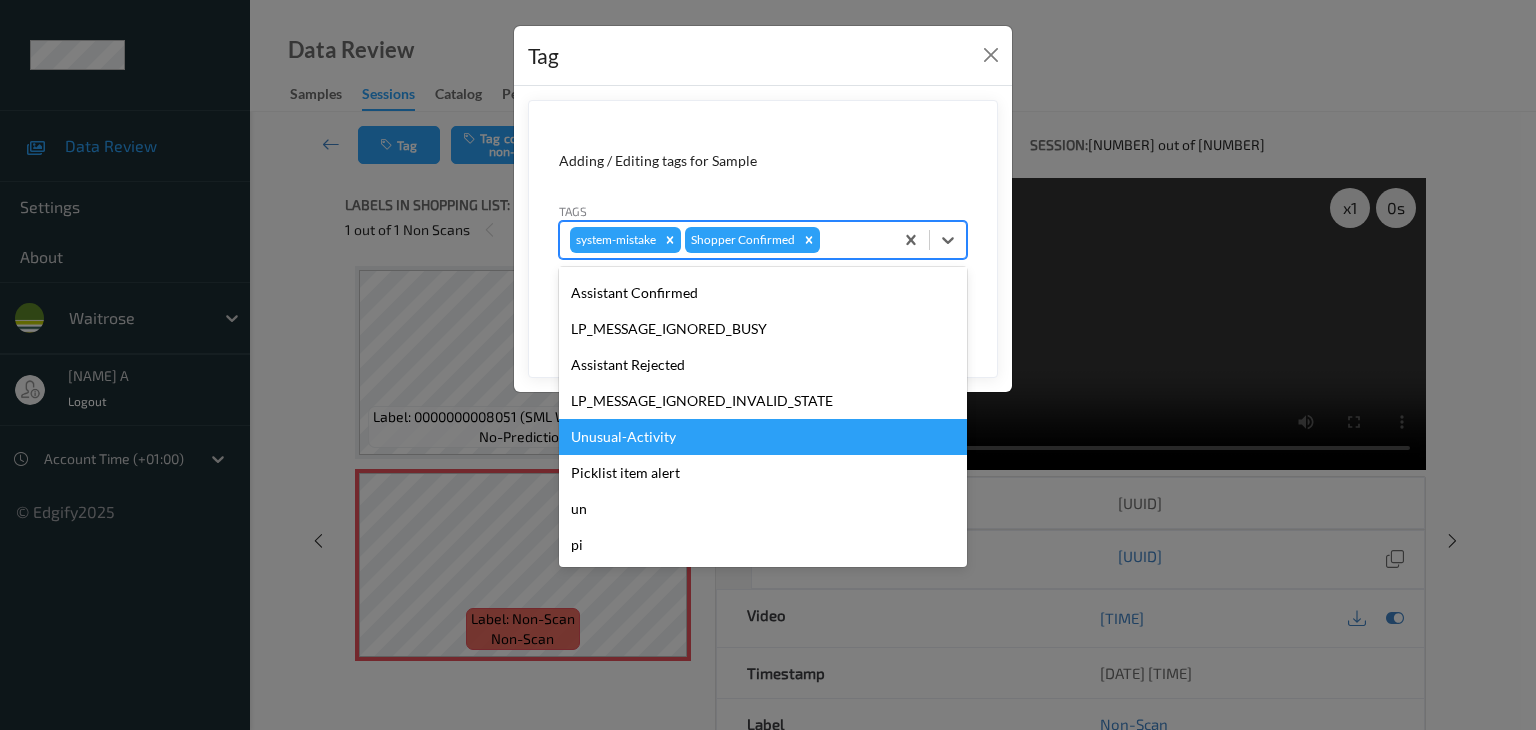 click on "Unusual-Activity" at bounding box center [763, 437] 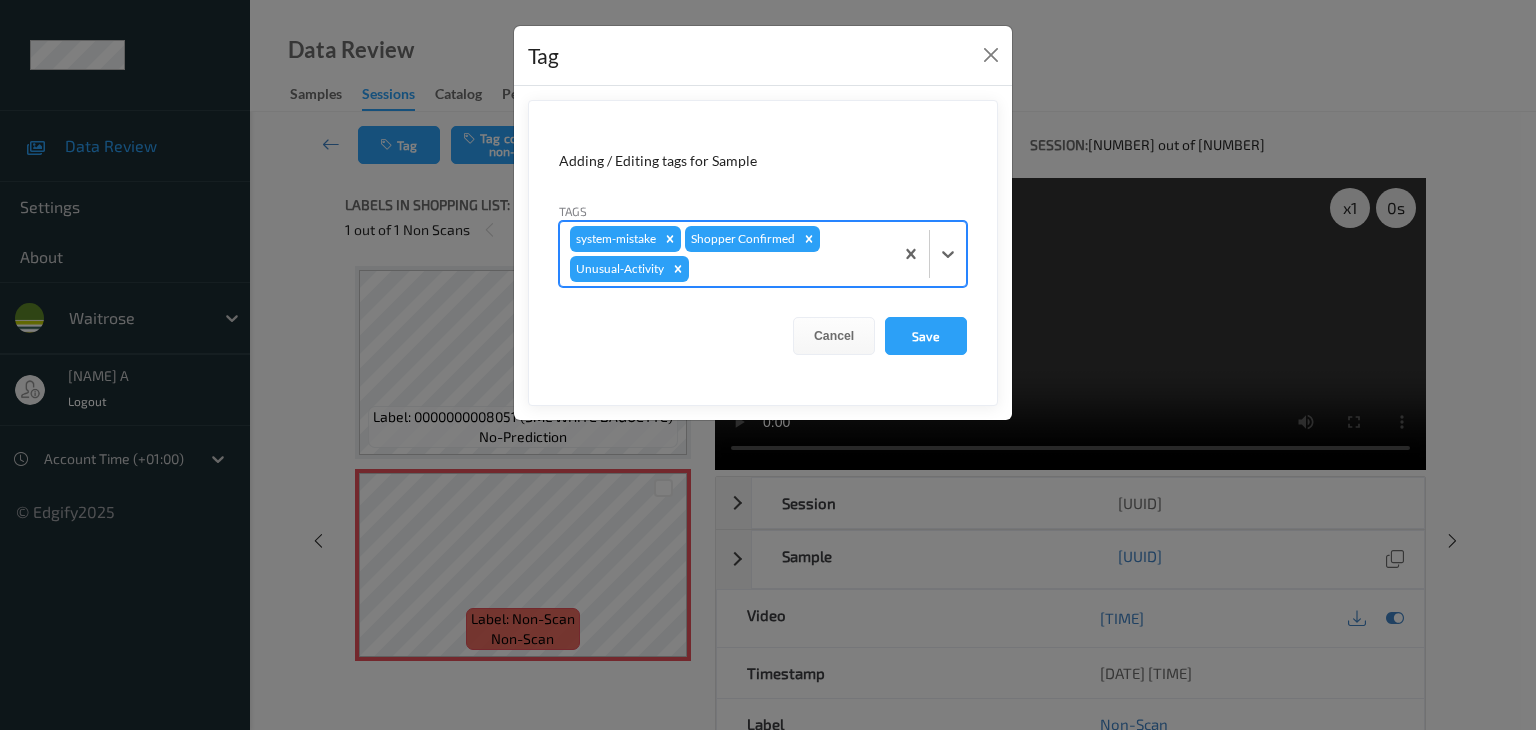 click at bounding box center [788, 269] 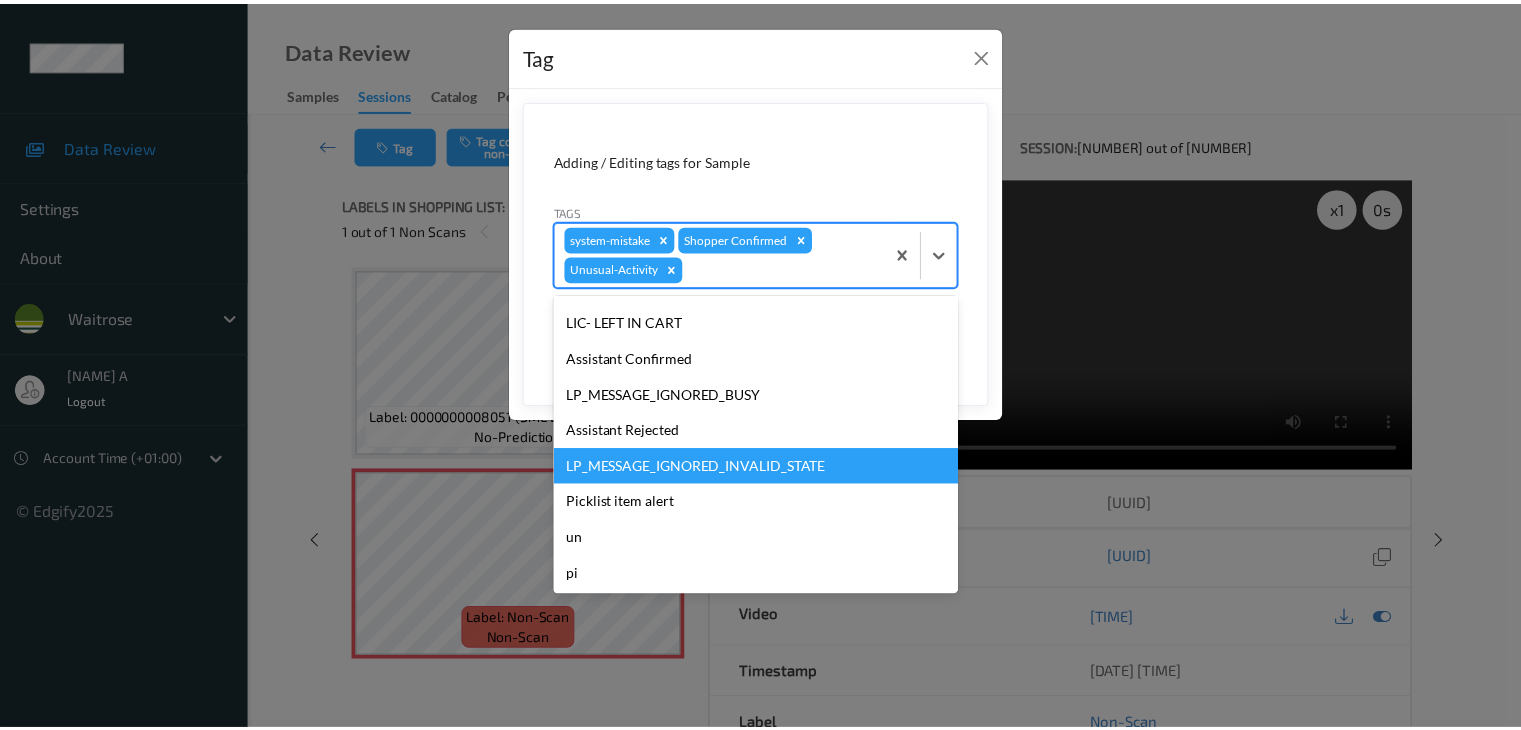 scroll, scrollTop: 356, scrollLeft: 0, axis: vertical 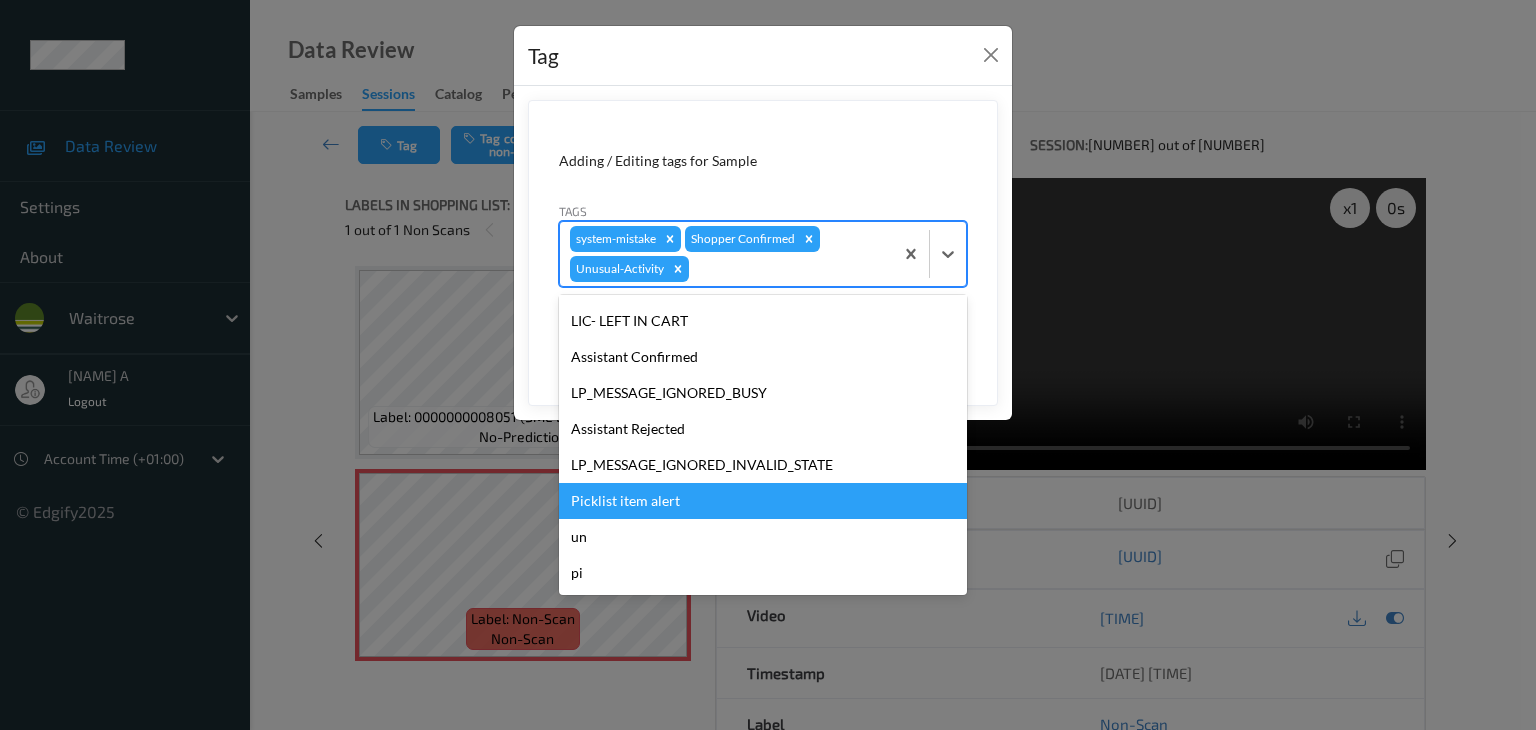 click on "Picklist item alert" at bounding box center [763, 501] 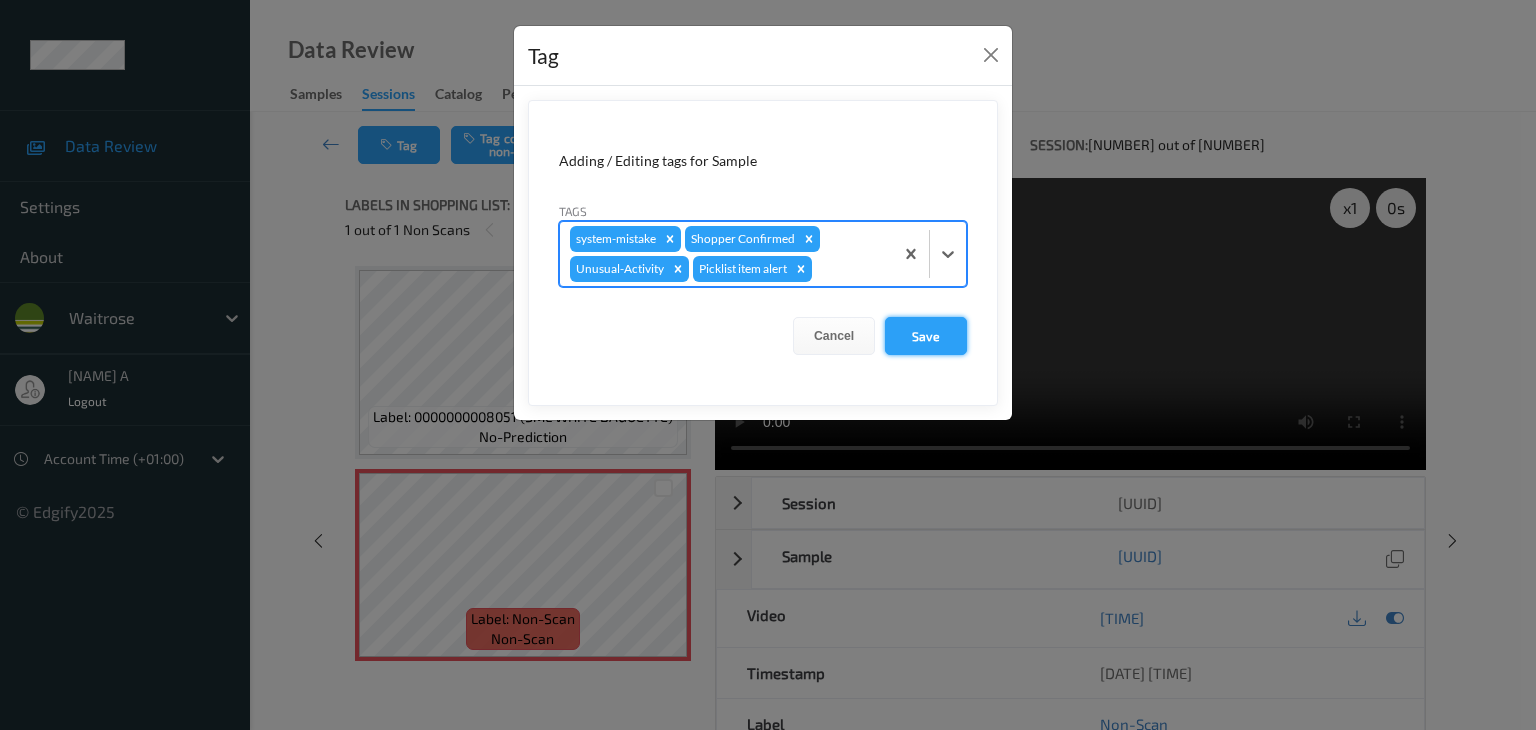 click on "Save" at bounding box center [926, 336] 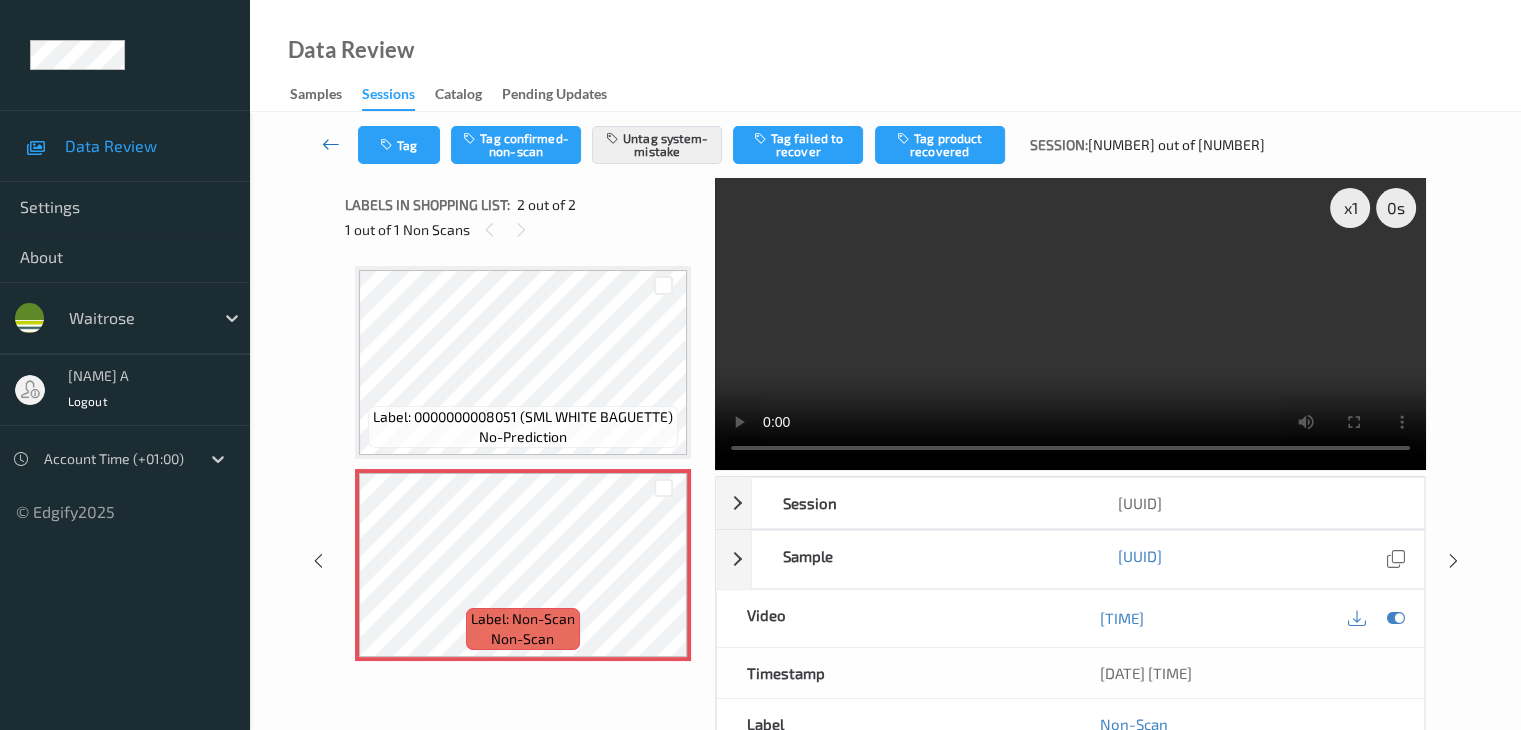 click at bounding box center (331, 145) 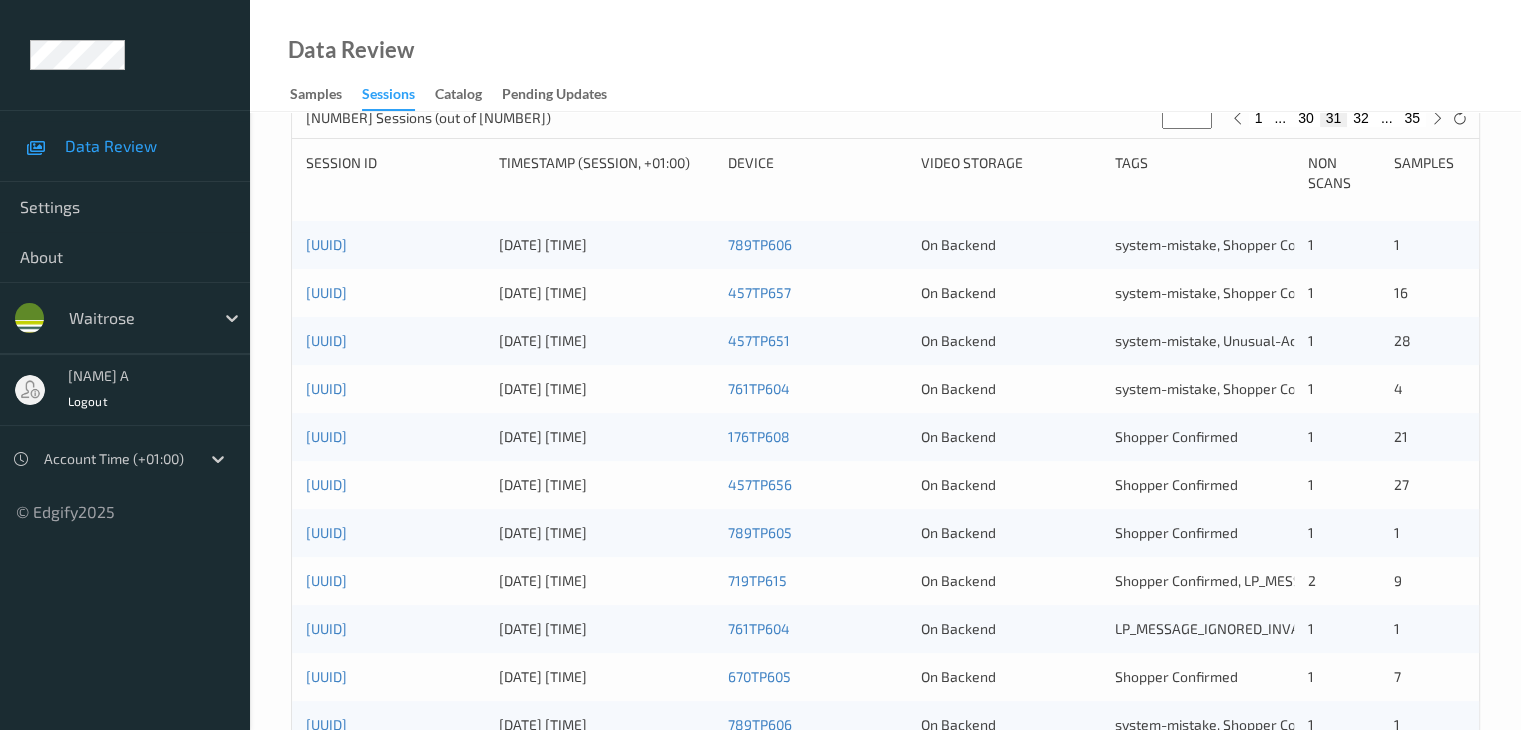 scroll, scrollTop: 800, scrollLeft: 0, axis: vertical 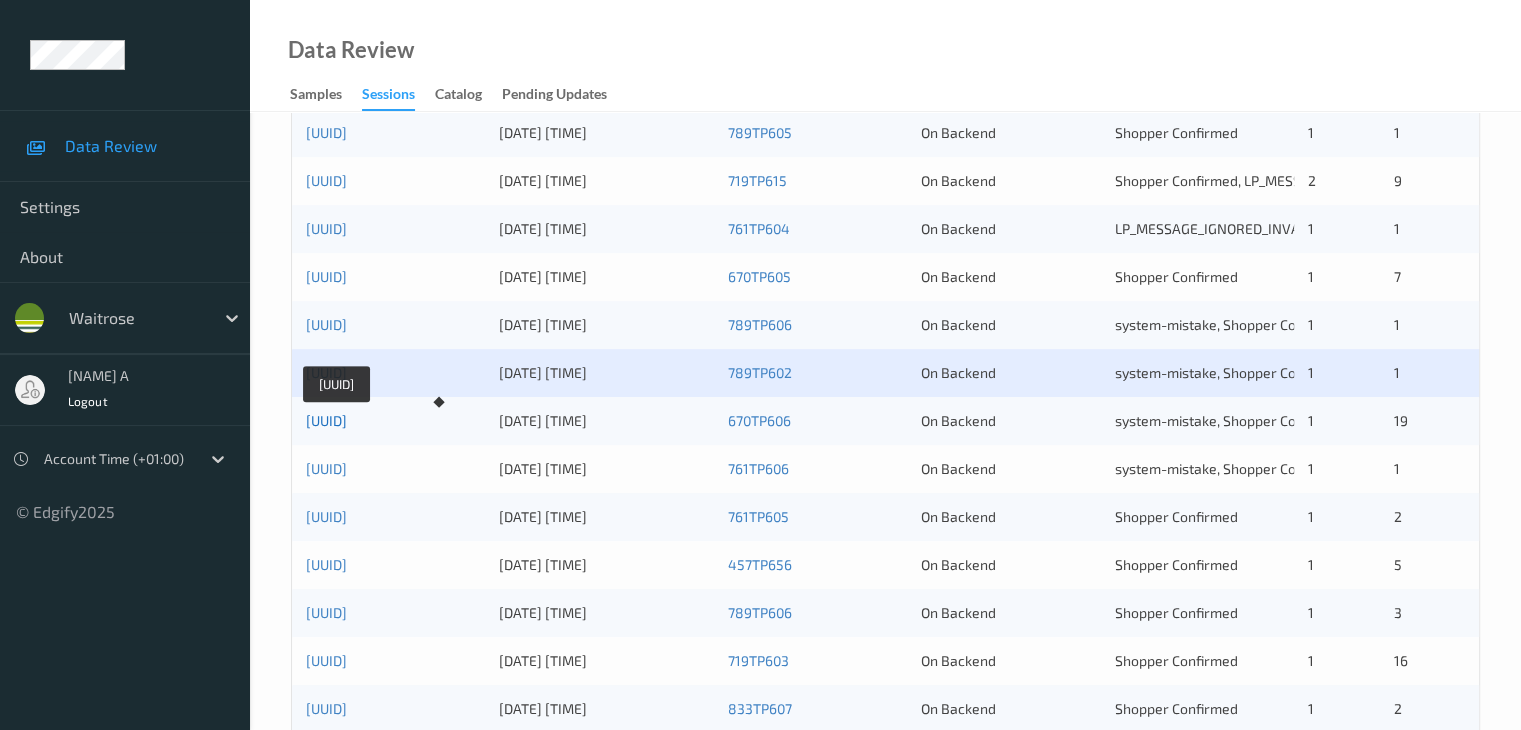 click on "[UUID]" at bounding box center [326, 420] 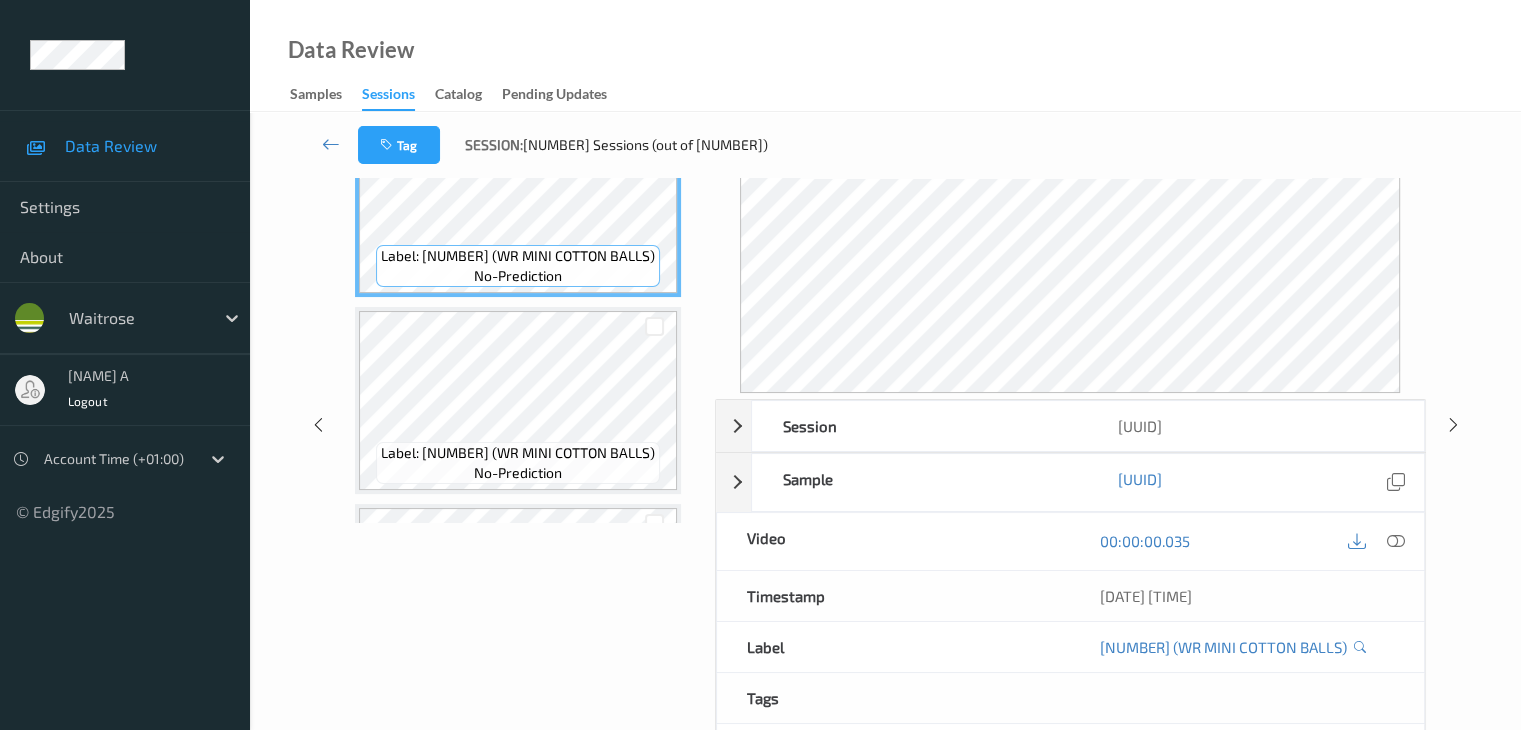scroll, scrollTop: 0, scrollLeft: 0, axis: both 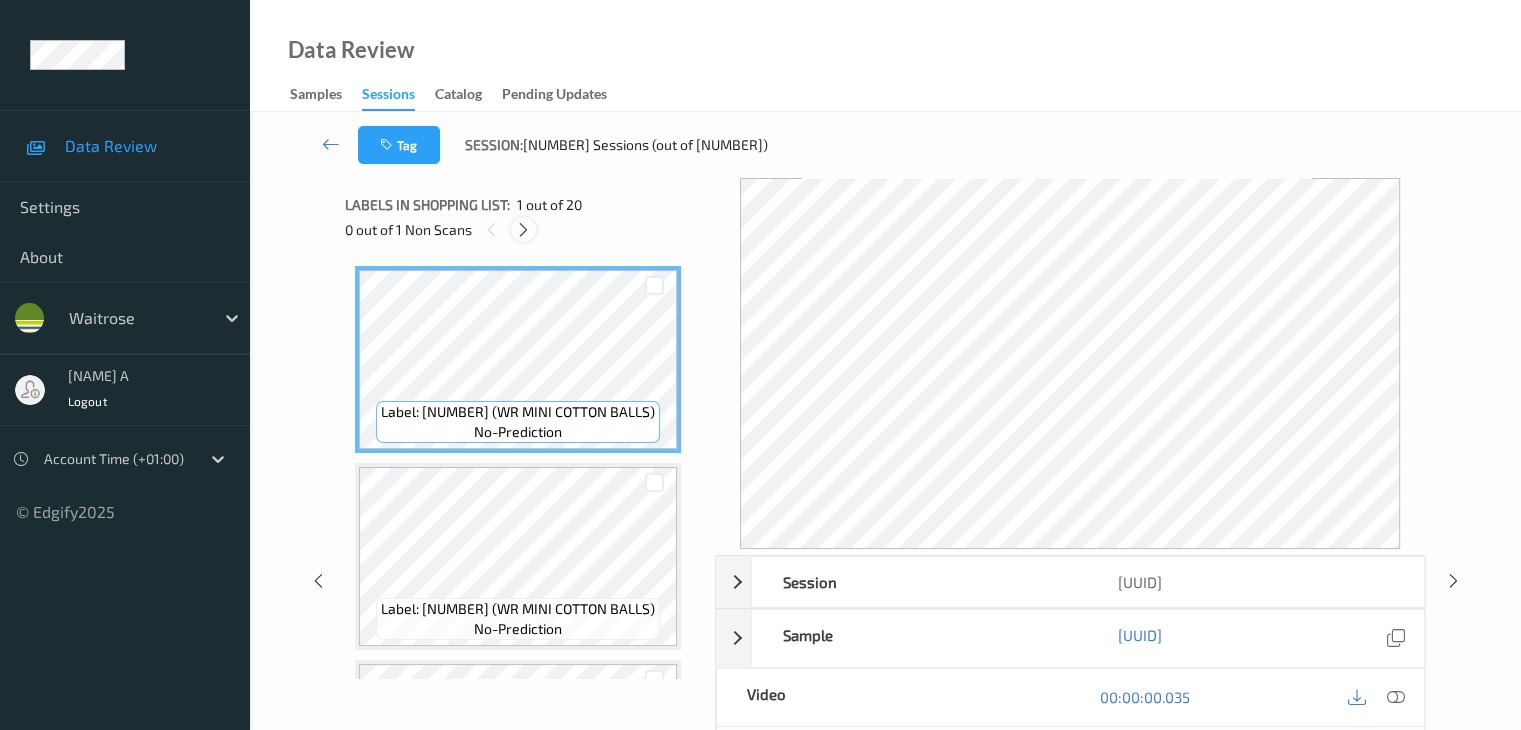 click at bounding box center [523, 230] 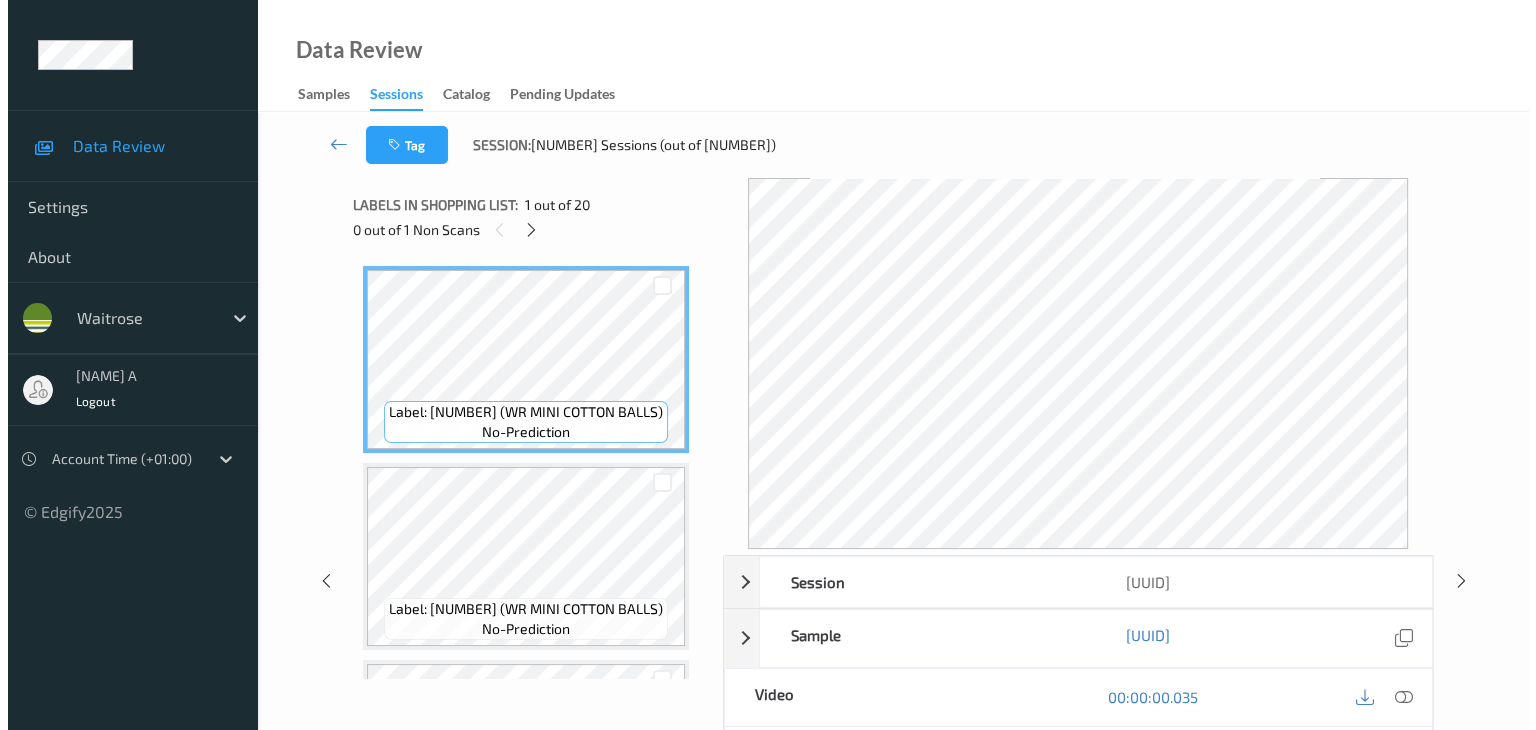 scroll, scrollTop: 600, scrollLeft: 0, axis: vertical 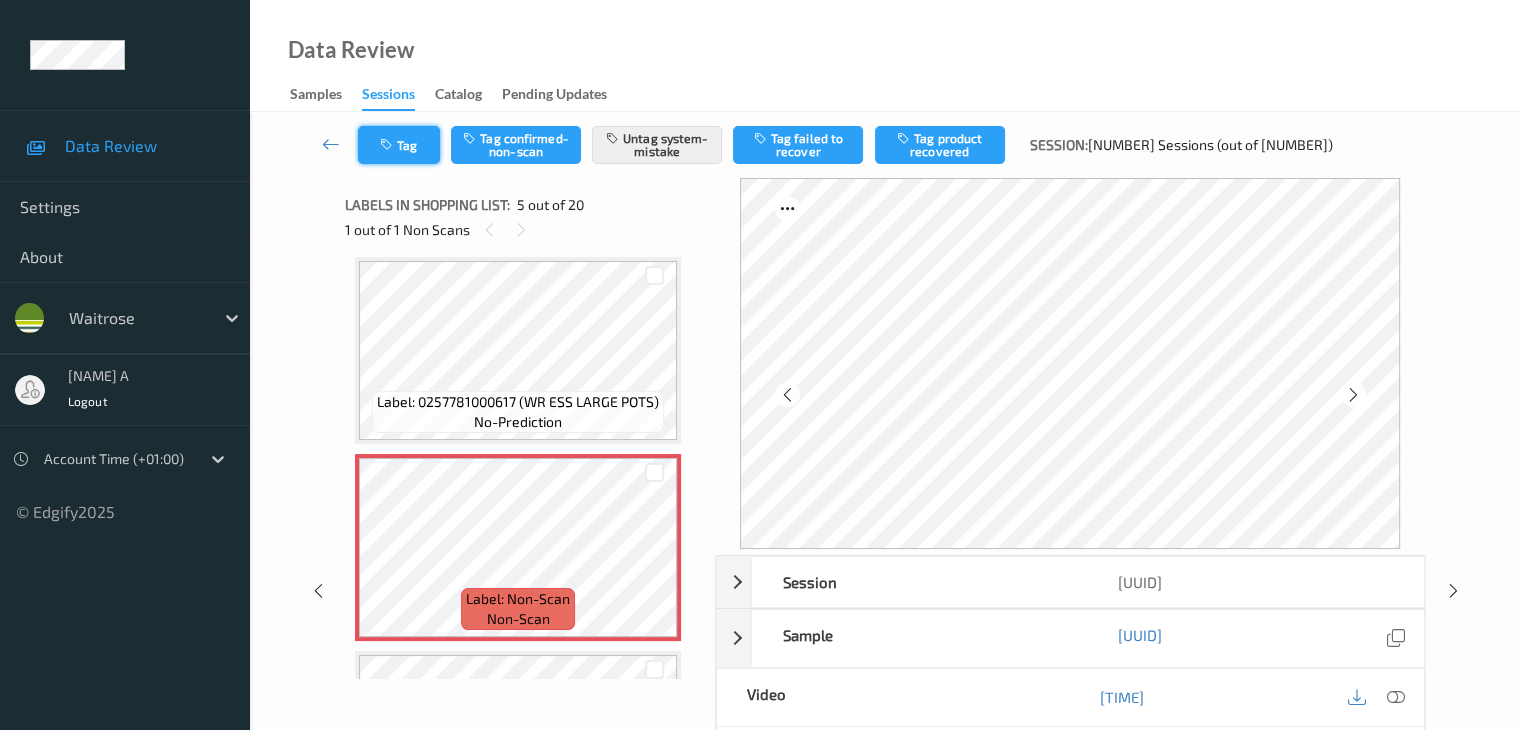 click on "Tag" at bounding box center (399, 145) 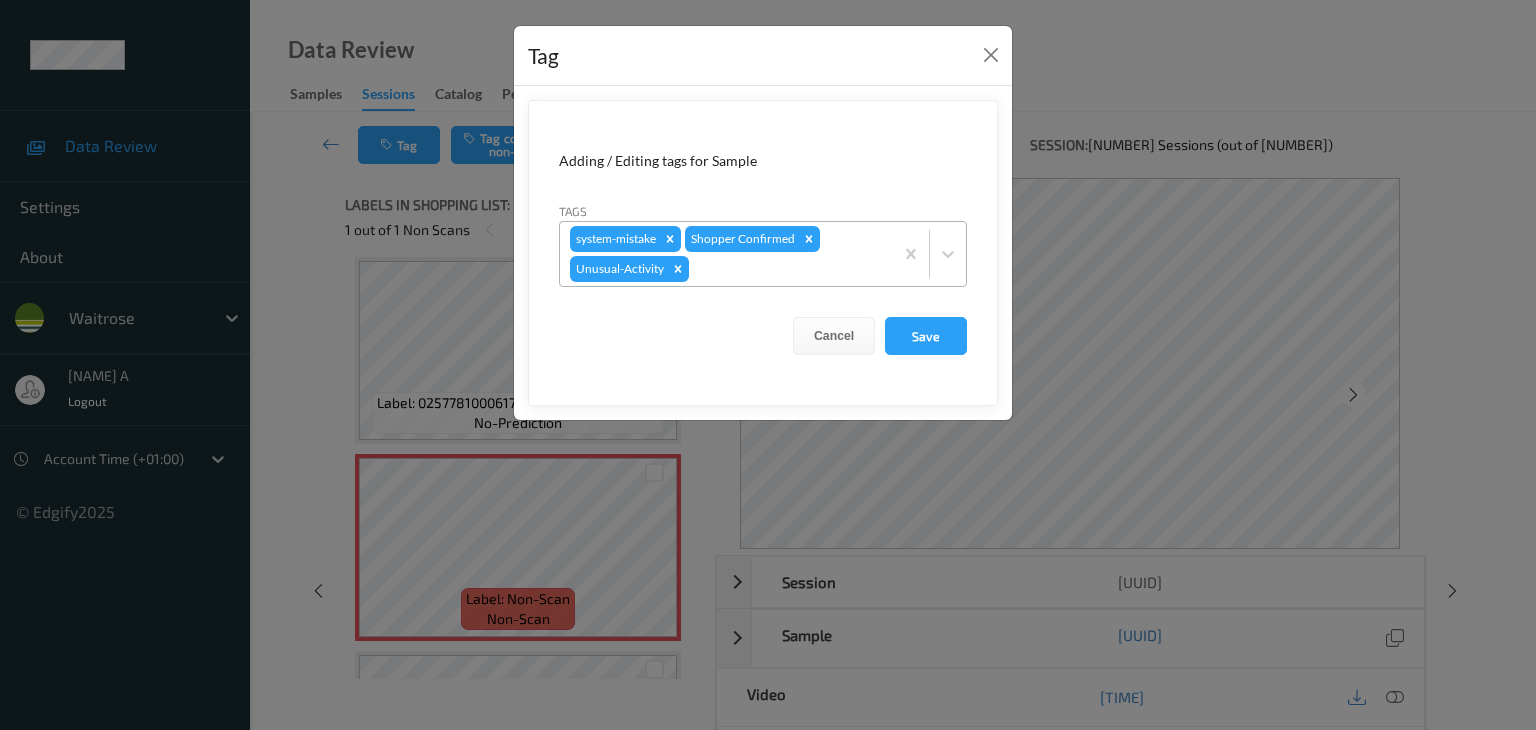 click at bounding box center (788, 269) 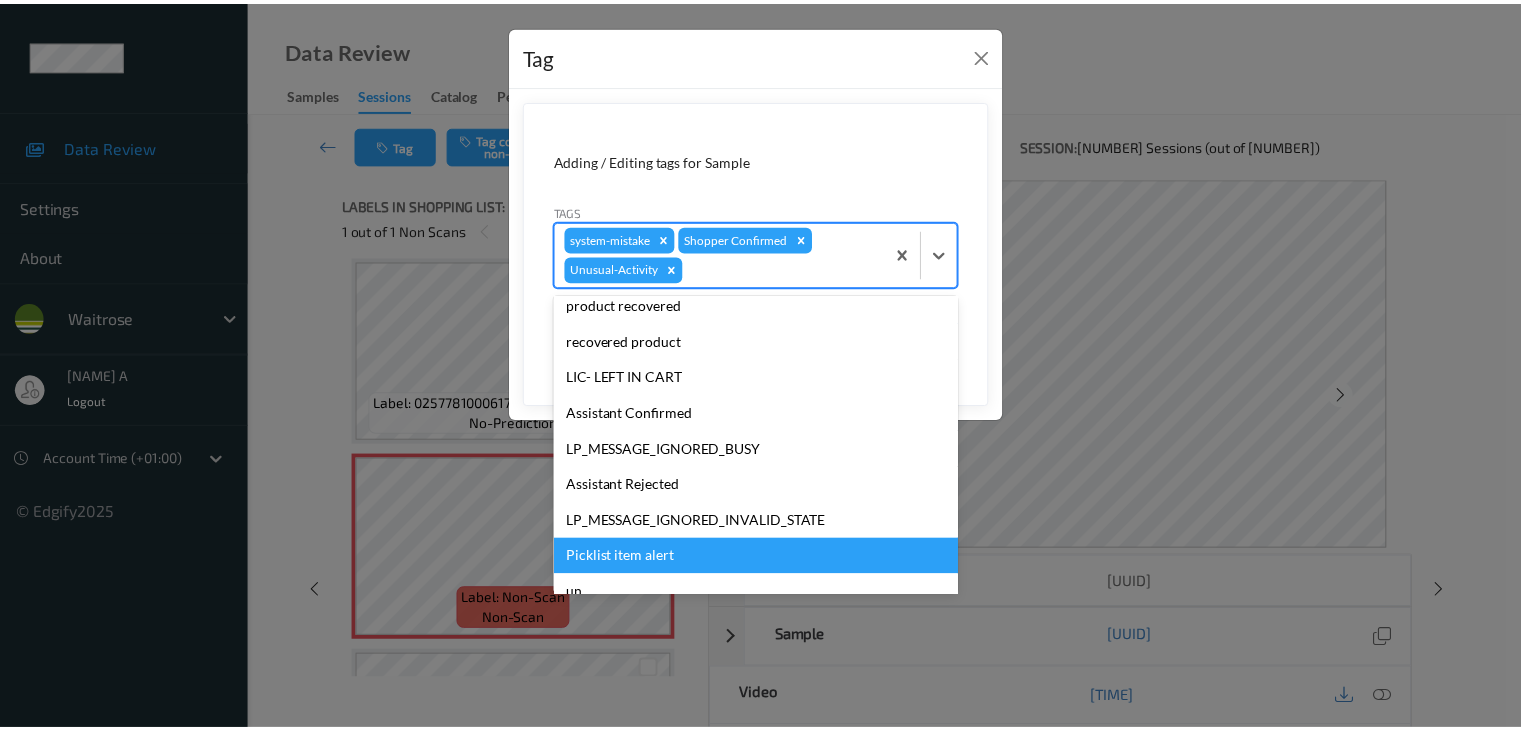 scroll, scrollTop: 356, scrollLeft: 0, axis: vertical 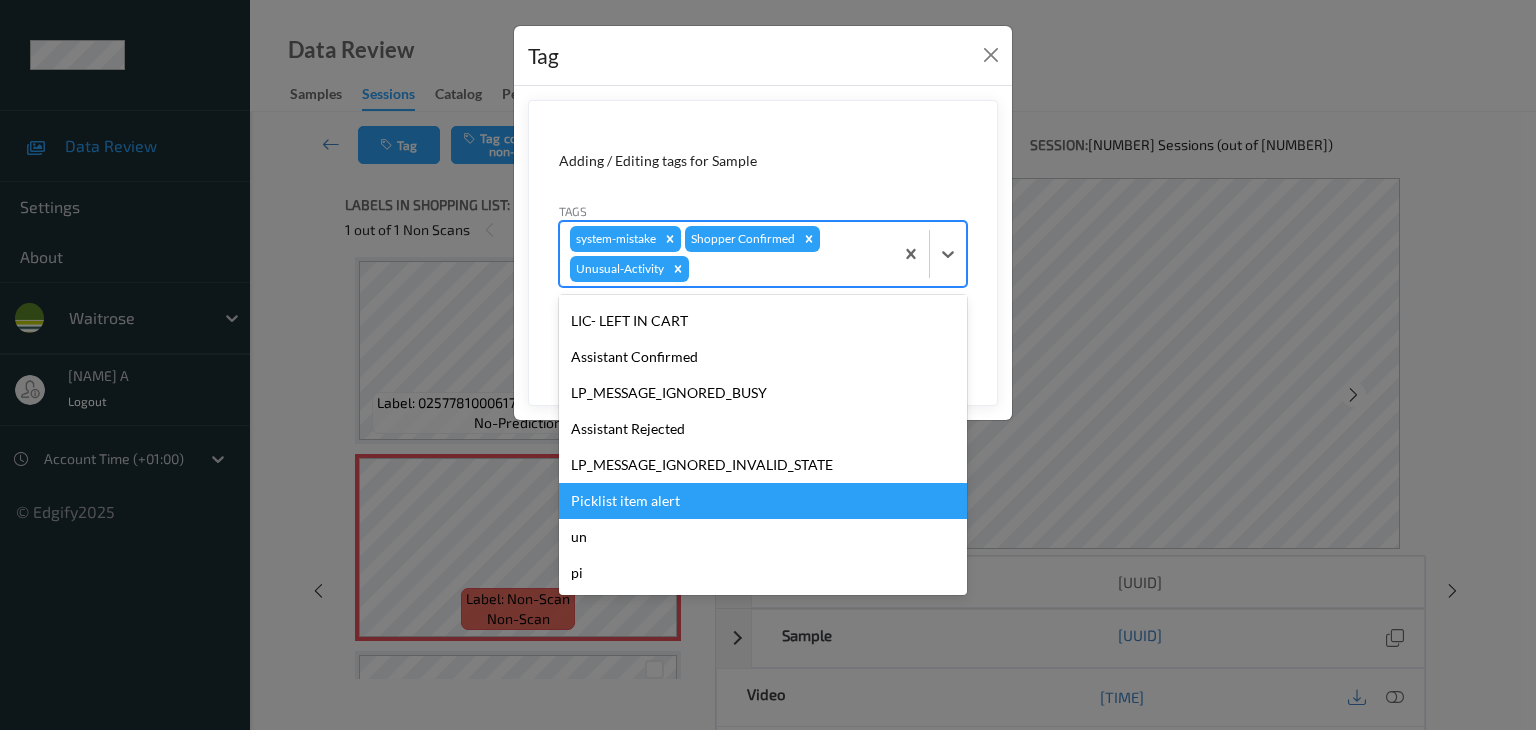 click on "Picklist item alert" at bounding box center (763, 501) 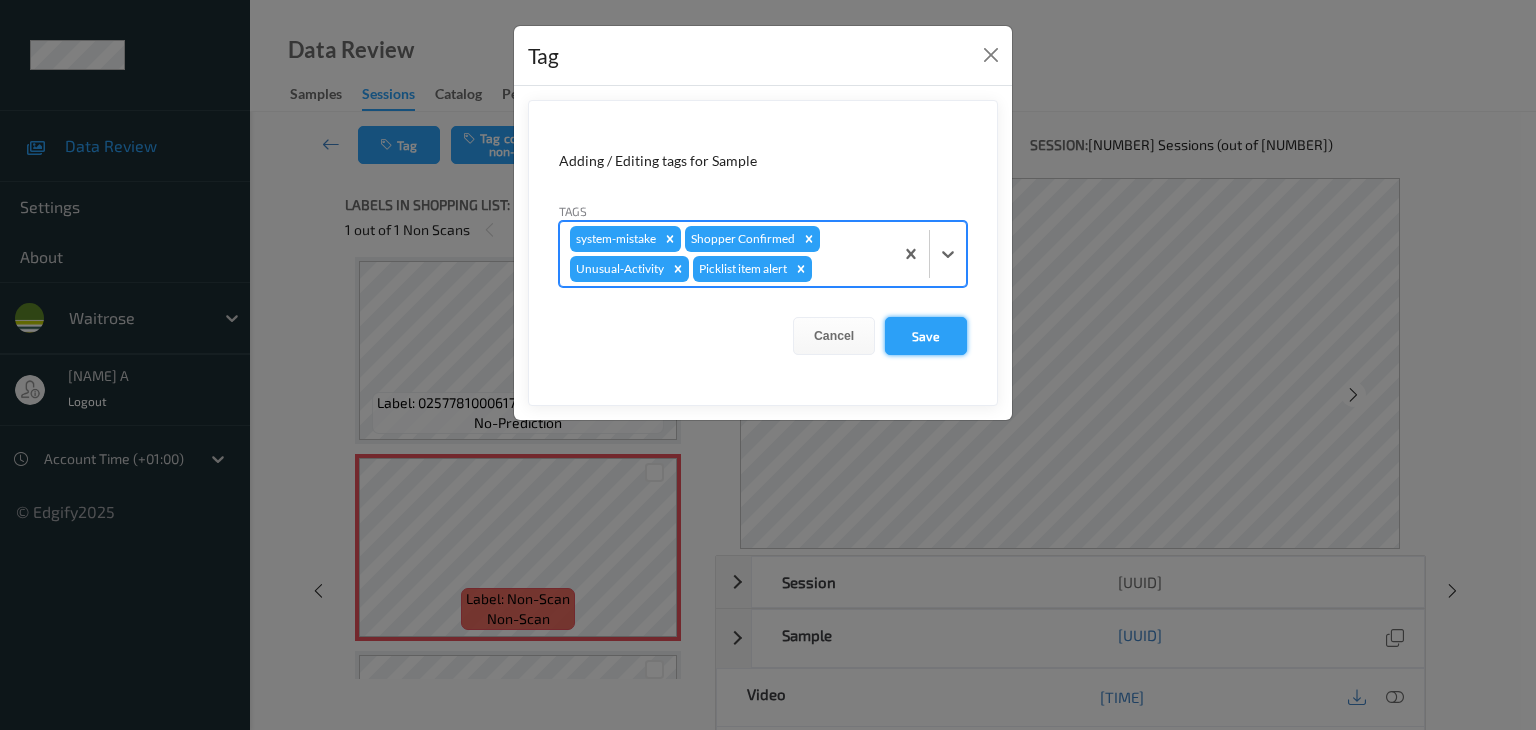 click on "Save" at bounding box center (926, 336) 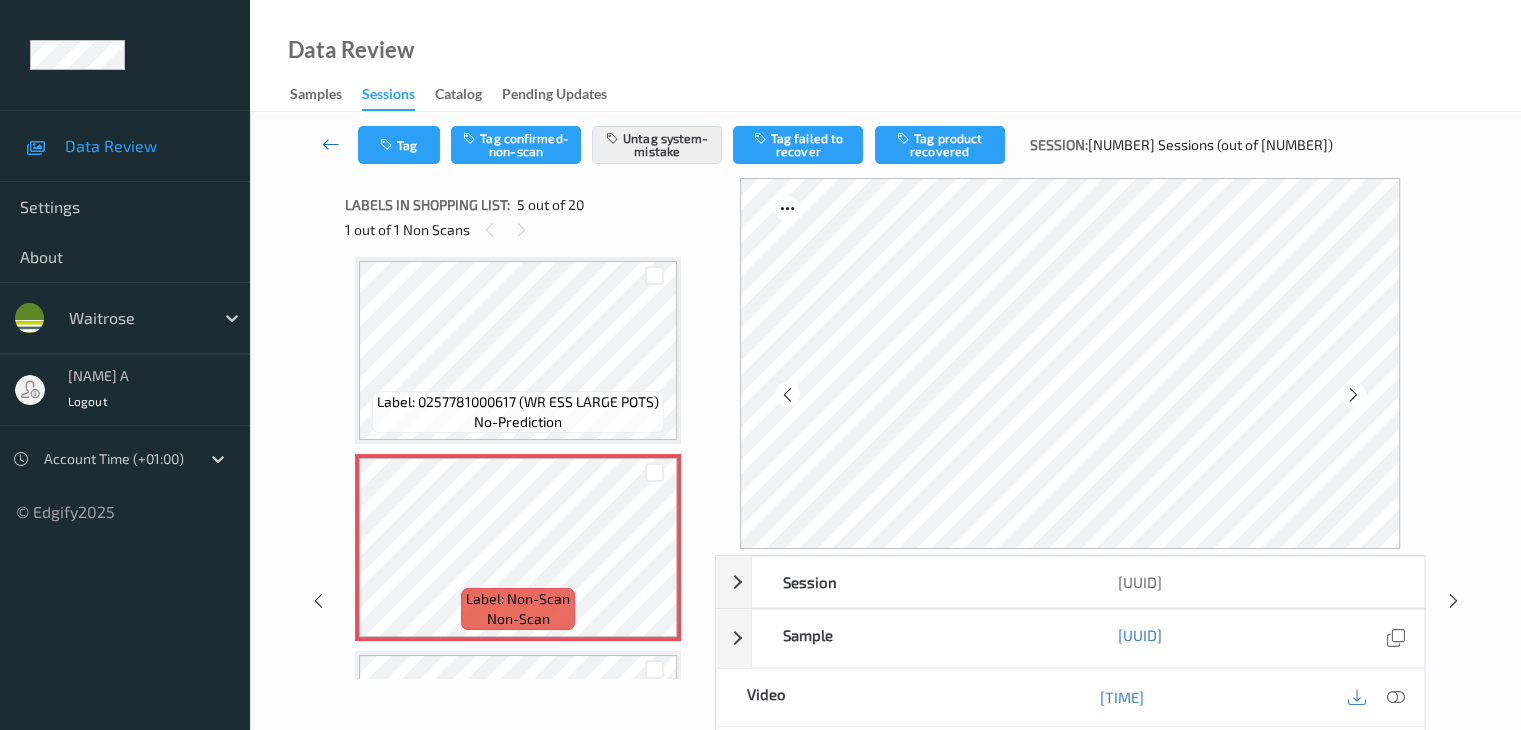 click at bounding box center (331, 144) 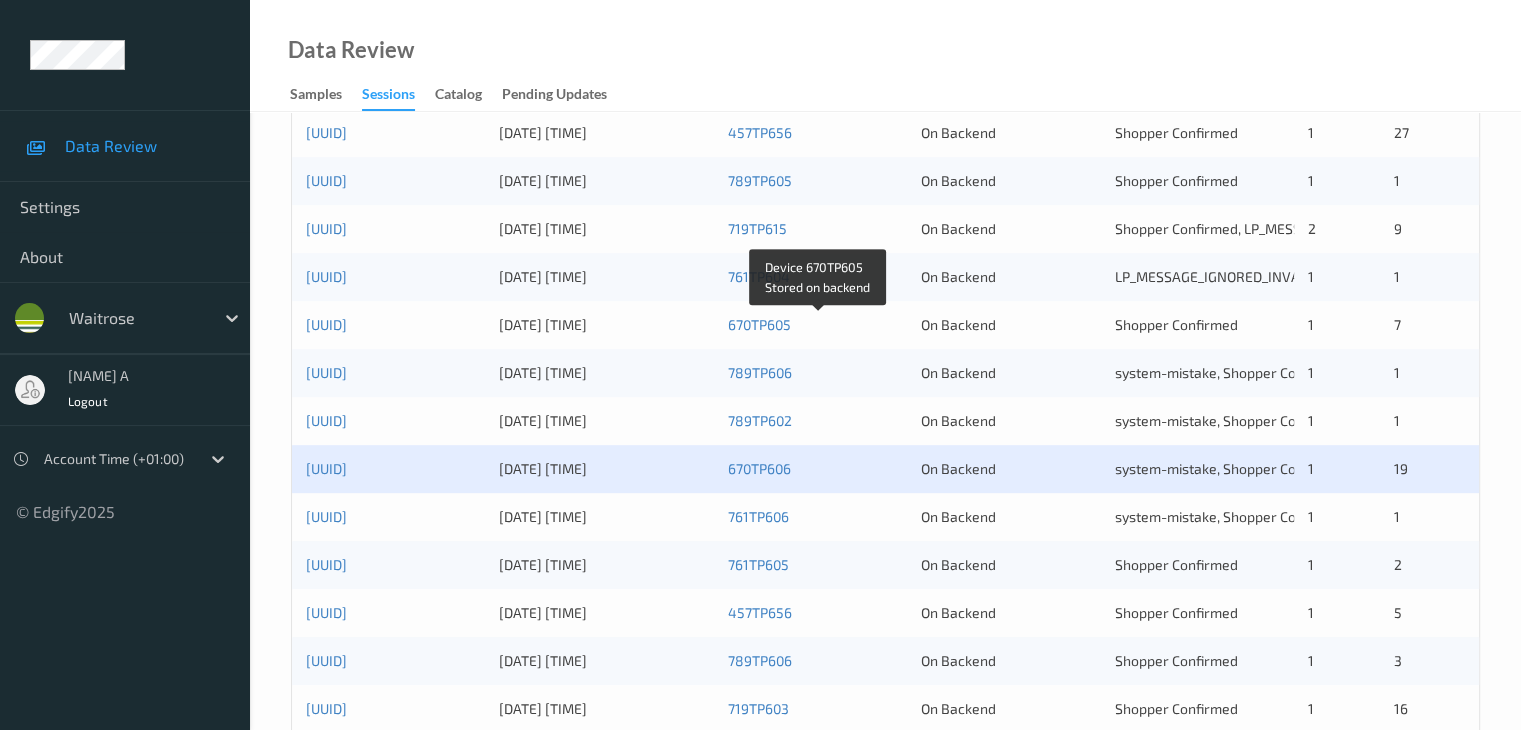 scroll, scrollTop: 800, scrollLeft: 0, axis: vertical 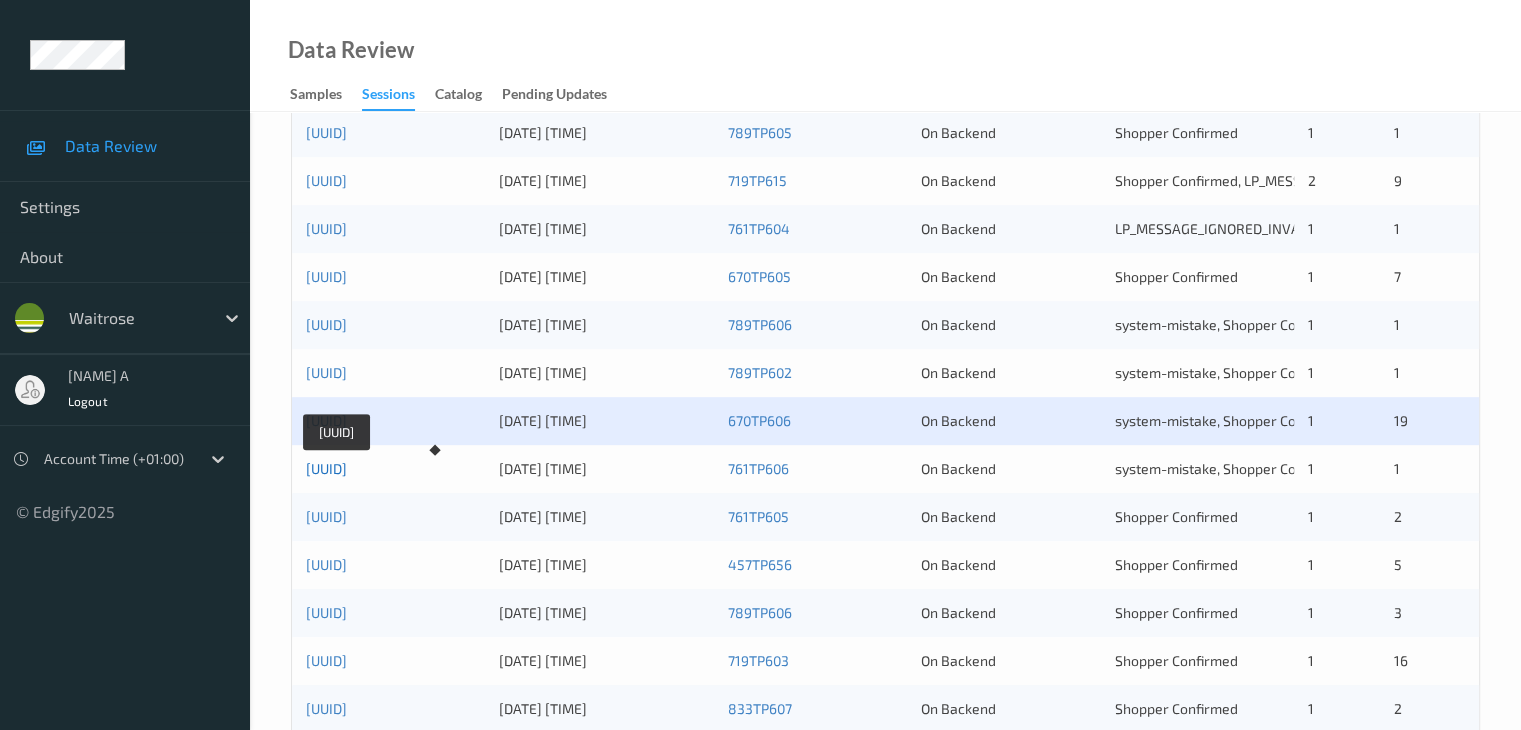 click on "[UUID]" at bounding box center (326, 468) 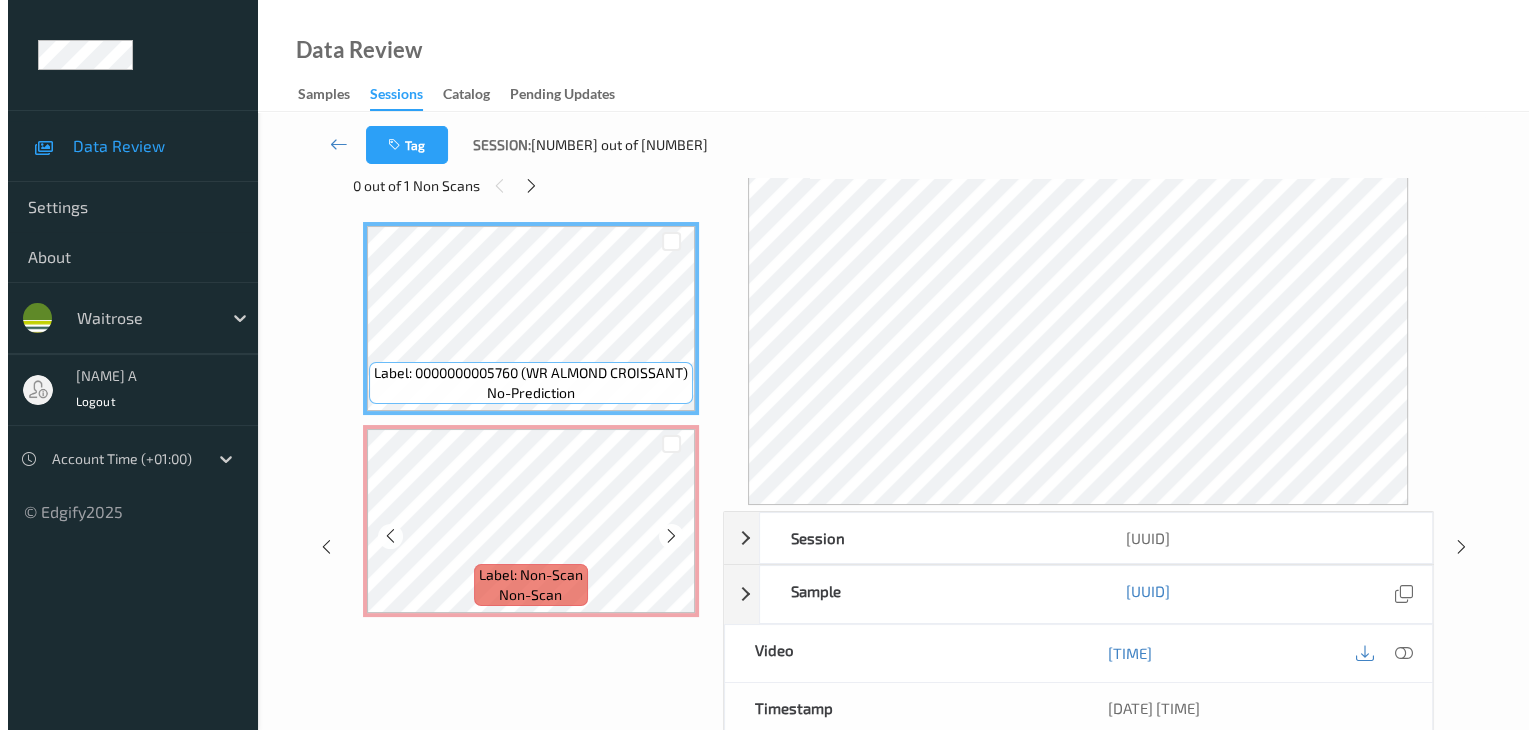 scroll, scrollTop: 0, scrollLeft: 0, axis: both 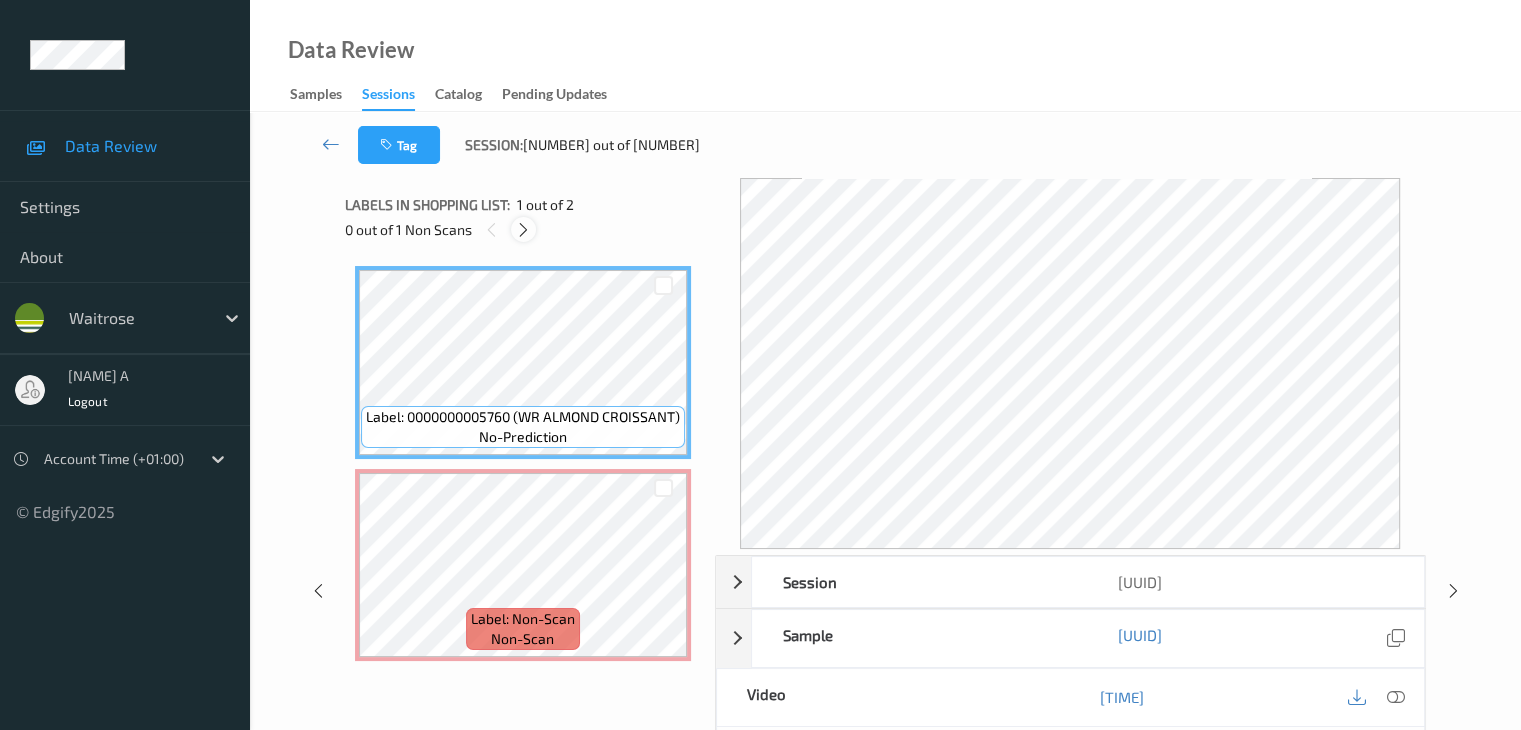 click at bounding box center [523, 230] 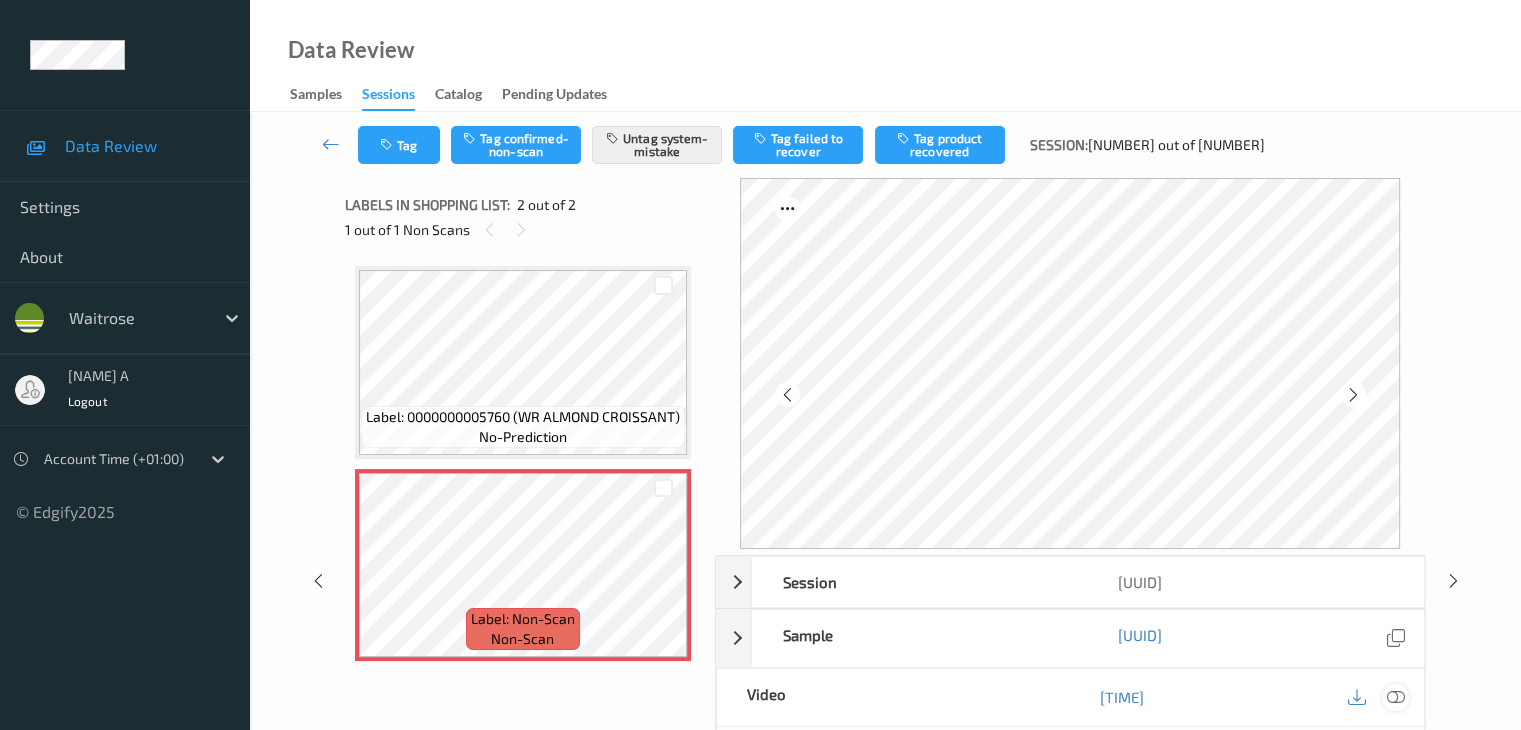 click at bounding box center (1395, 697) 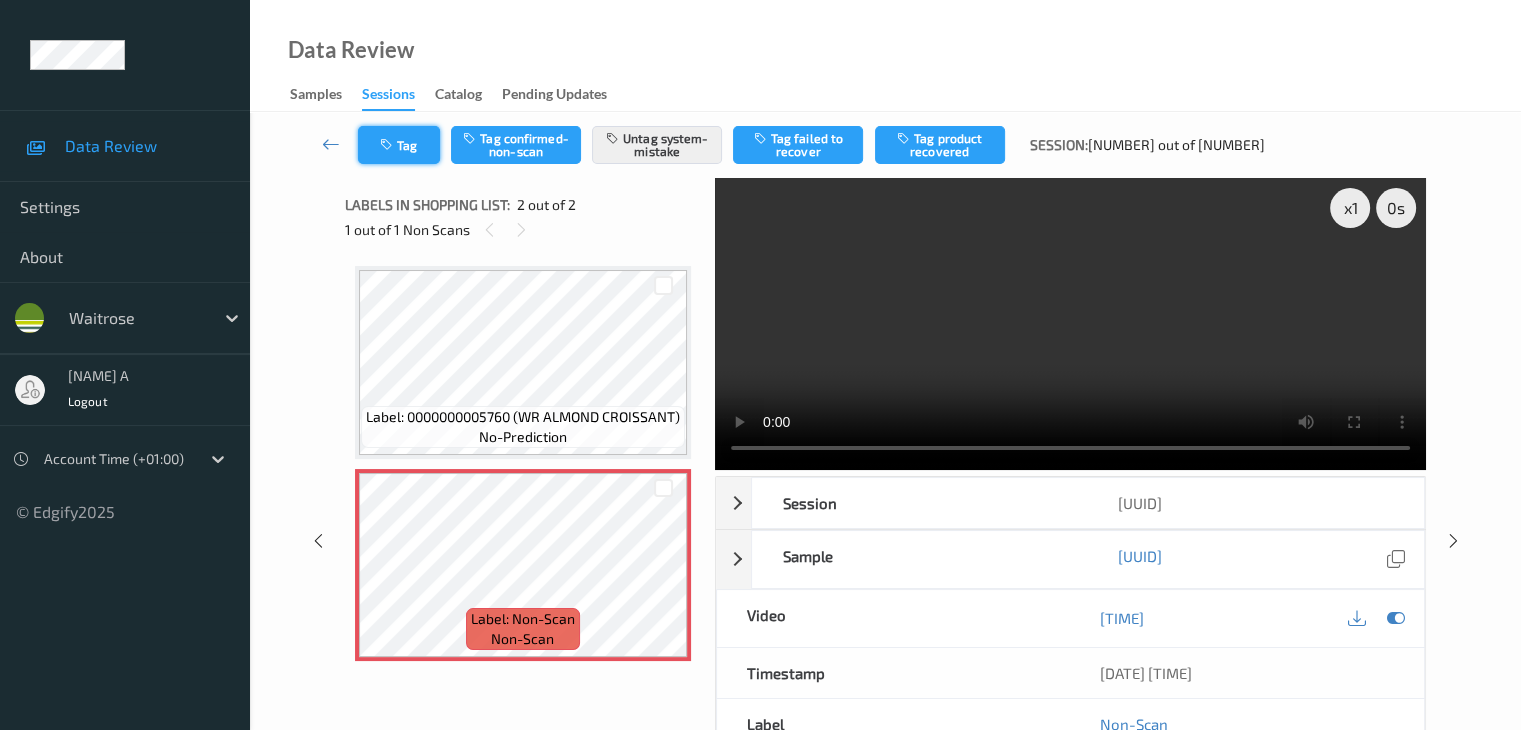 click on "Tag" at bounding box center (399, 145) 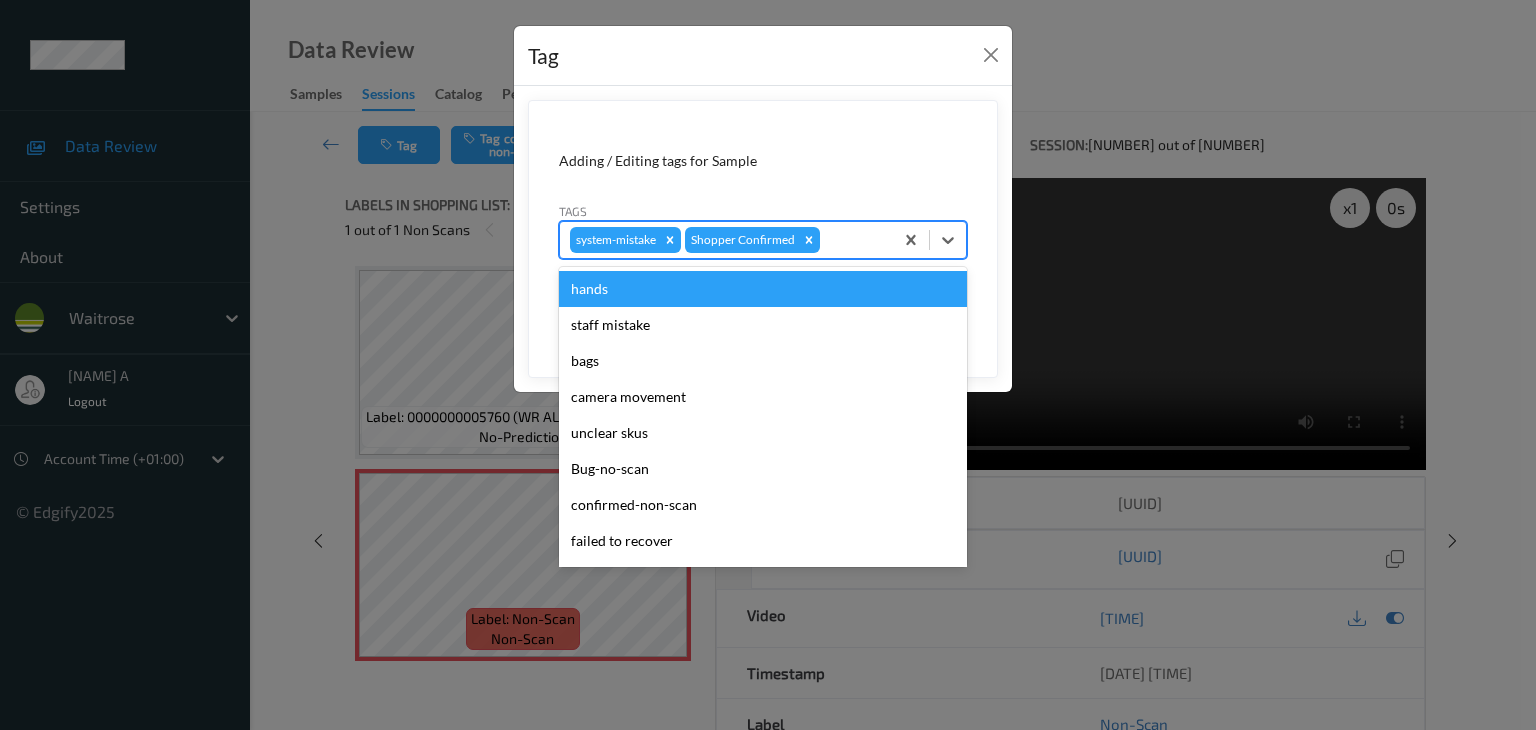 drag, startPoint x: 846, startPoint y: 240, endPoint x: 836, endPoint y: 273, distance: 34.48188 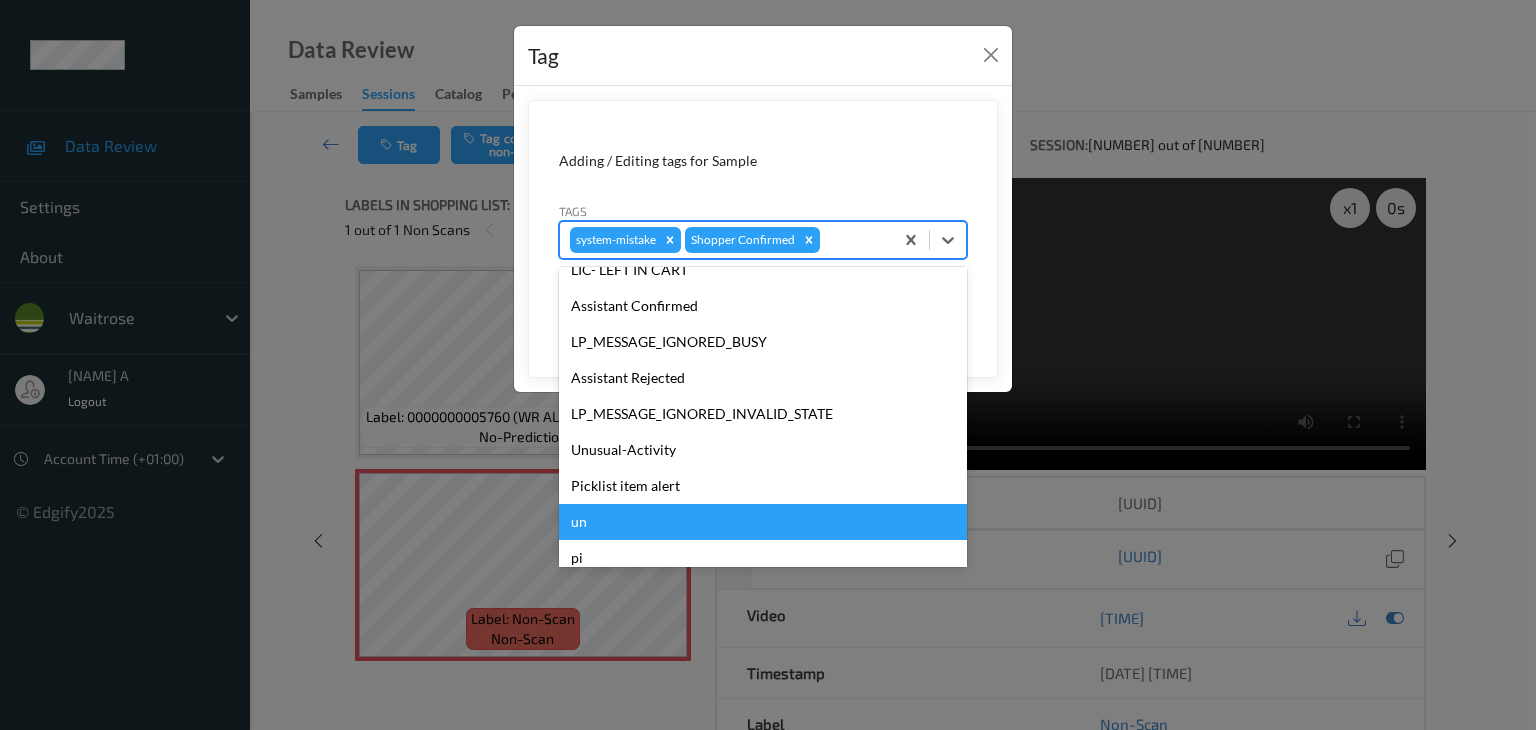 scroll, scrollTop: 392, scrollLeft: 0, axis: vertical 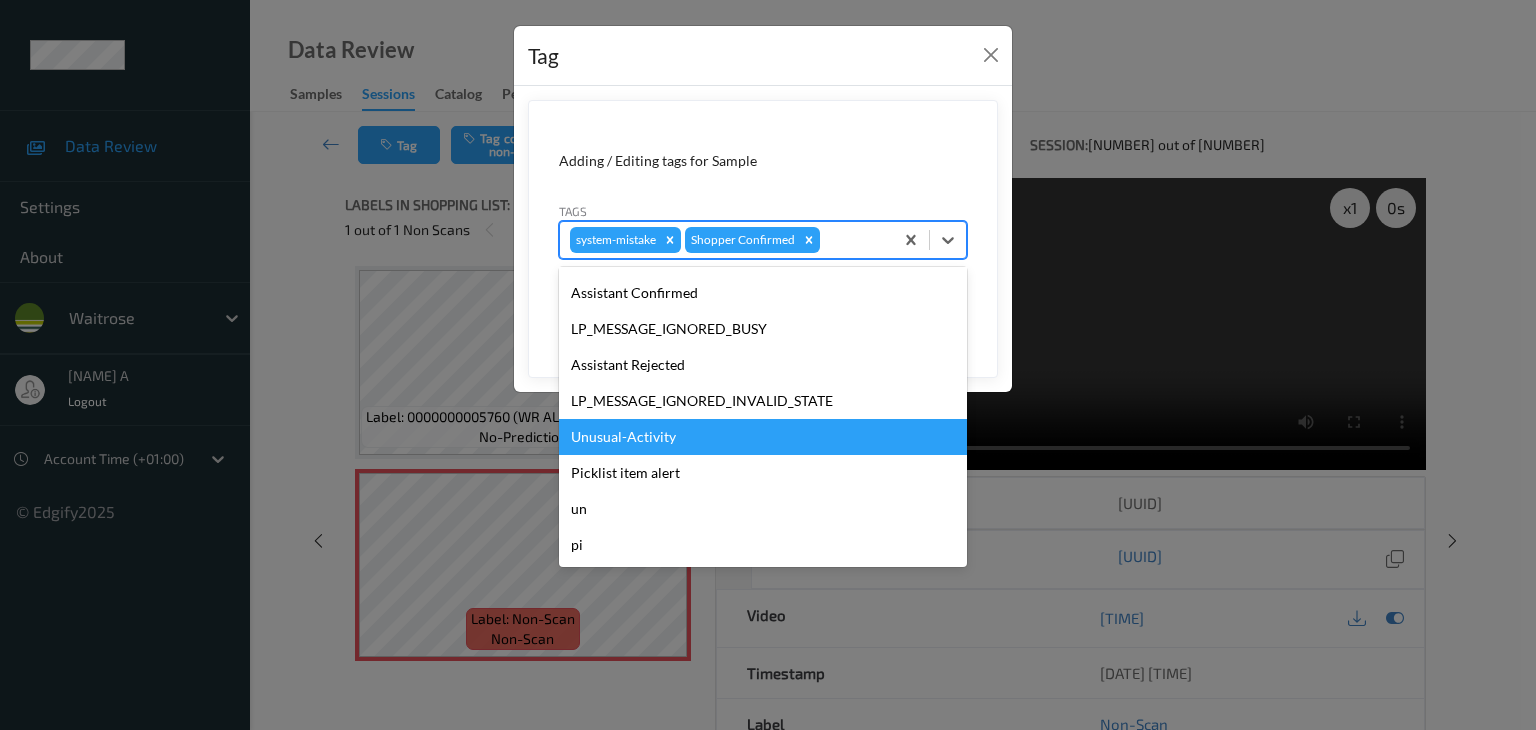 click on "Unusual-Activity" at bounding box center [763, 437] 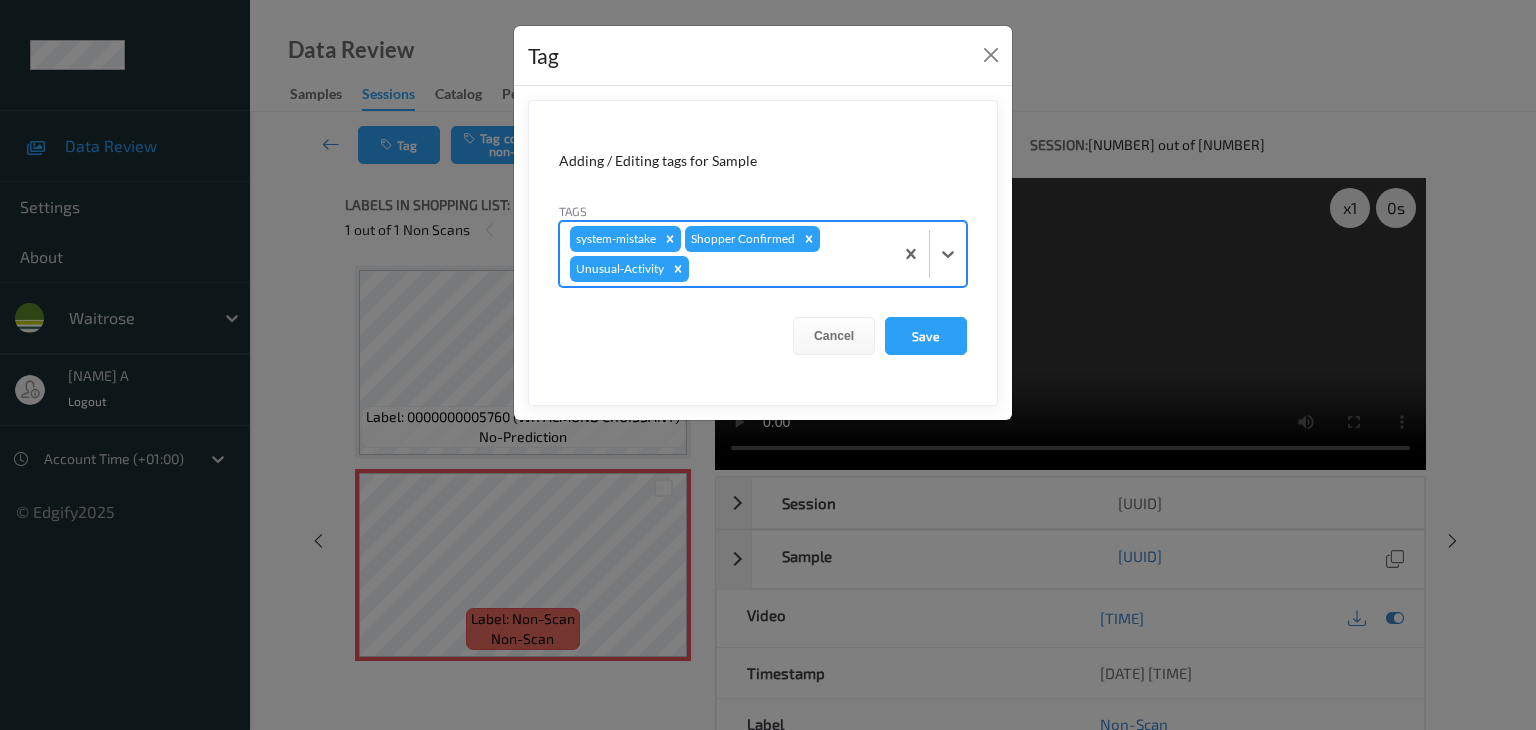 click at bounding box center [788, 269] 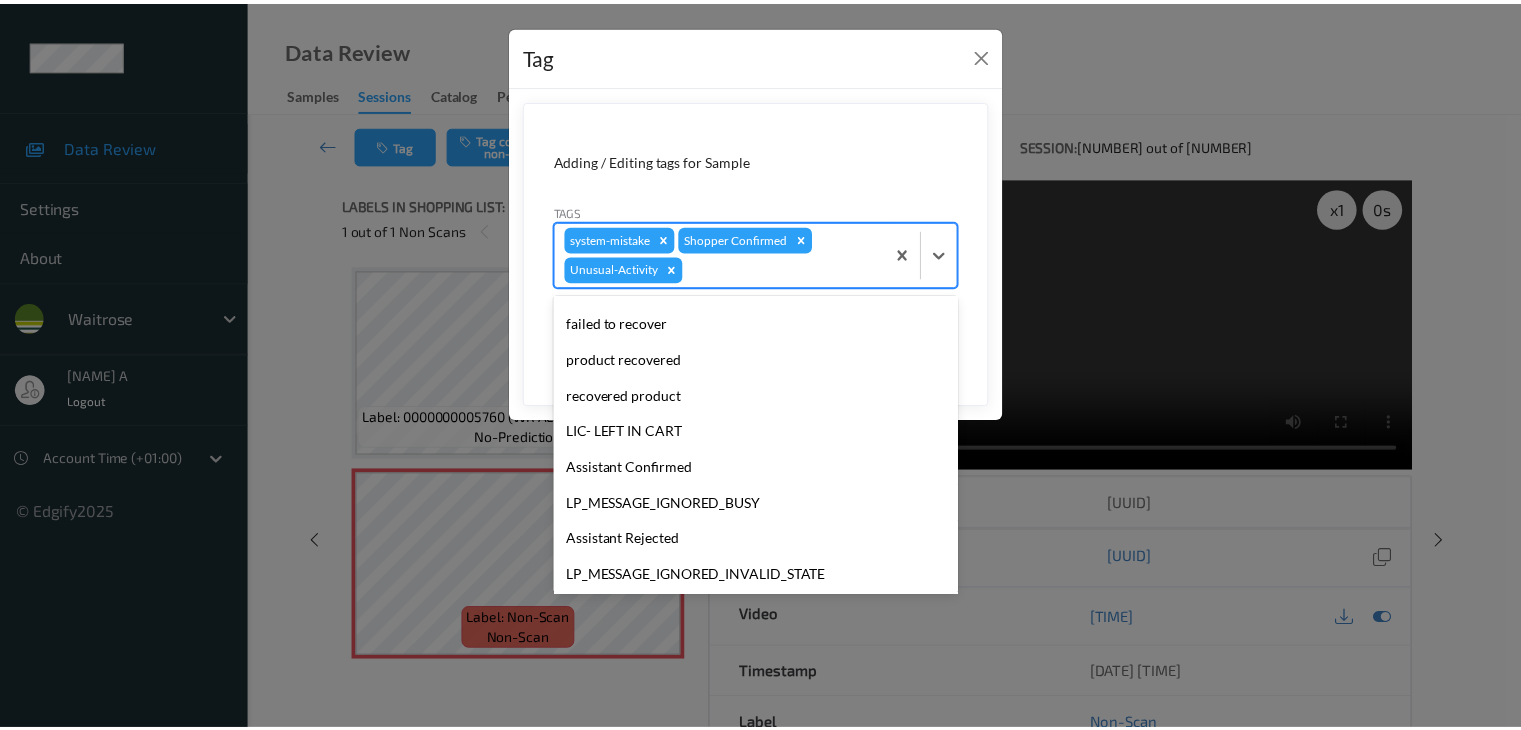 scroll, scrollTop: 356, scrollLeft: 0, axis: vertical 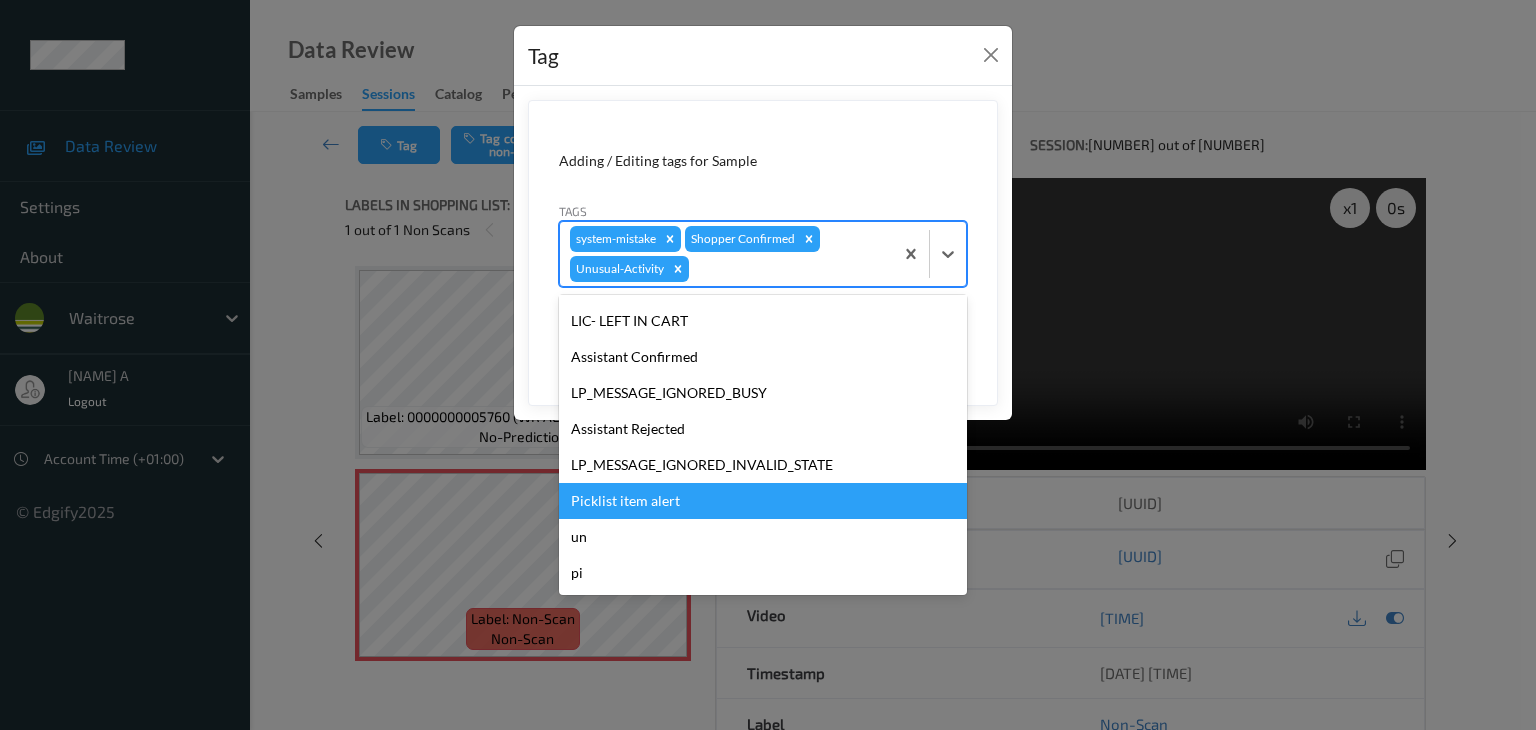 click on "Picklist item alert" at bounding box center (763, 501) 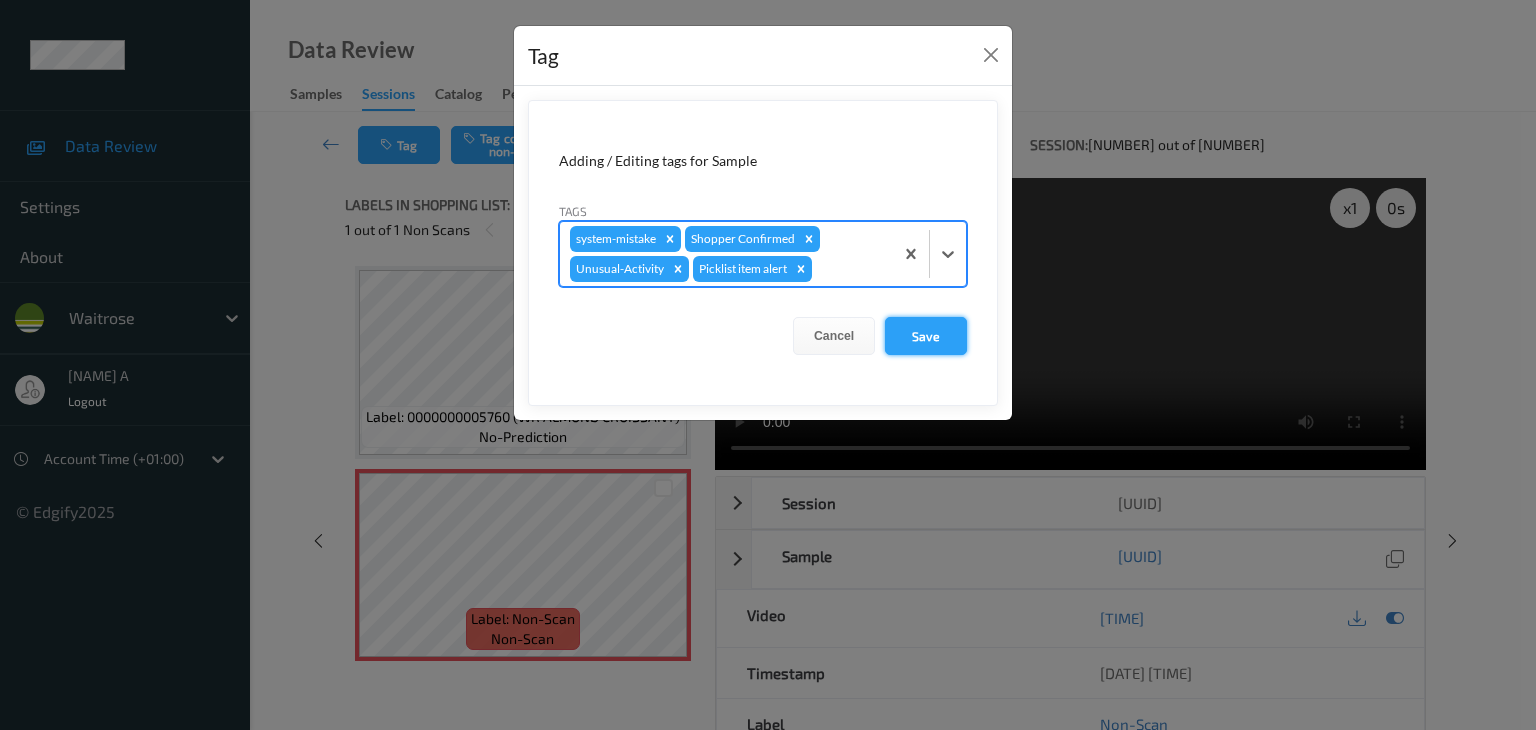 click on "Save" at bounding box center [926, 336] 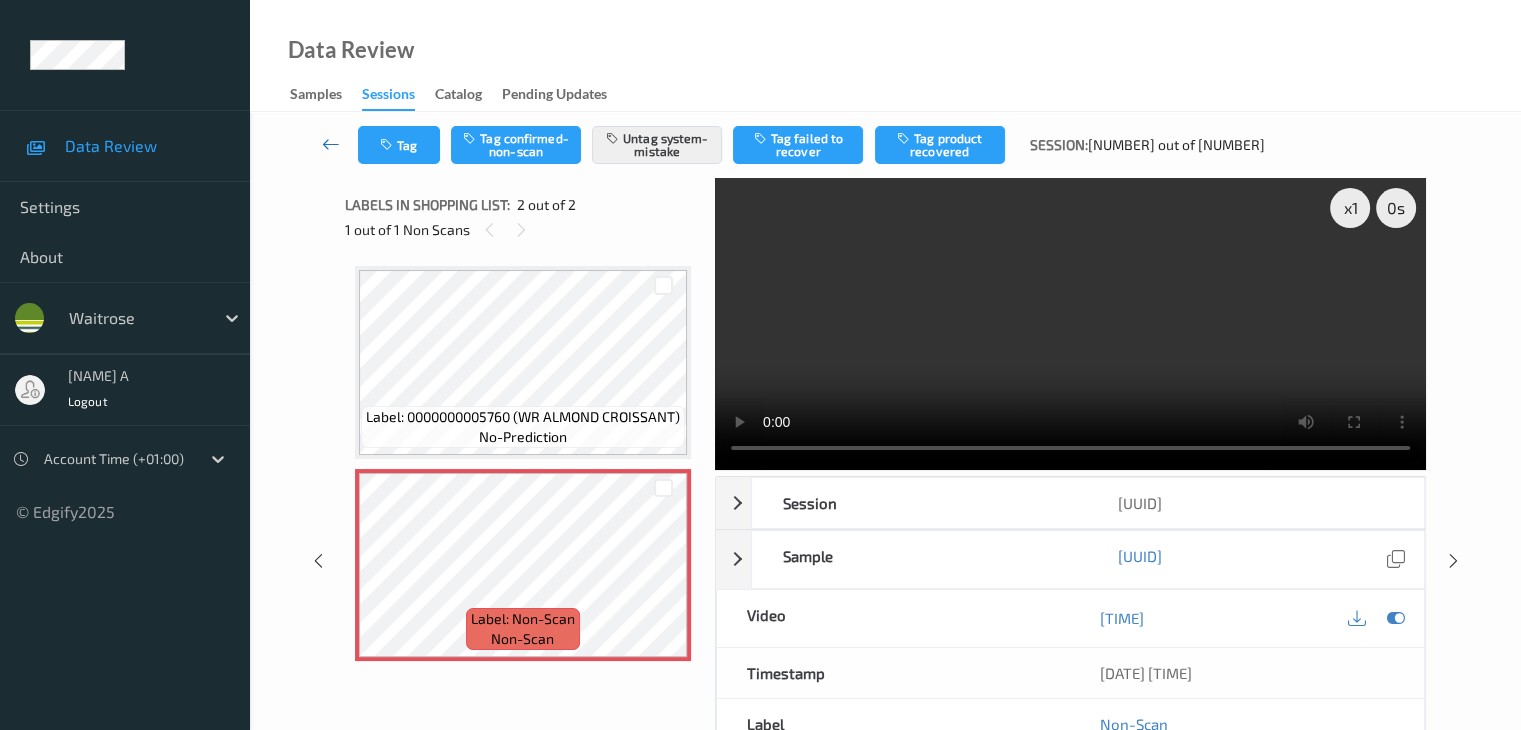 click at bounding box center (331, 144) 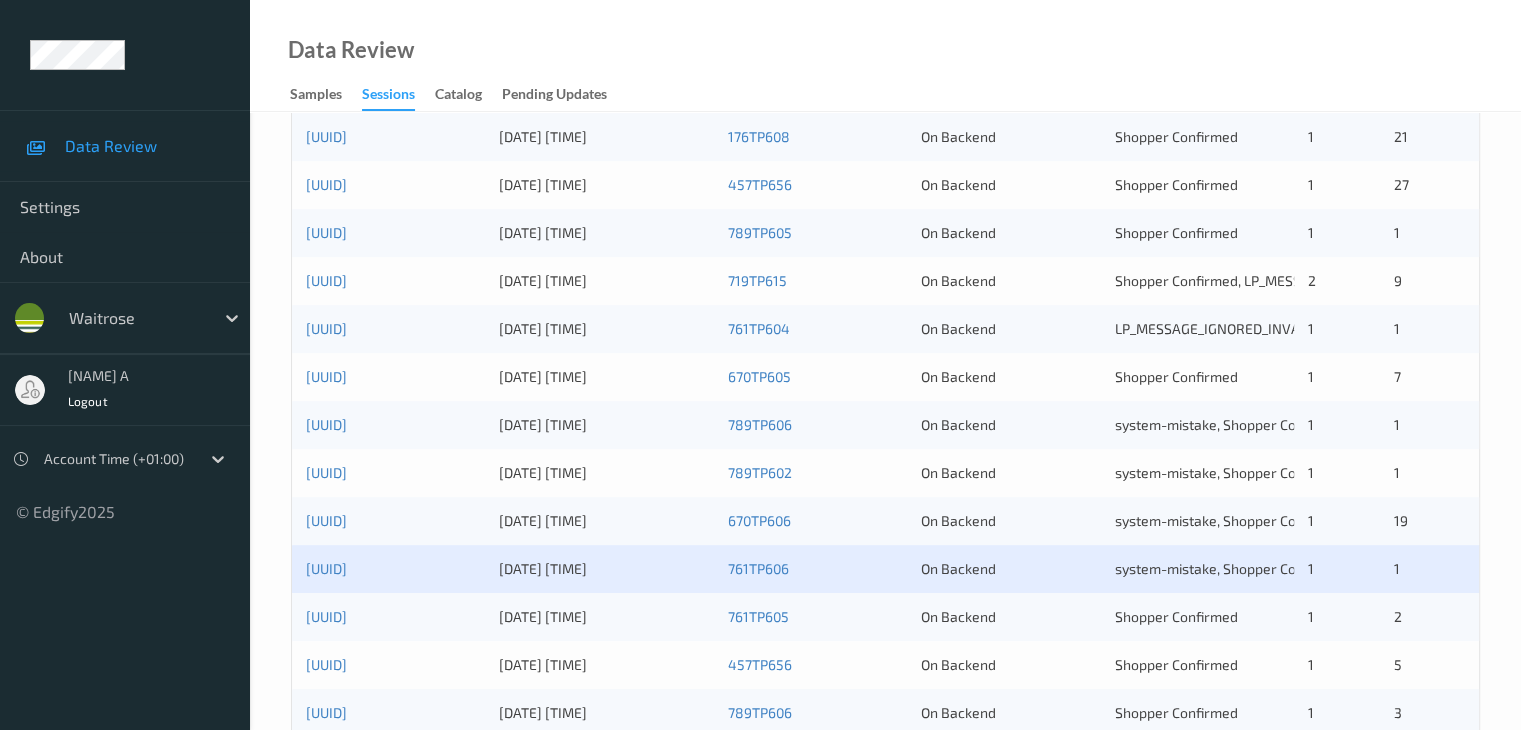 scroll, scrollTop: 900, scrollLeft: 0, axis: vertical 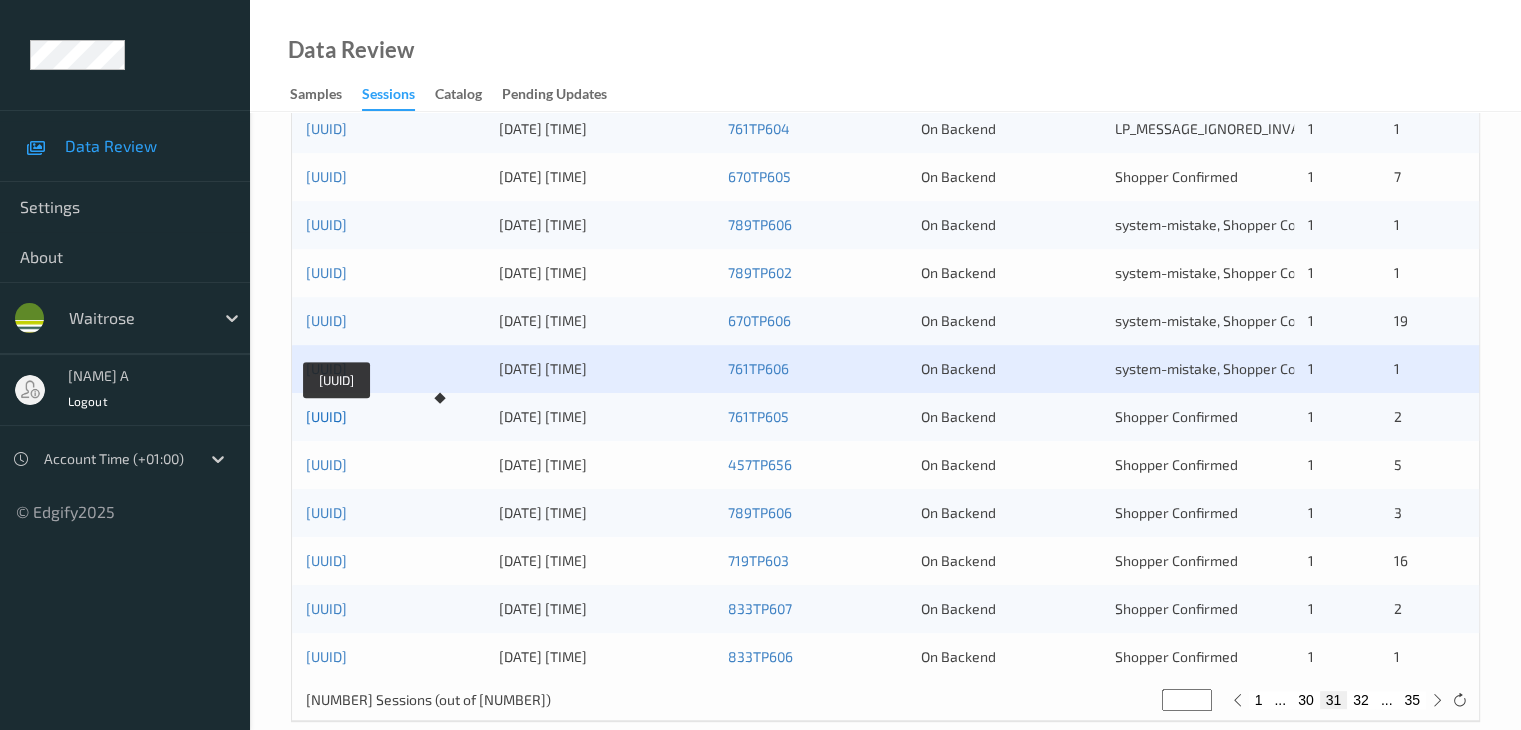 click on "[UUID]" at bounding box center (326, 416) 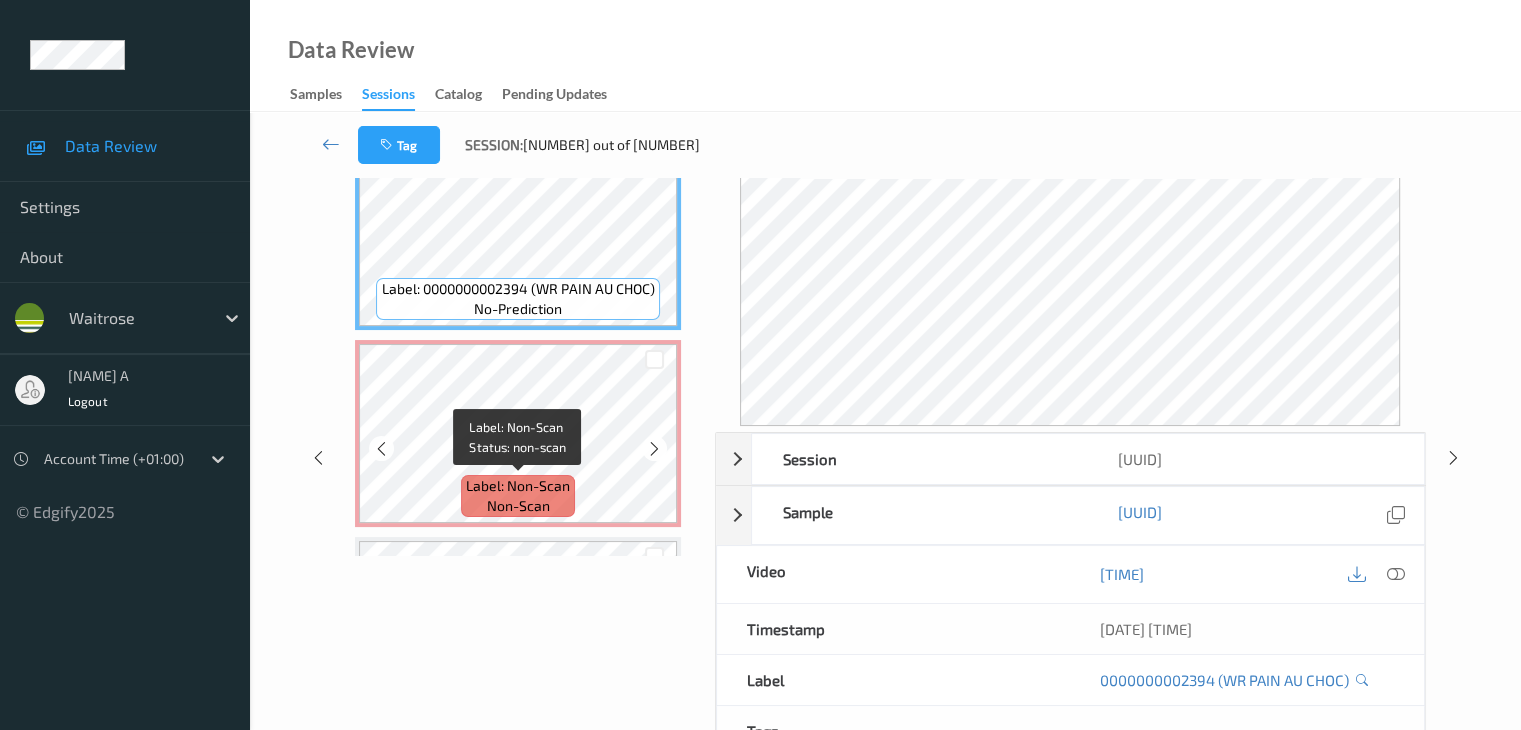 scroll, scrollTop: 0, scrollLeft: 0, axis: both 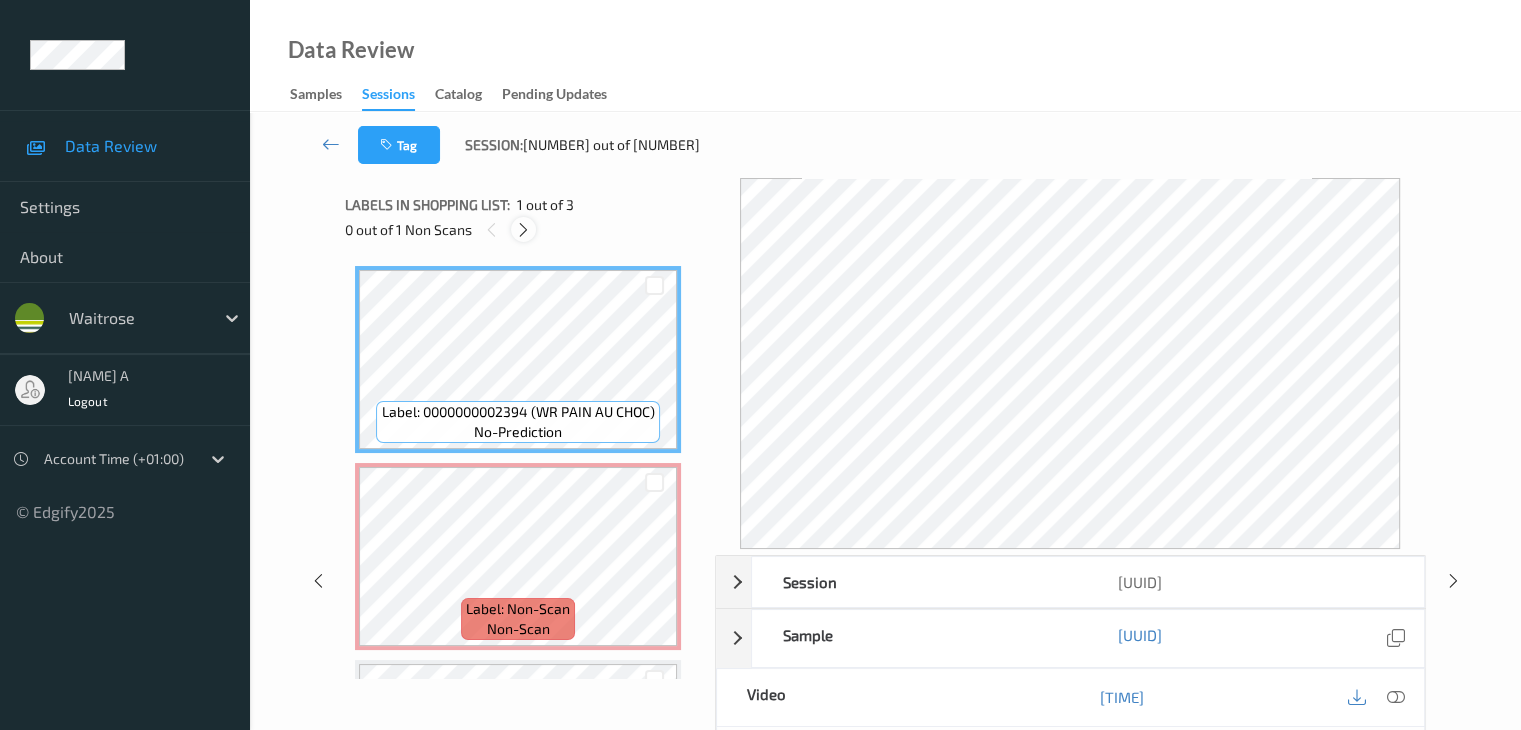 click at bounding box center (523, 230) 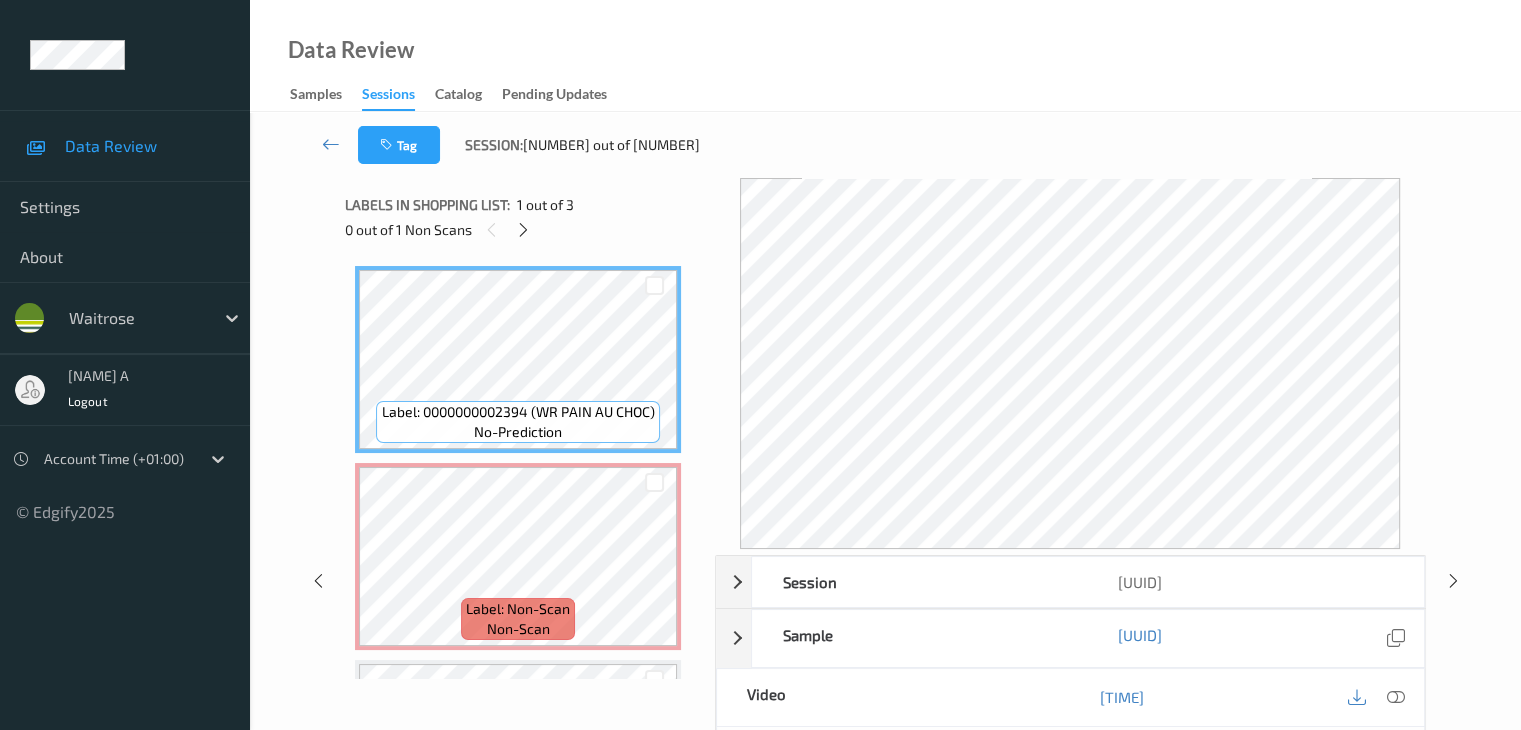 scroll, scrollTop: 10, scrollLeft: 0, axis: vertical 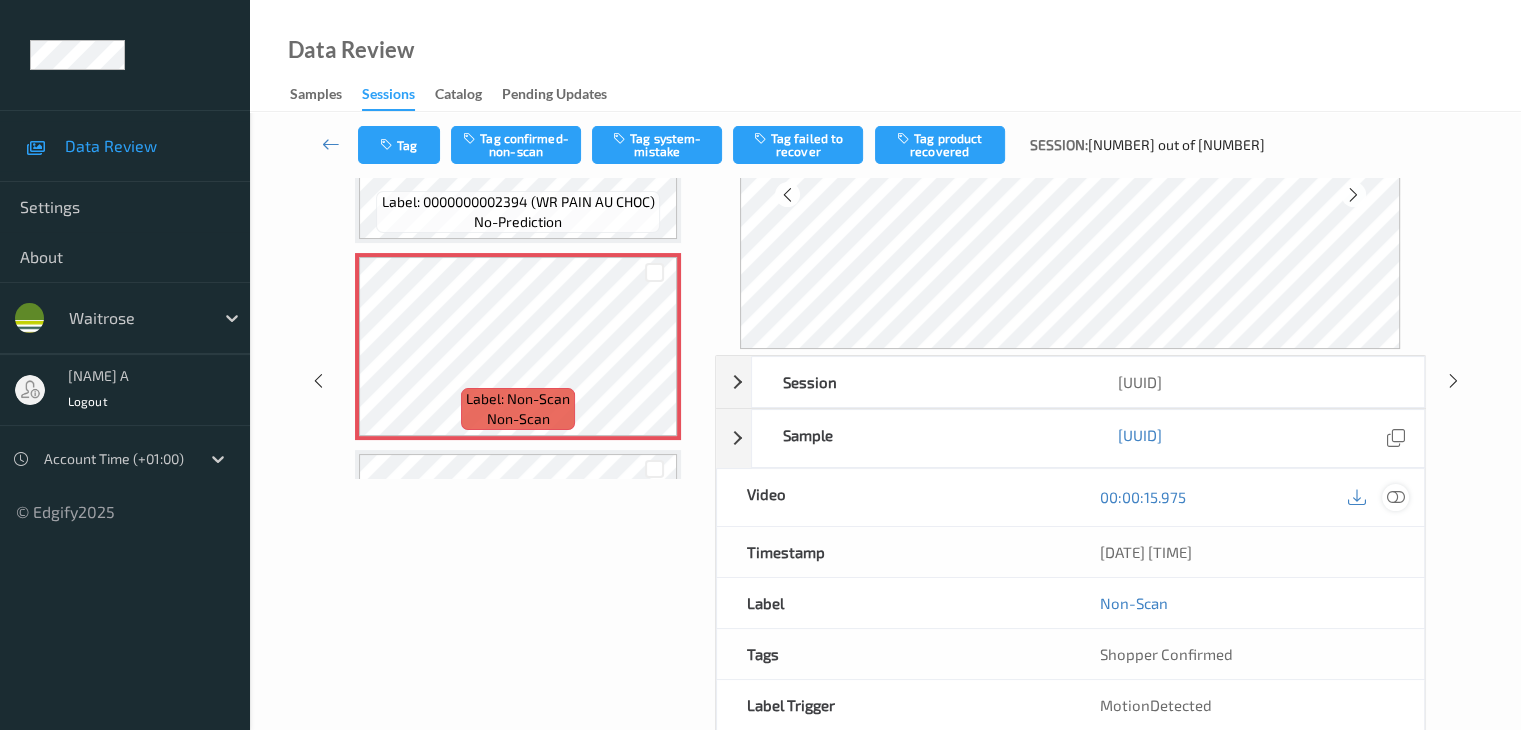 click at bounding box center [1395, 497] 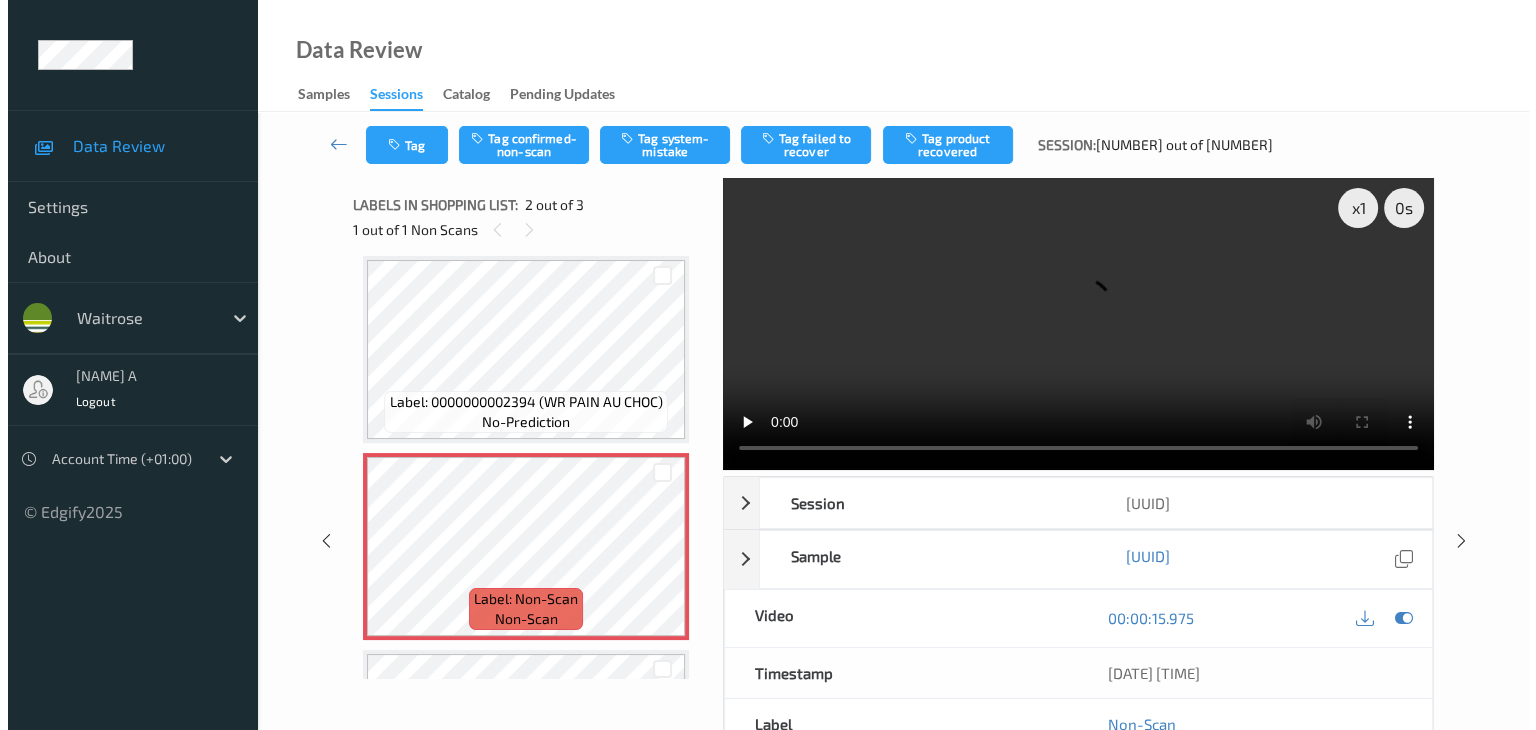 scroll, scrollTop: 0, scrollLeft: 0, axis: both 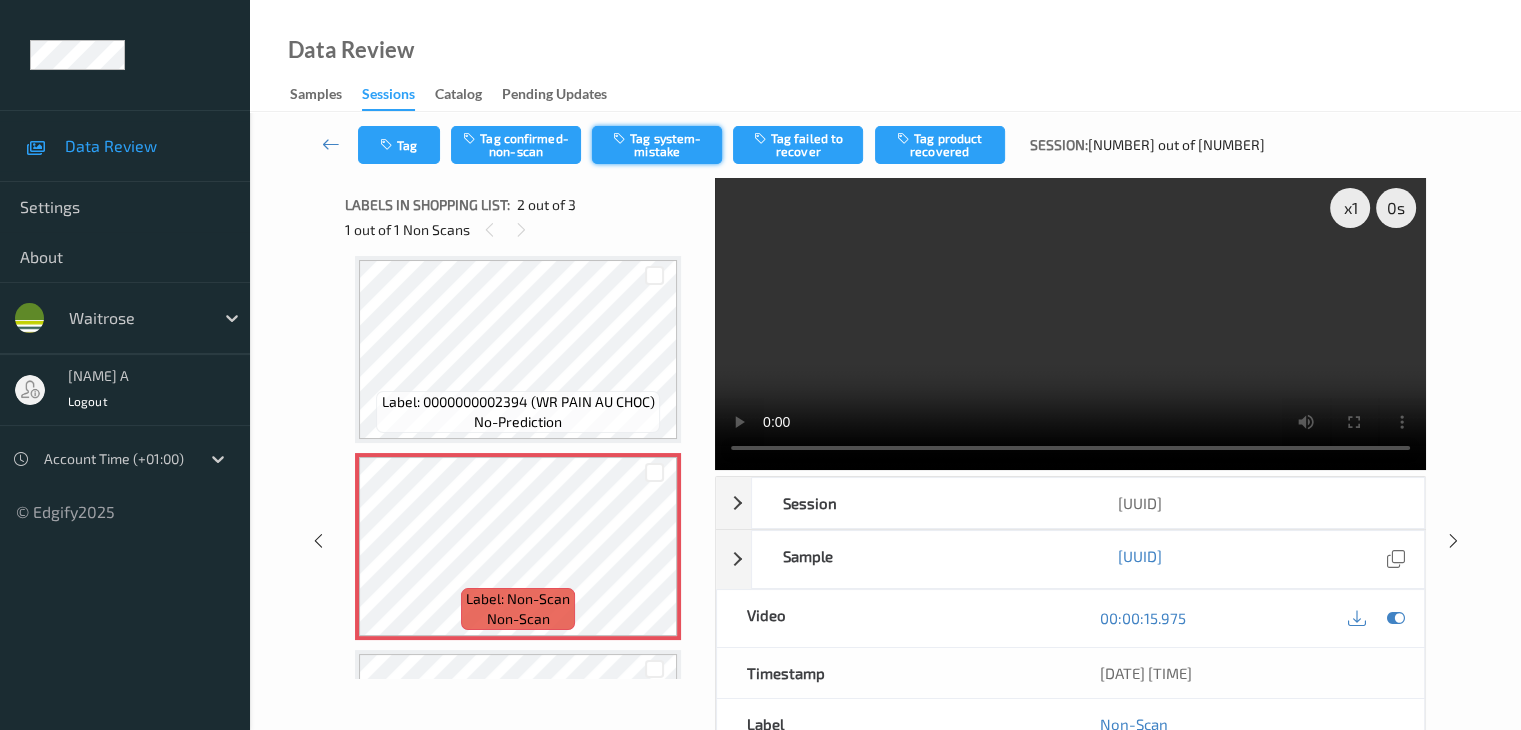 click on "Tag   system-mistake" at bounding box center [657, 145] 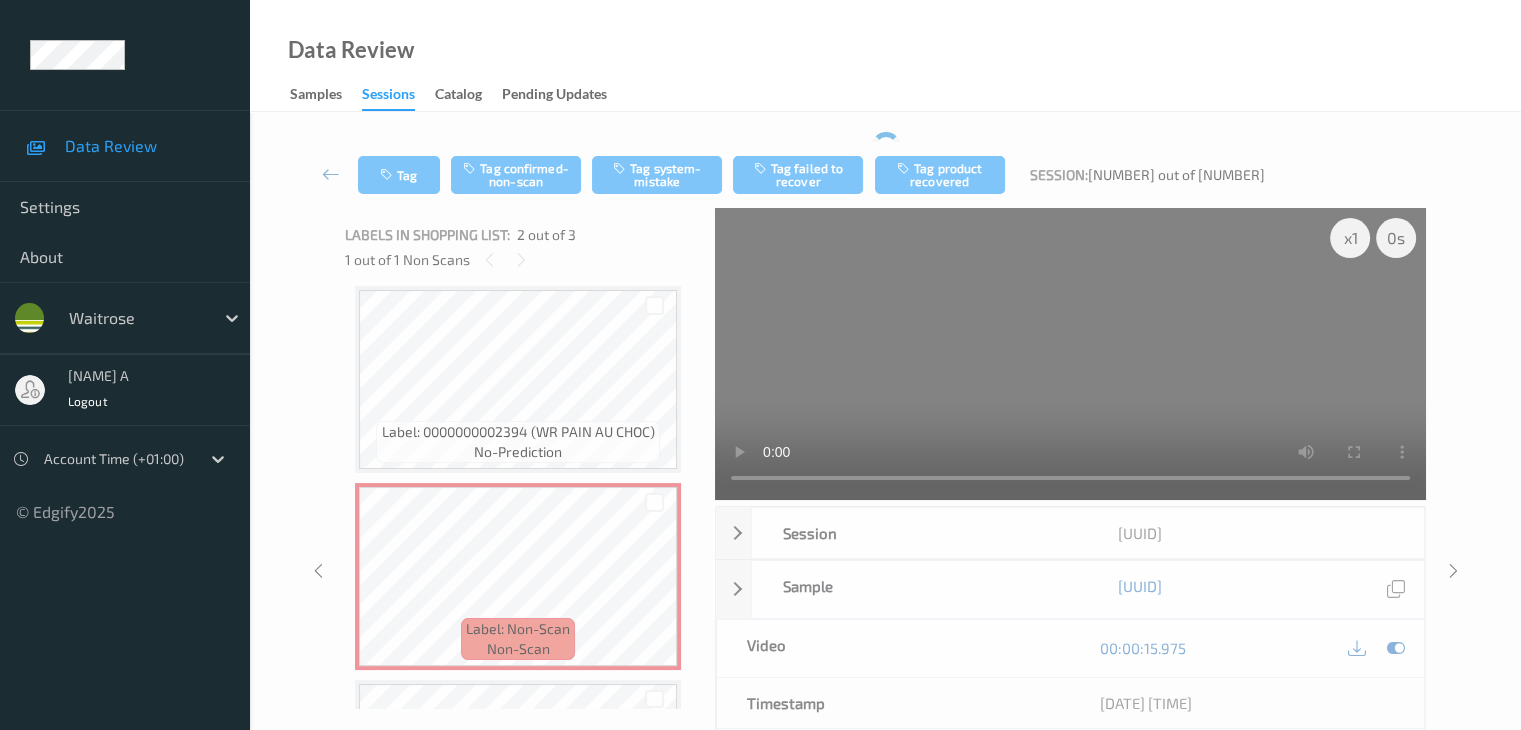 click on "Tag Tag   confirmed-non-scan Tag   system-mistake Tag   failed to recover Tag   product recovered Session: [NUMBER] out of [NUMBER]" at bounding box center (885, 175) 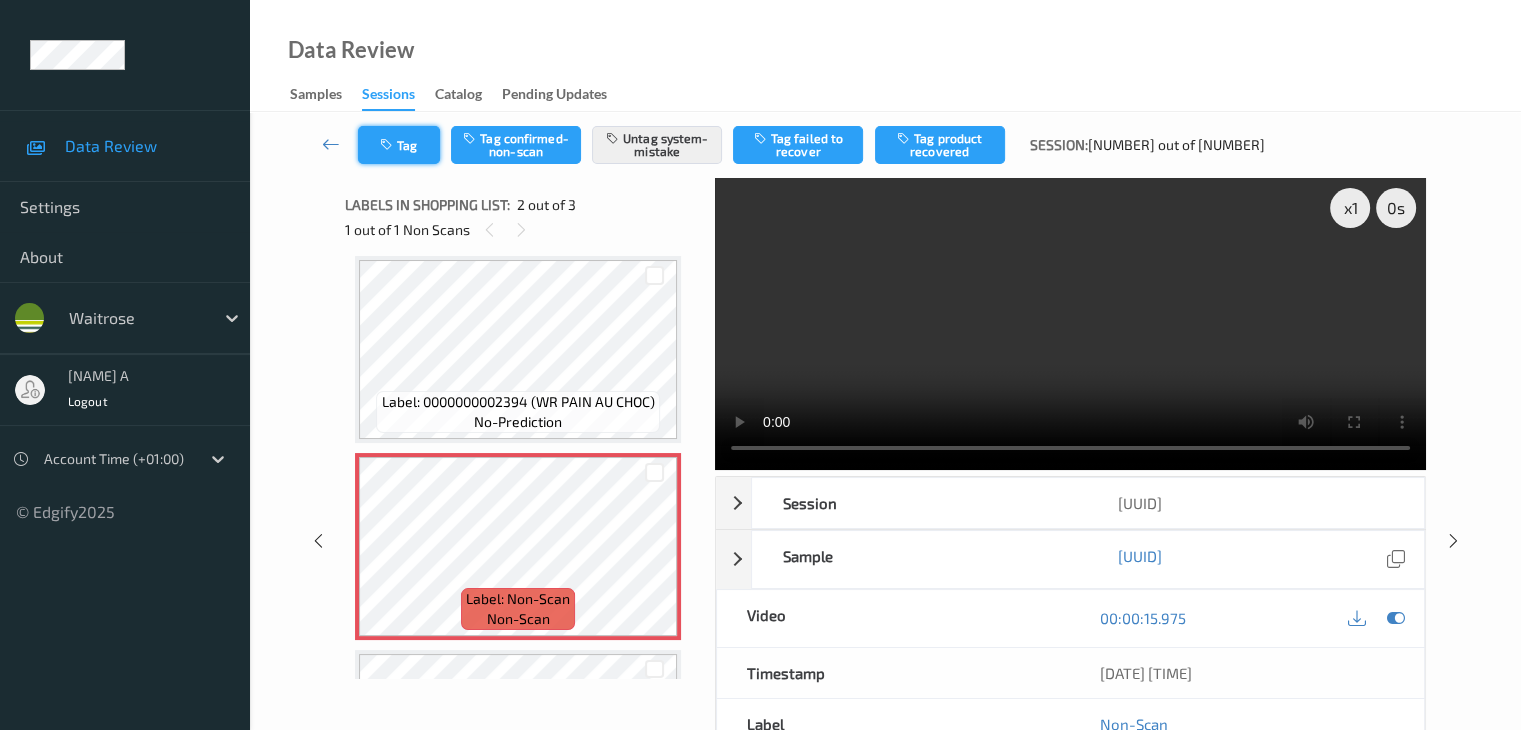 click on "Tag" at bounding box center (399, 145) 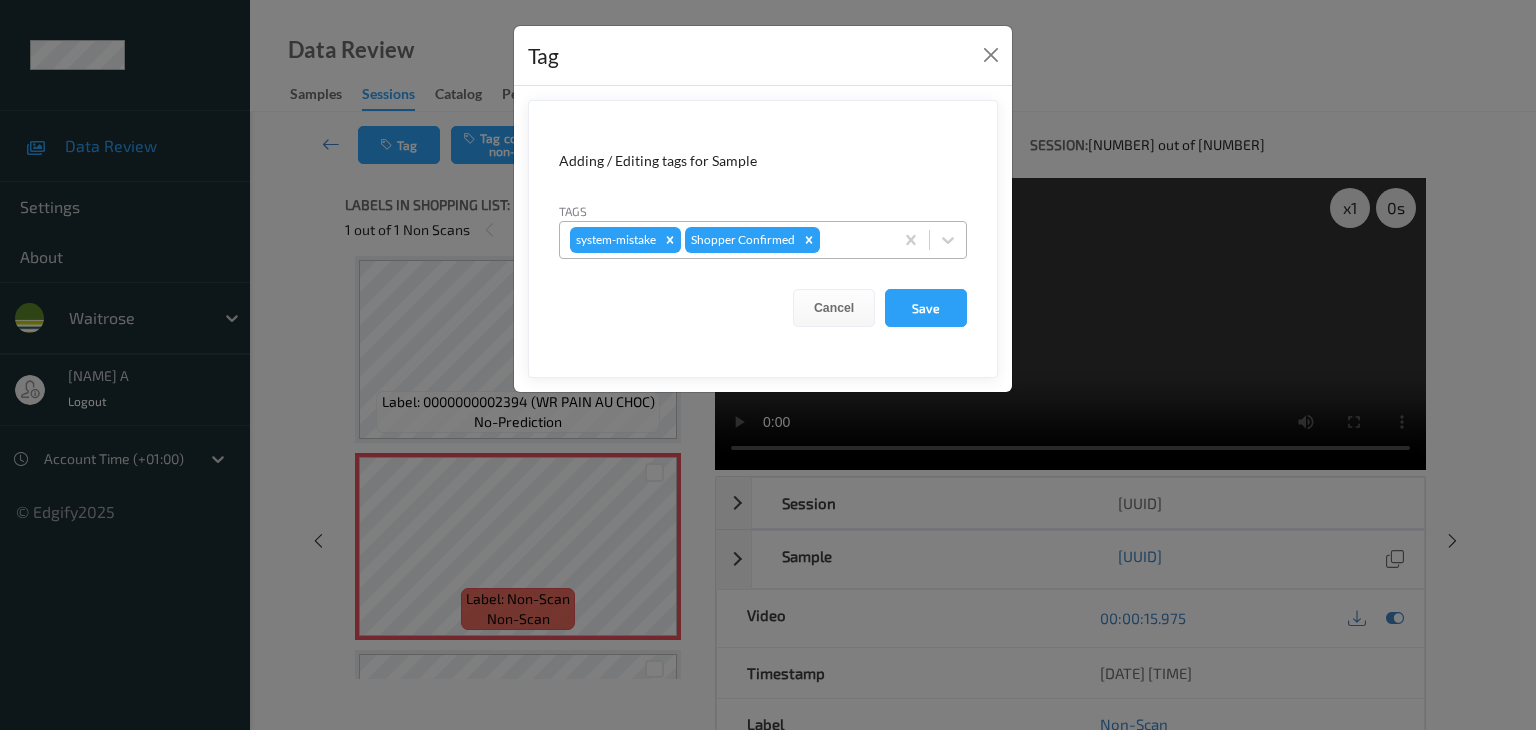 click at bounding box center (853, 240) 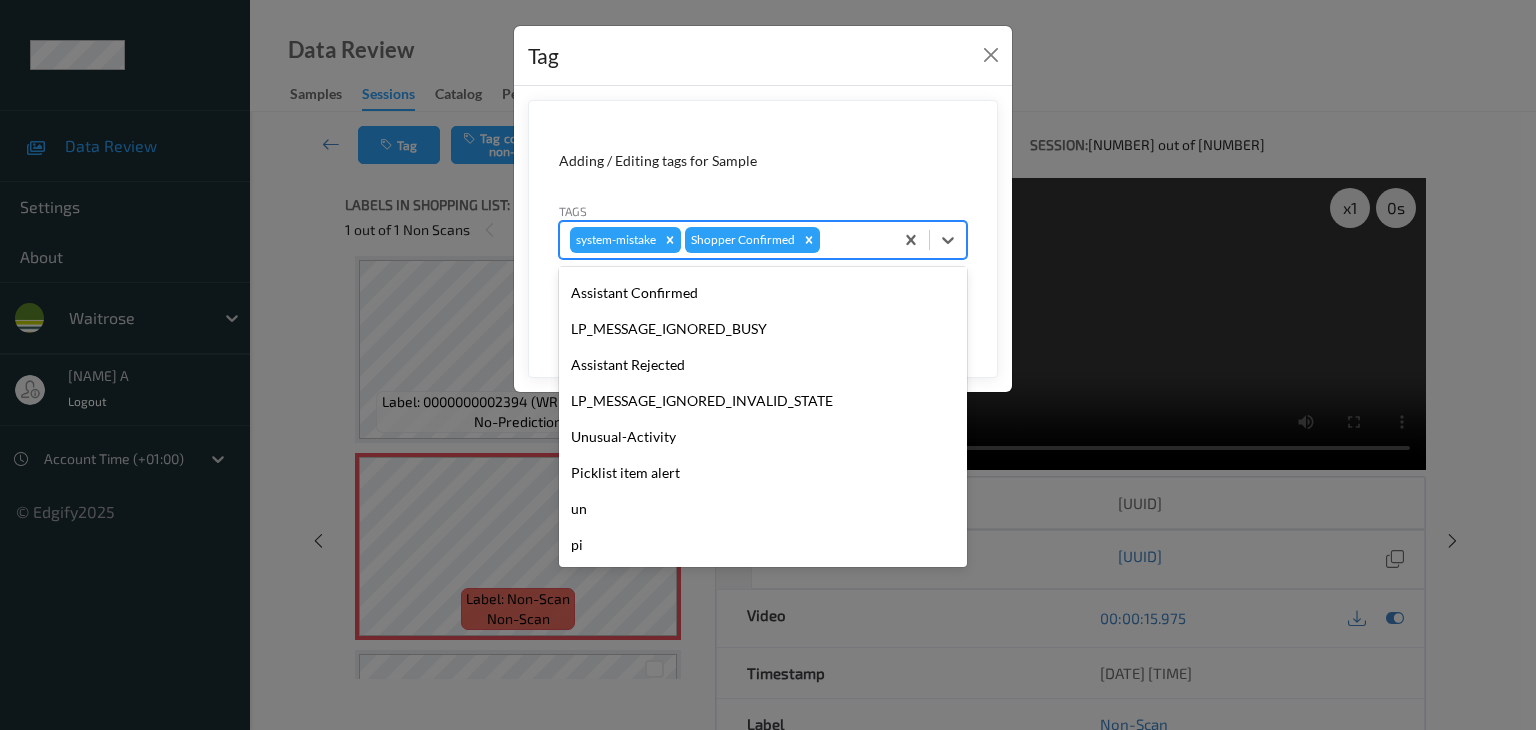 scroll, scrollTop: 392, scrollLeft: 0, axis: vertical 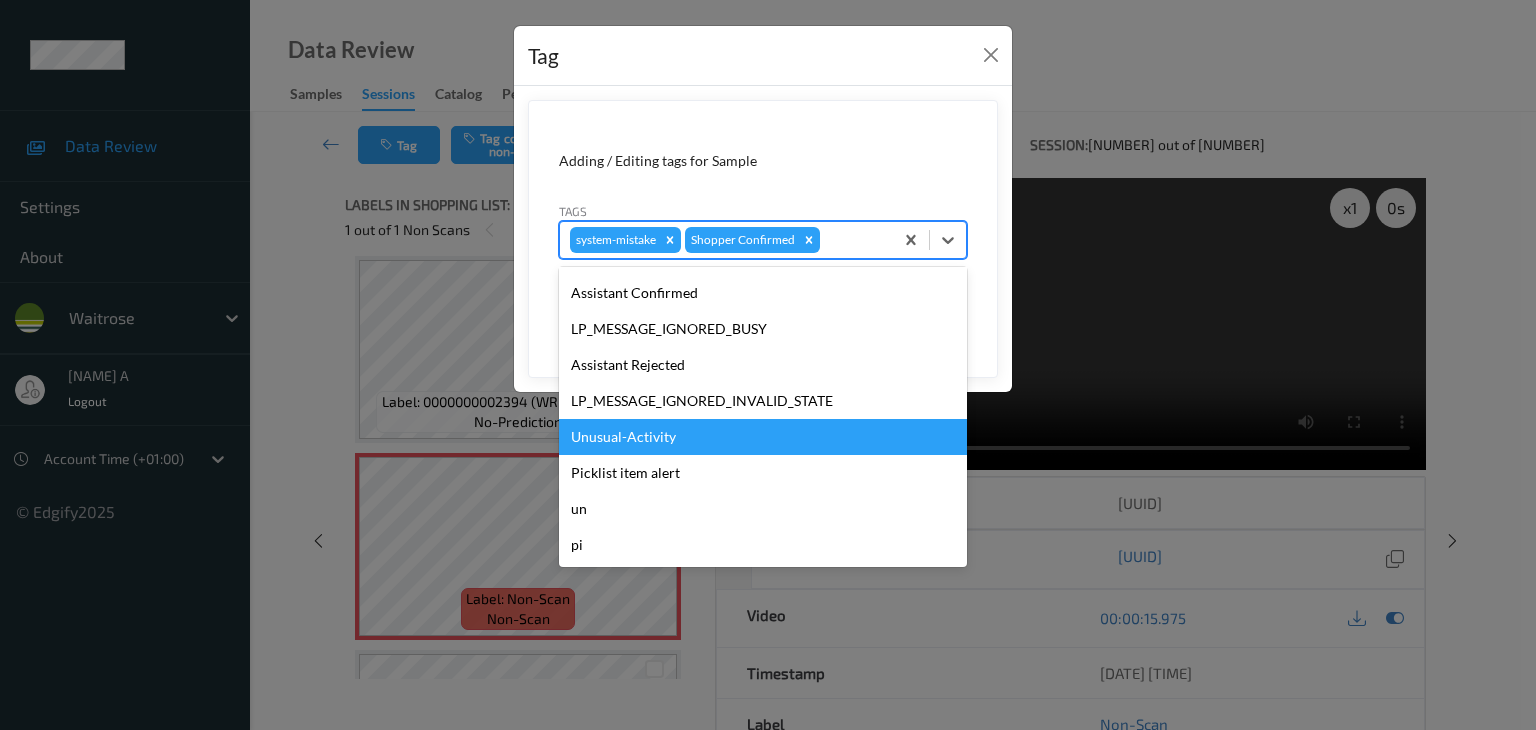 click on "Unusual-Activity" at bounding box center (763, 437) 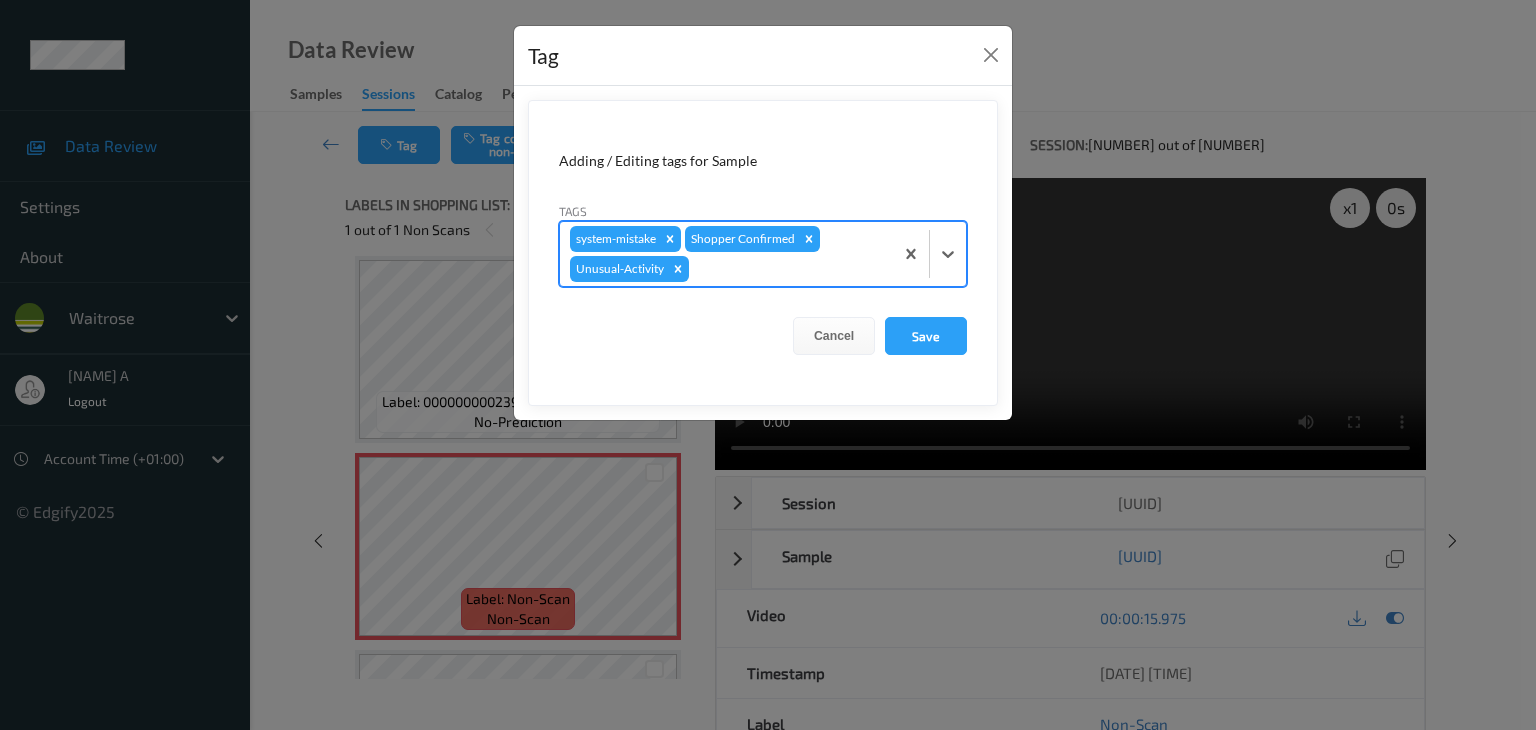 click on "system-mistake Shopper Confirmed Unusual-Activity" at bounding box center (763, 254) 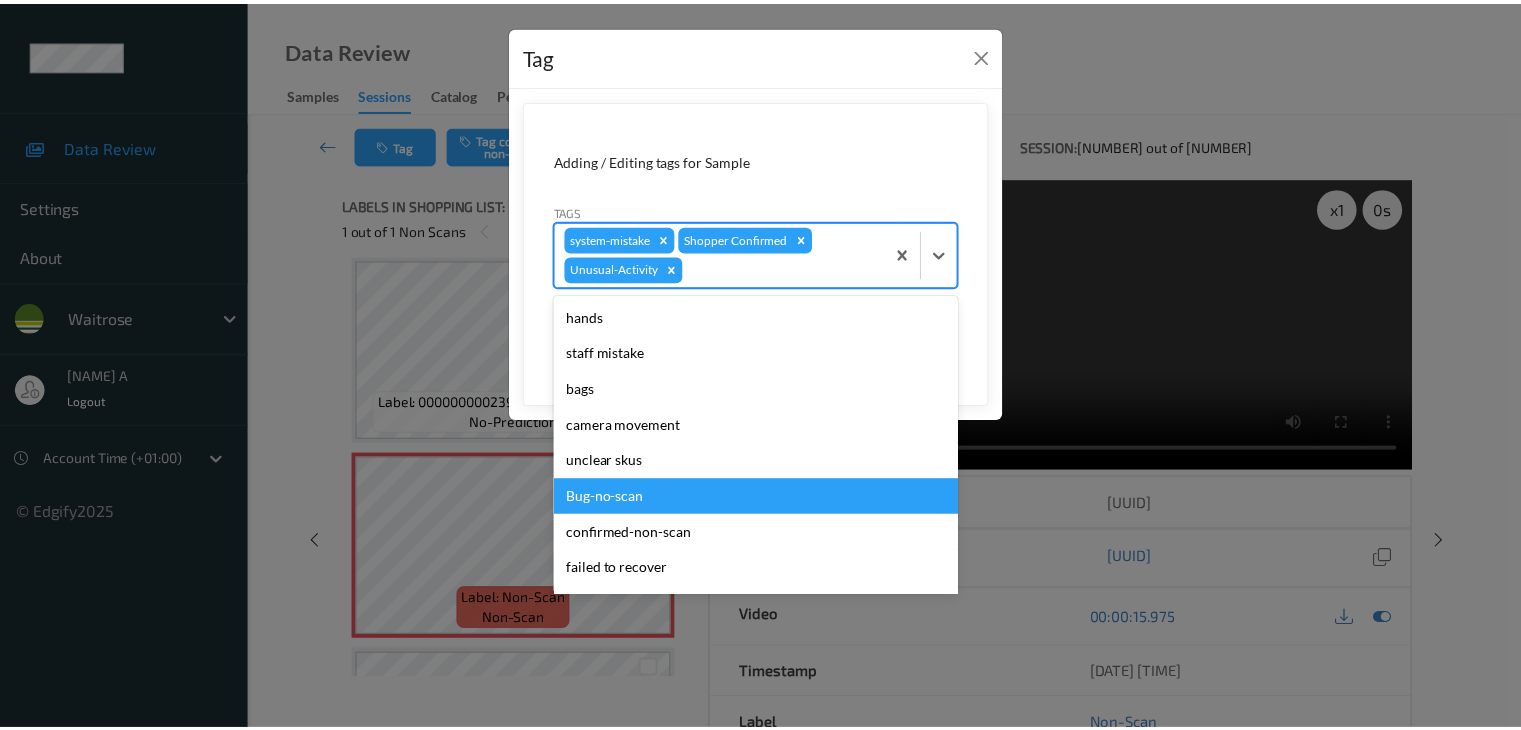 scroll, scrollTop: 356, scrollLeft: 0, axis: vertical 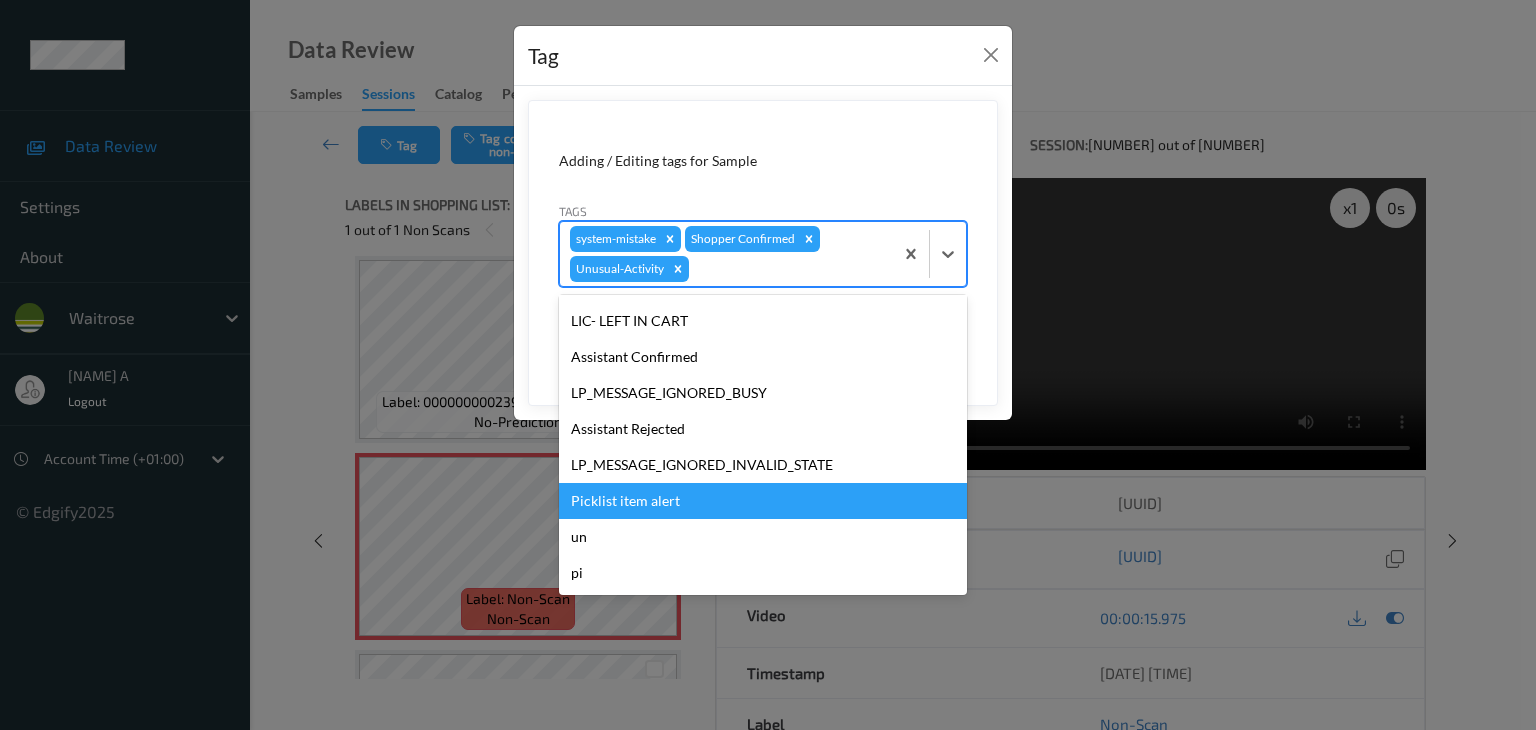 click on "Picklist item alert" at bounding box center [763, 501] 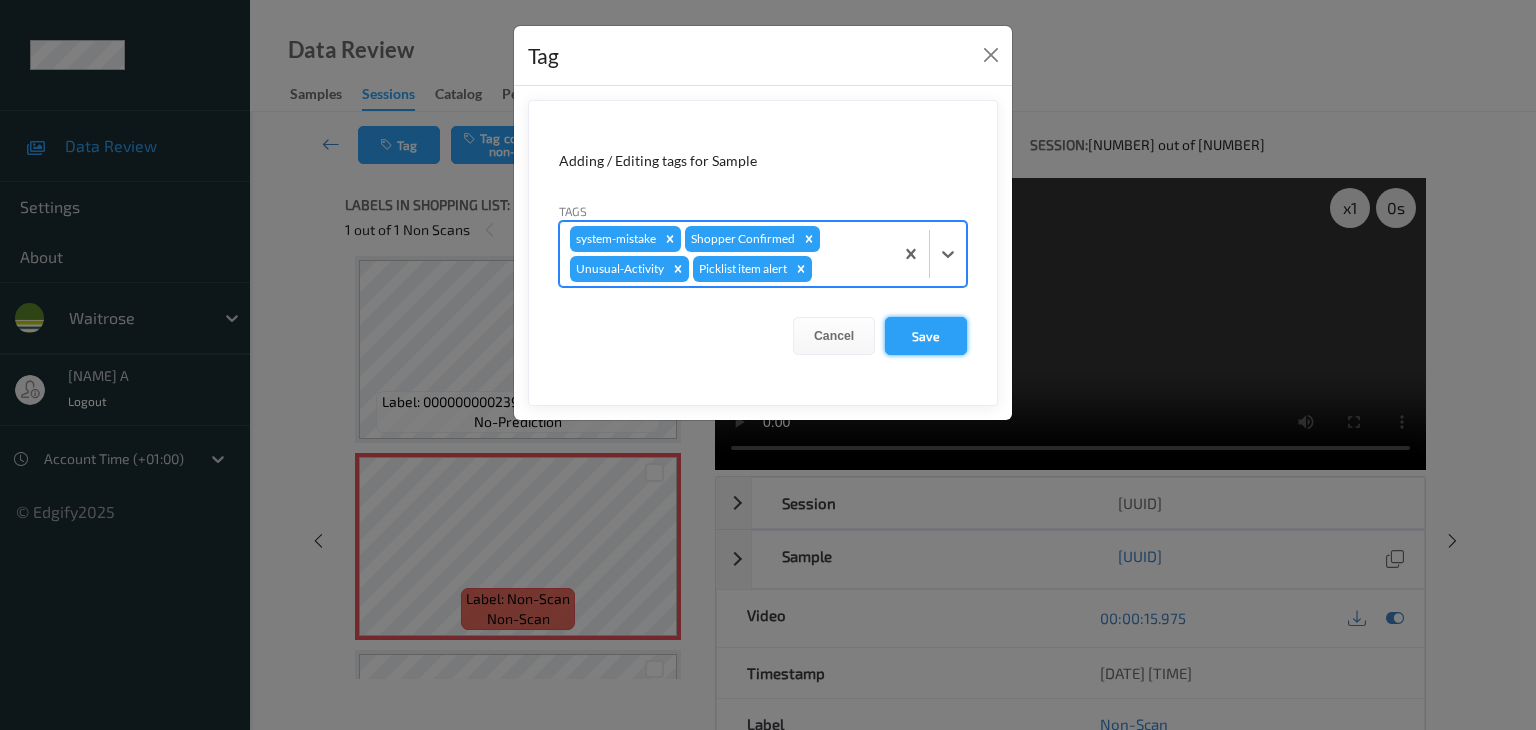 click on "Save" at bounding box center [926, 336] 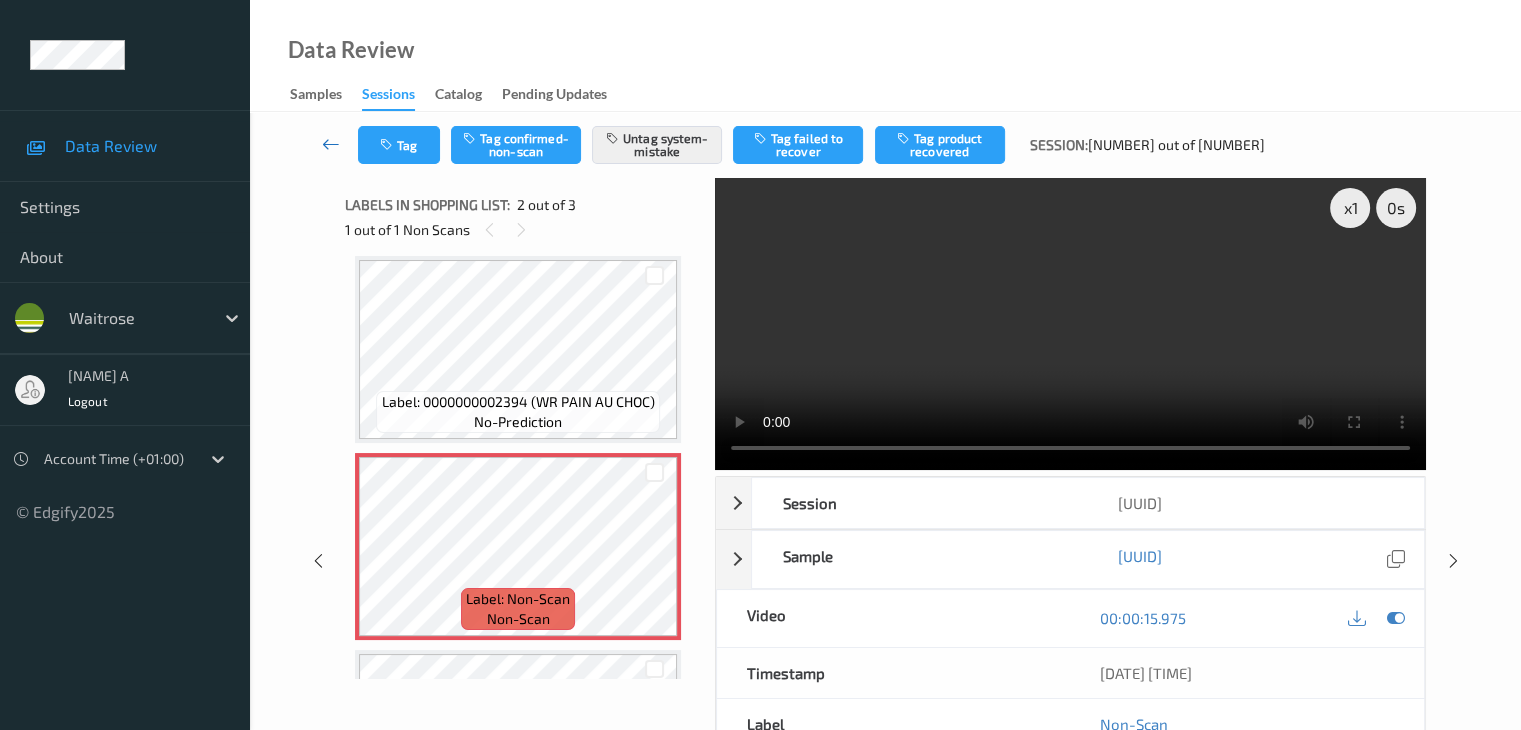 click at bounding box center (331, 144) 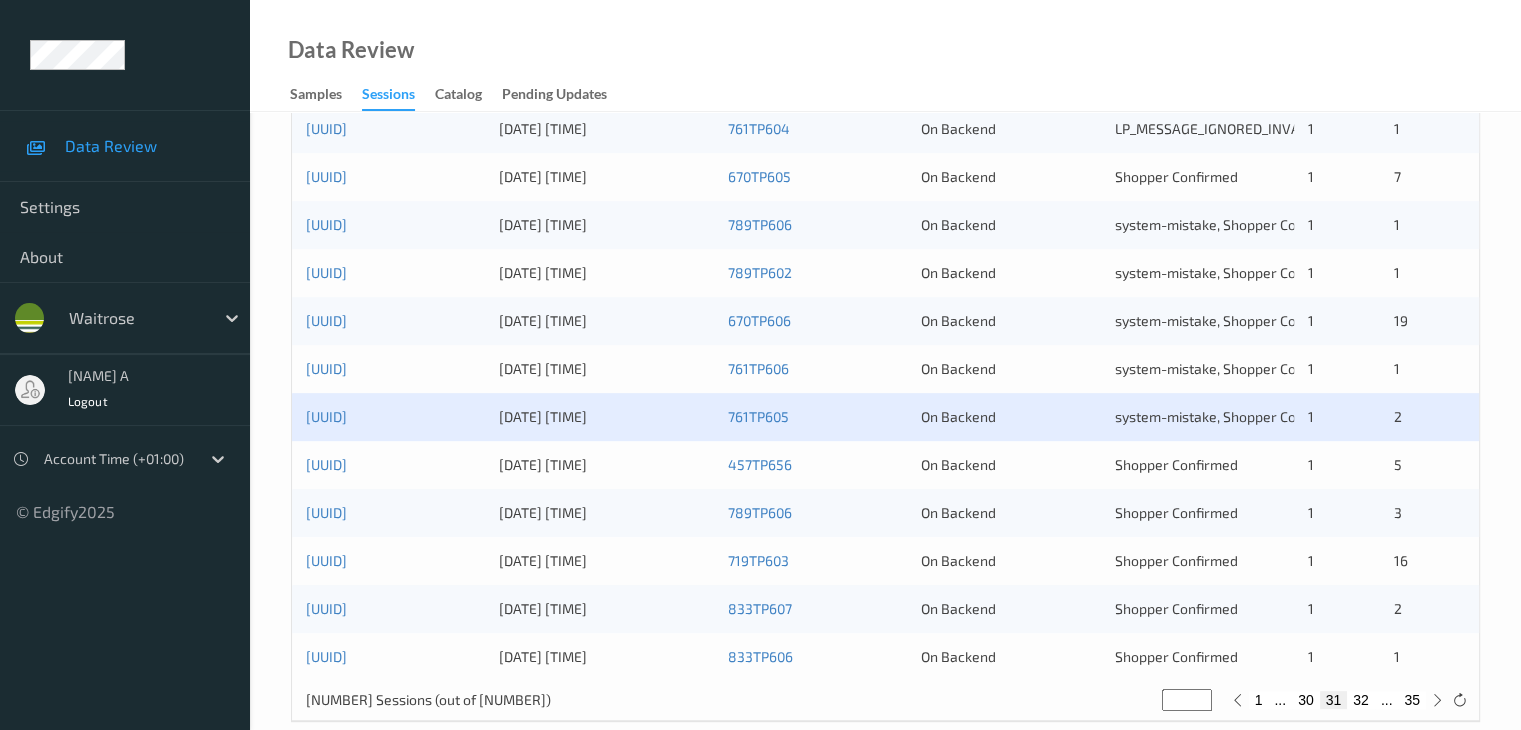 scroll, scrollTop: 932, scrollLeft: 0, axis: vertical 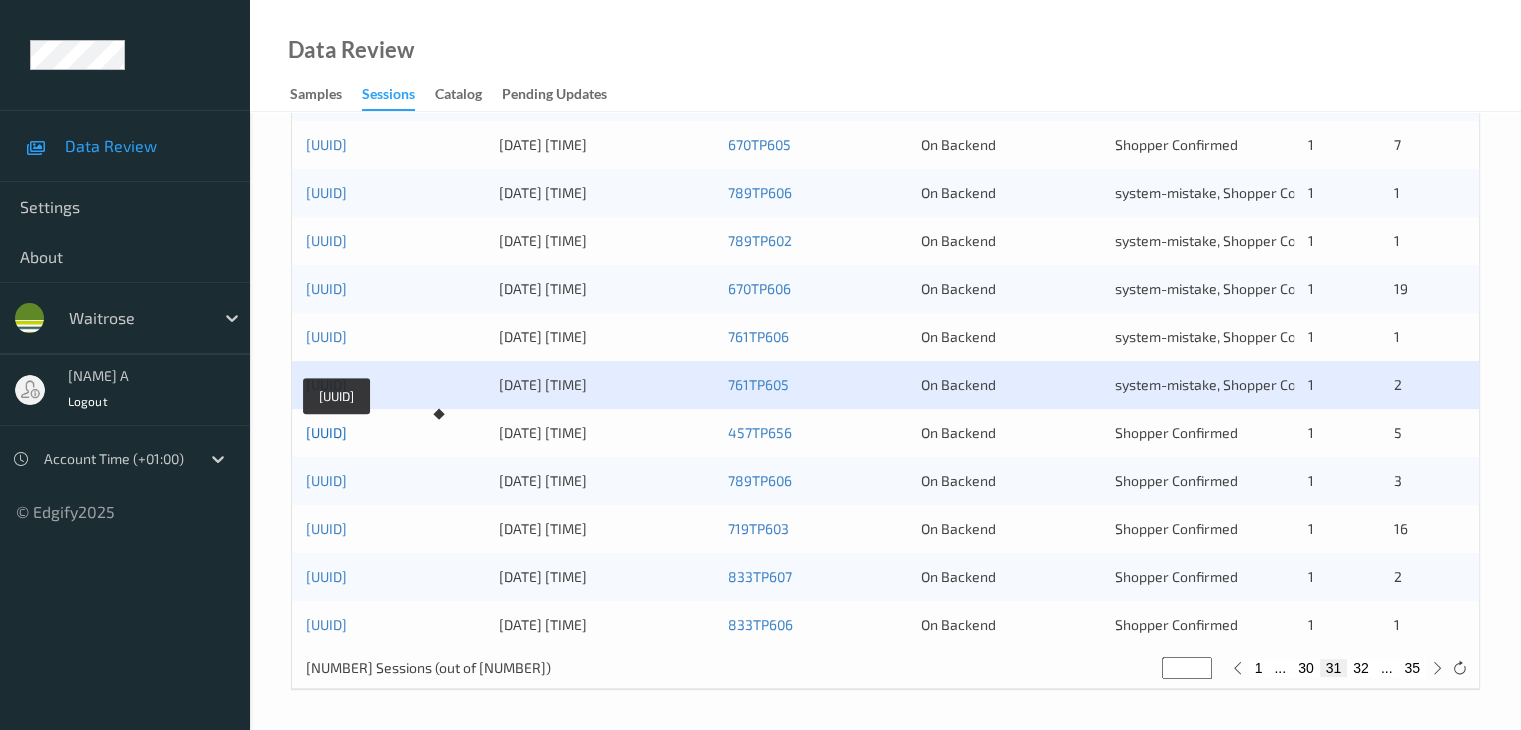 click on "[UUID]" at bounding box center (326, 432) 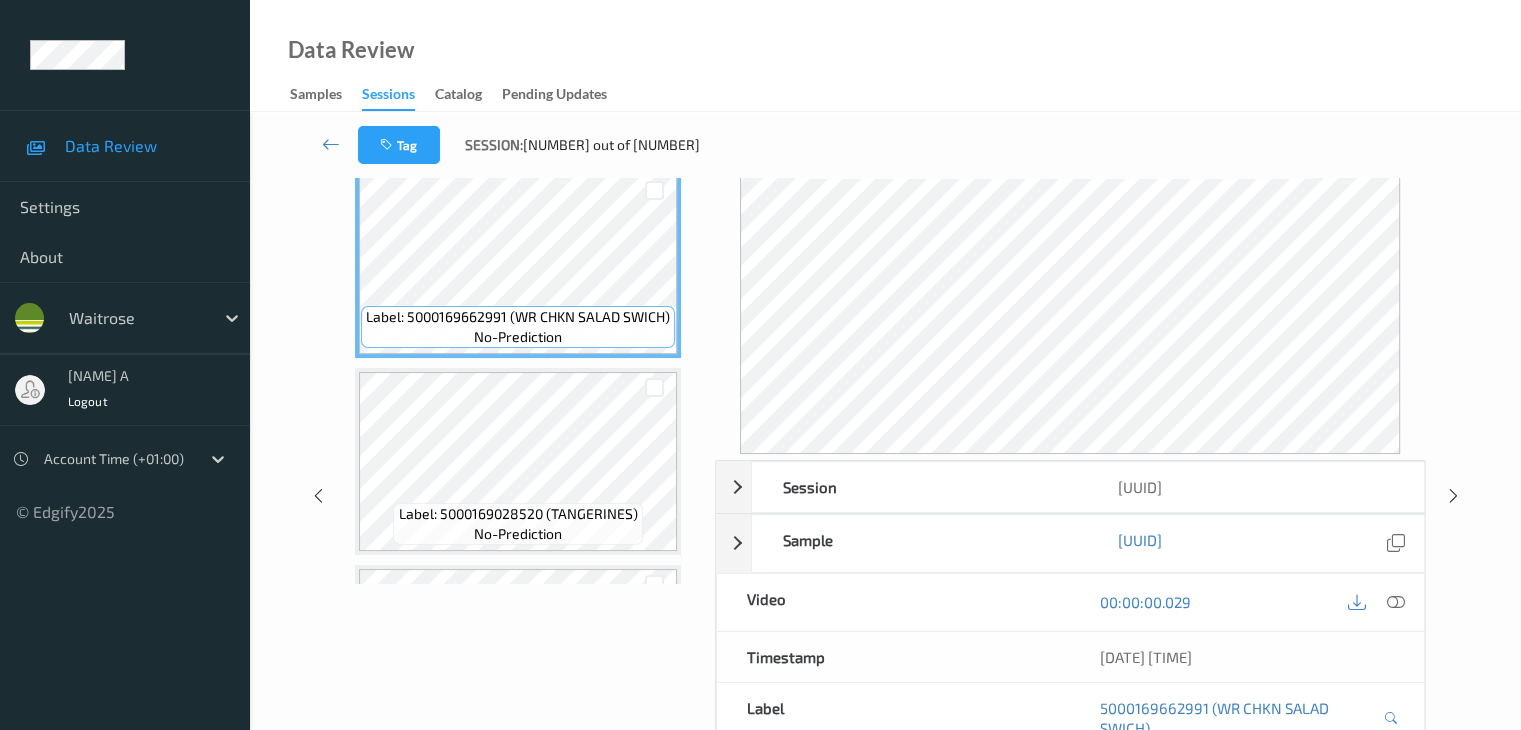 scroll, scrollTop: 0, scrollLeft: 0, axis: both 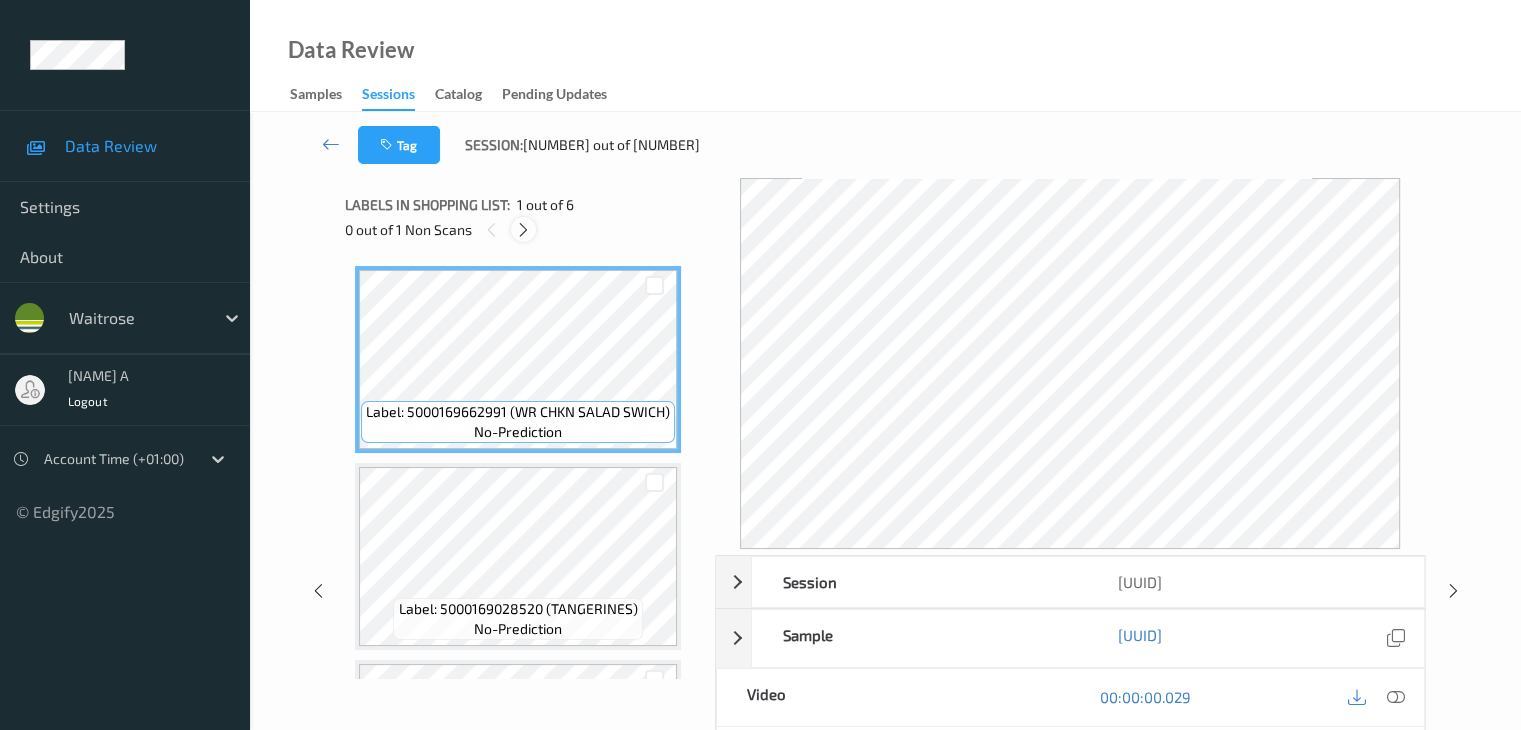 click at bounding box center (523, 230) 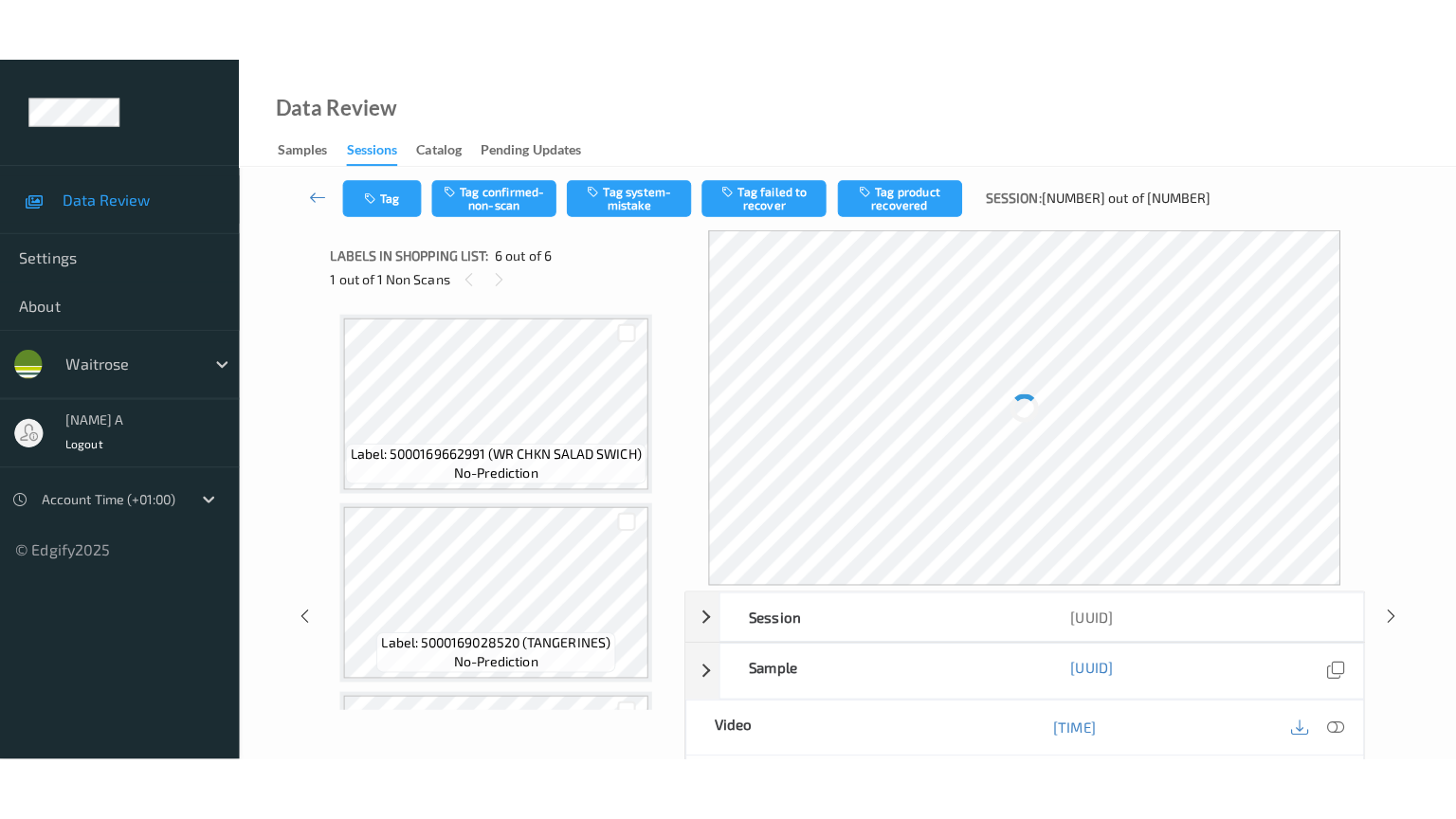scroll, scrollTop: 728, scrollLeft: 0, axis: vertical 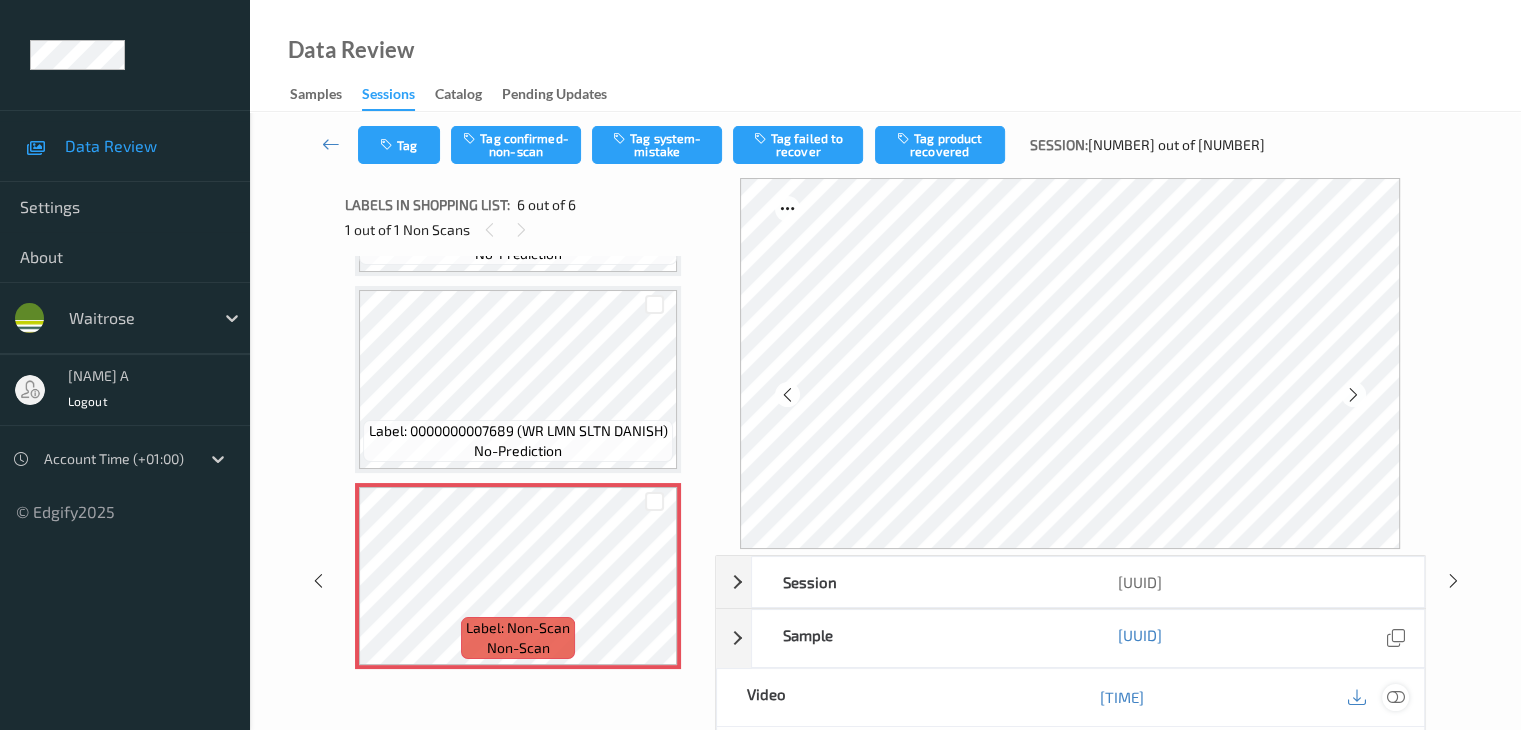 click at bounding box center [1395, 697] 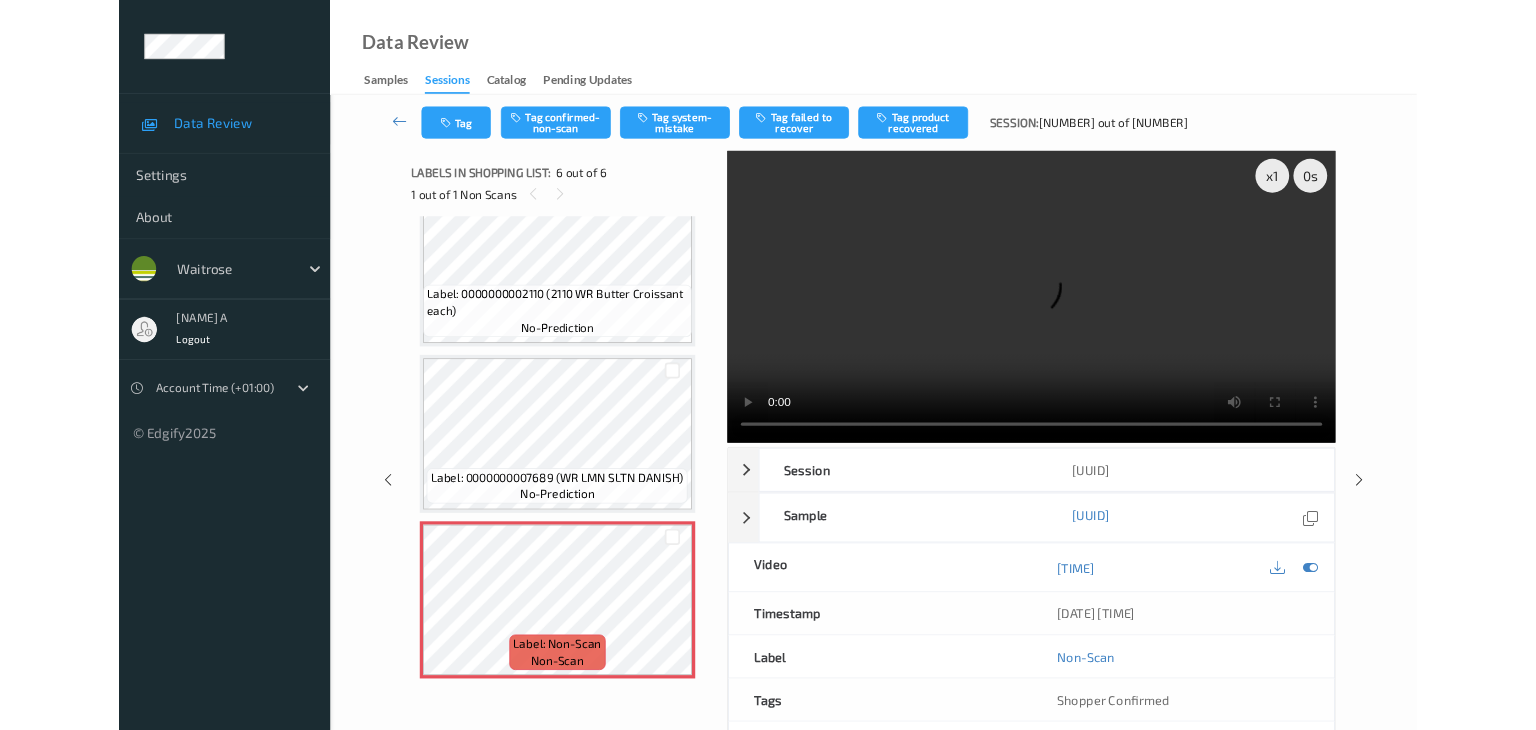 scroll, scrollTop: 649, scrollLeft: 0, axis: vertical 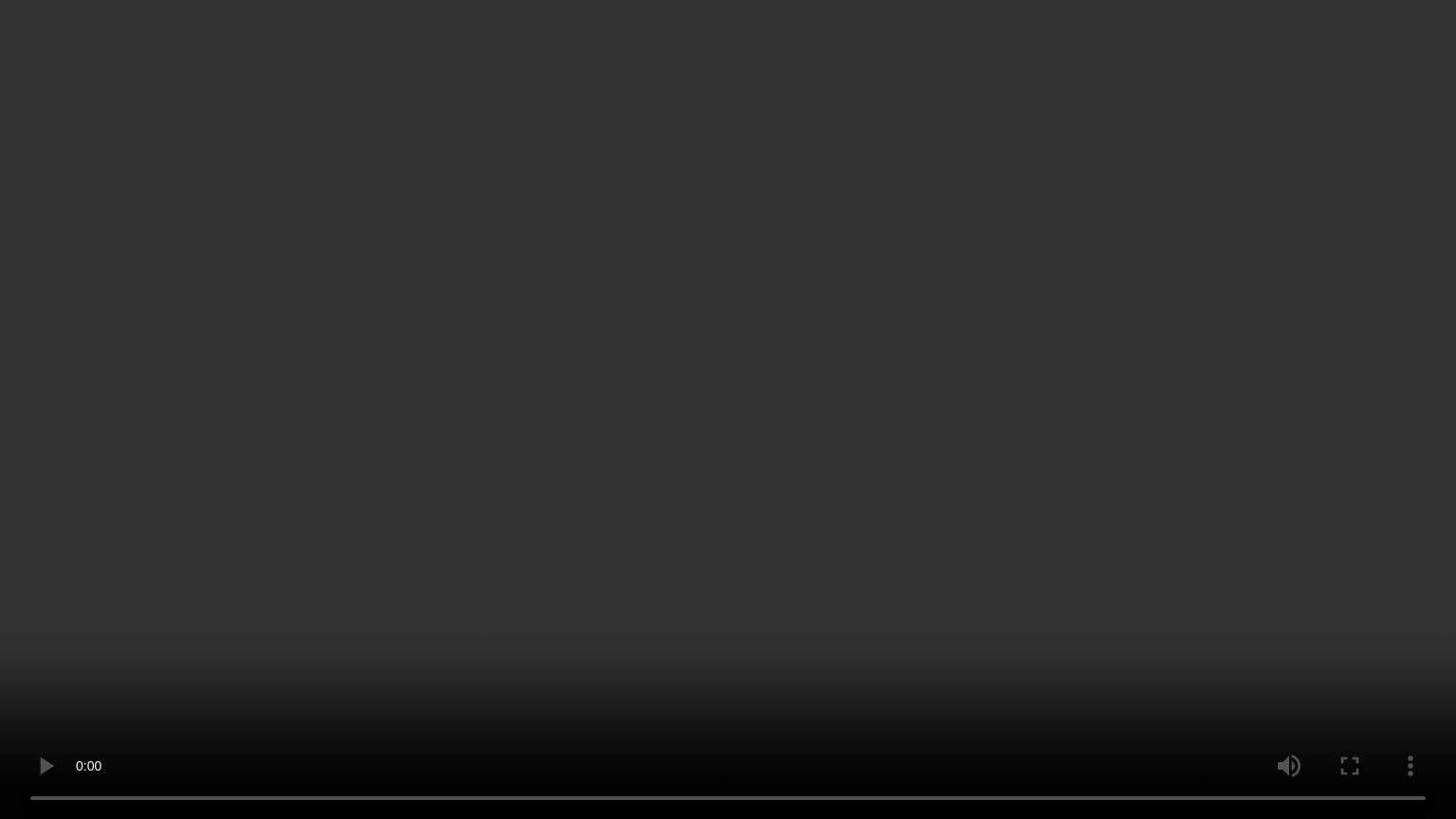 type 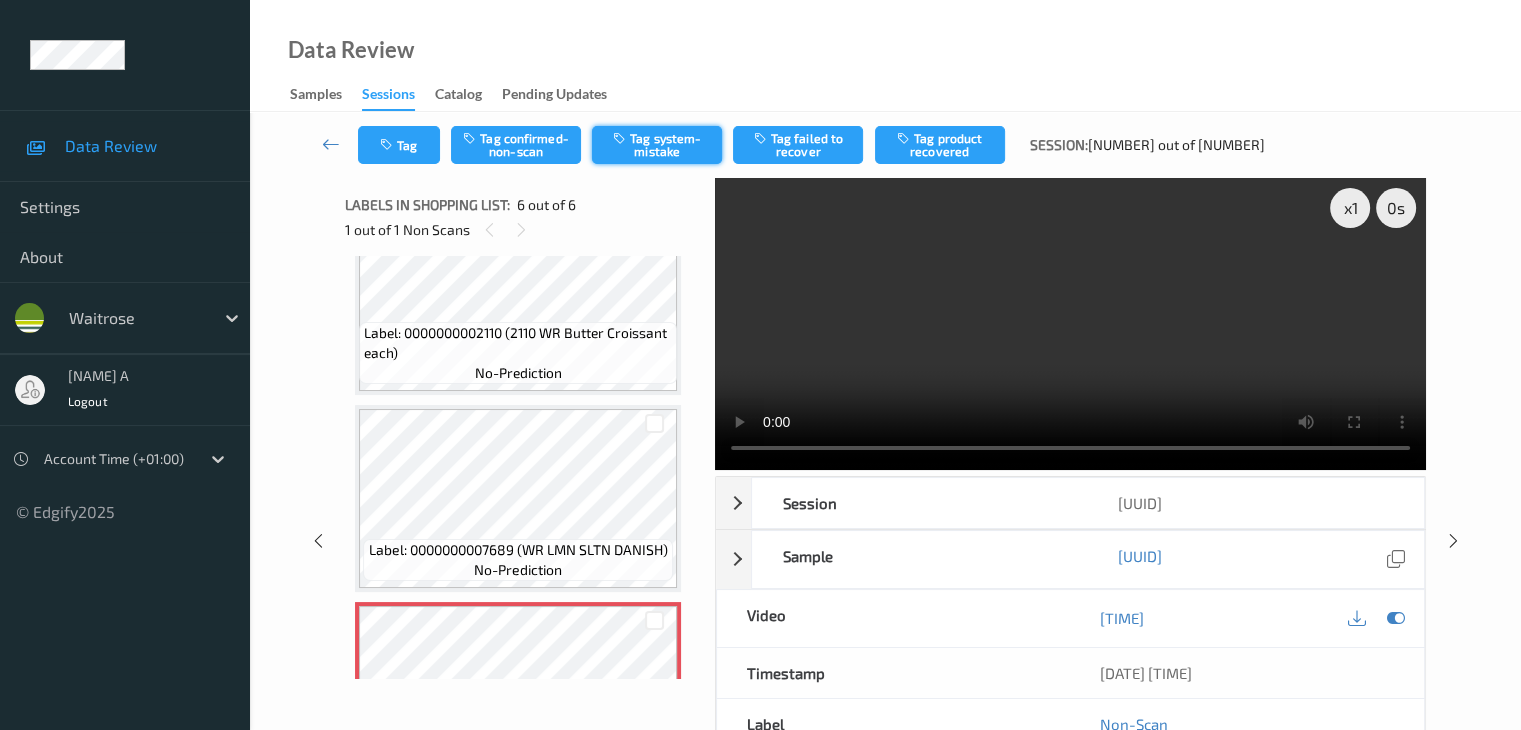 click on "Tag   system-mistake" at bounding box center (657, 145) 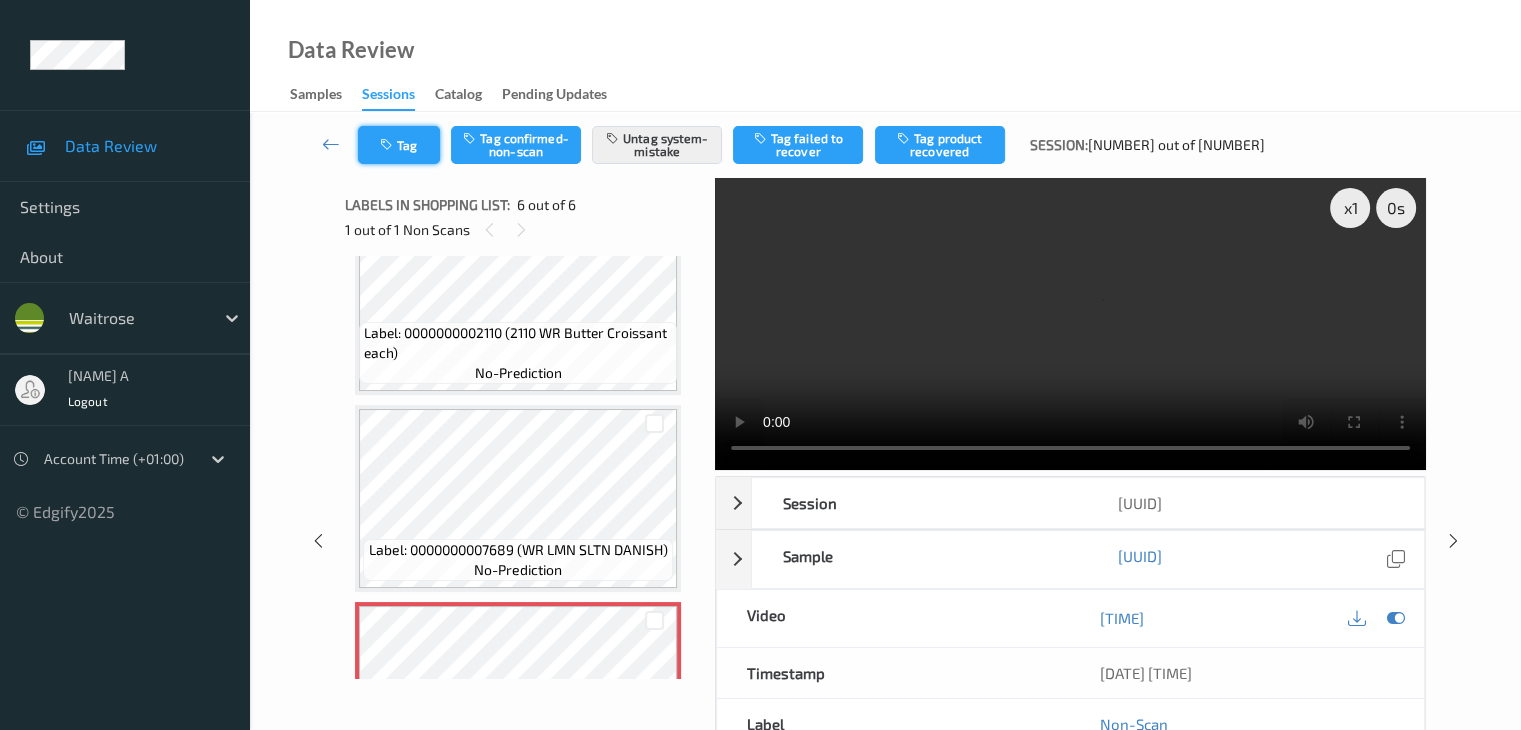 click on "Tag" at bounding box center (399, 145) 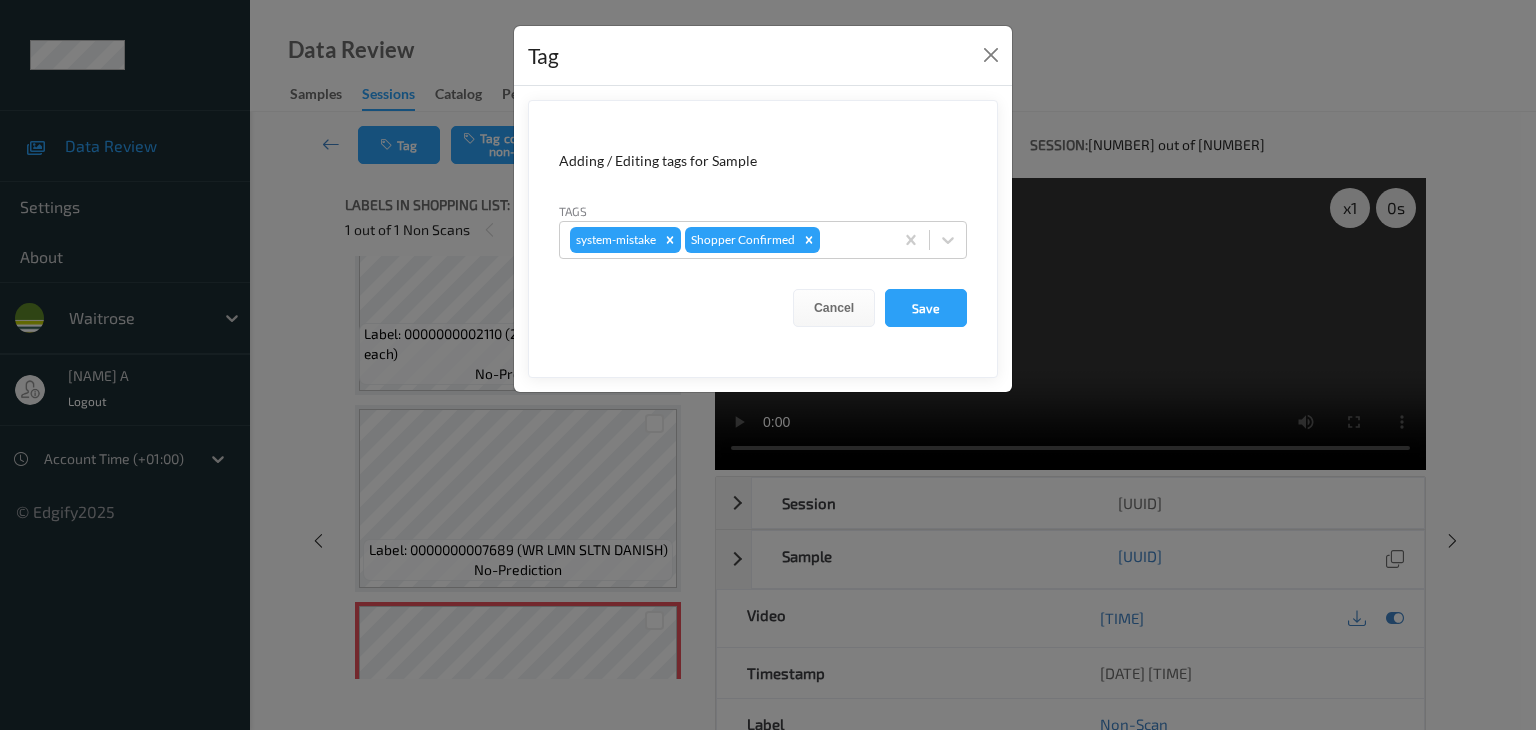scroll, scrollTop: 650, scrollLeft: 0, axis: vertical 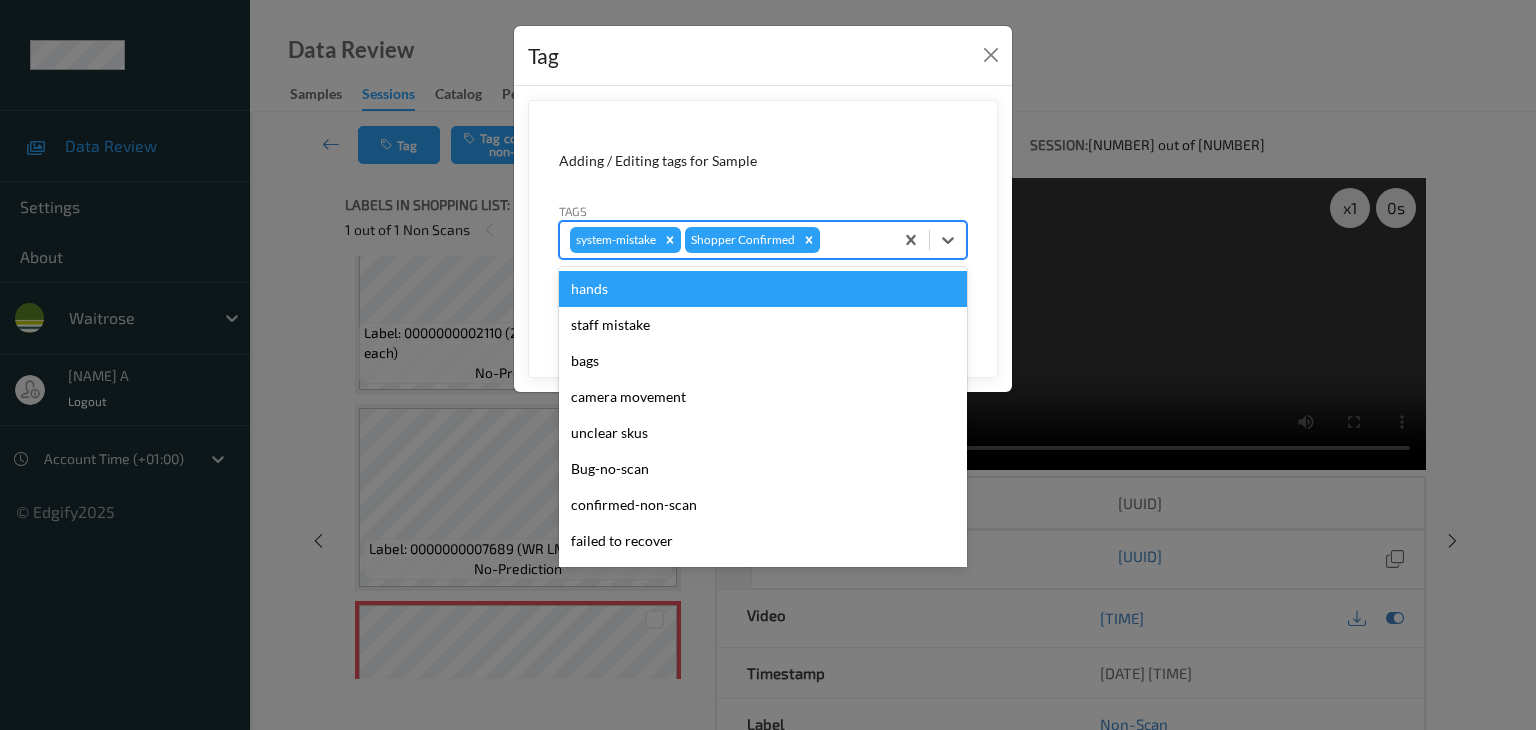 click at bounding box center (853, 240) 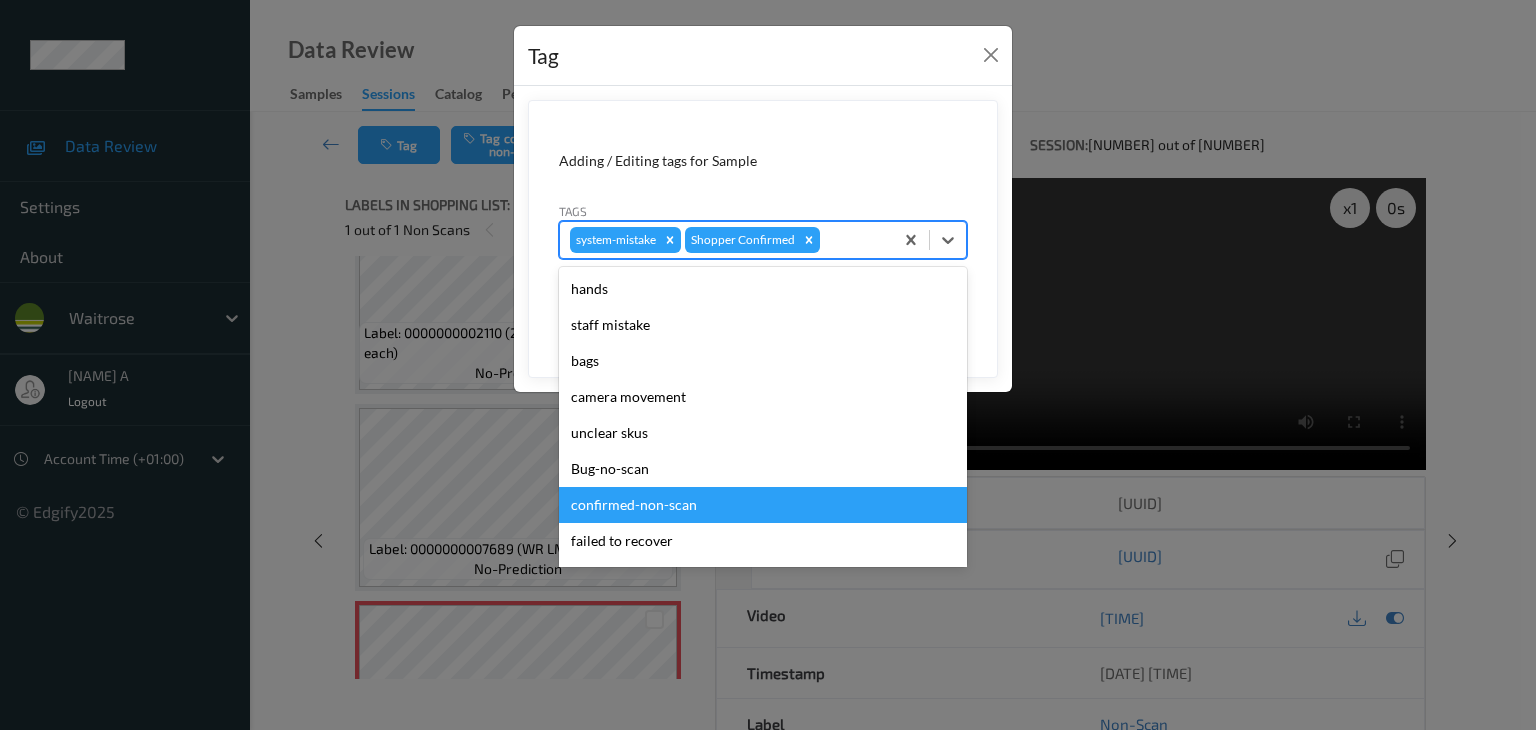 scroll, scrollTop: 392, scrollLeft: 0, axis: vertical 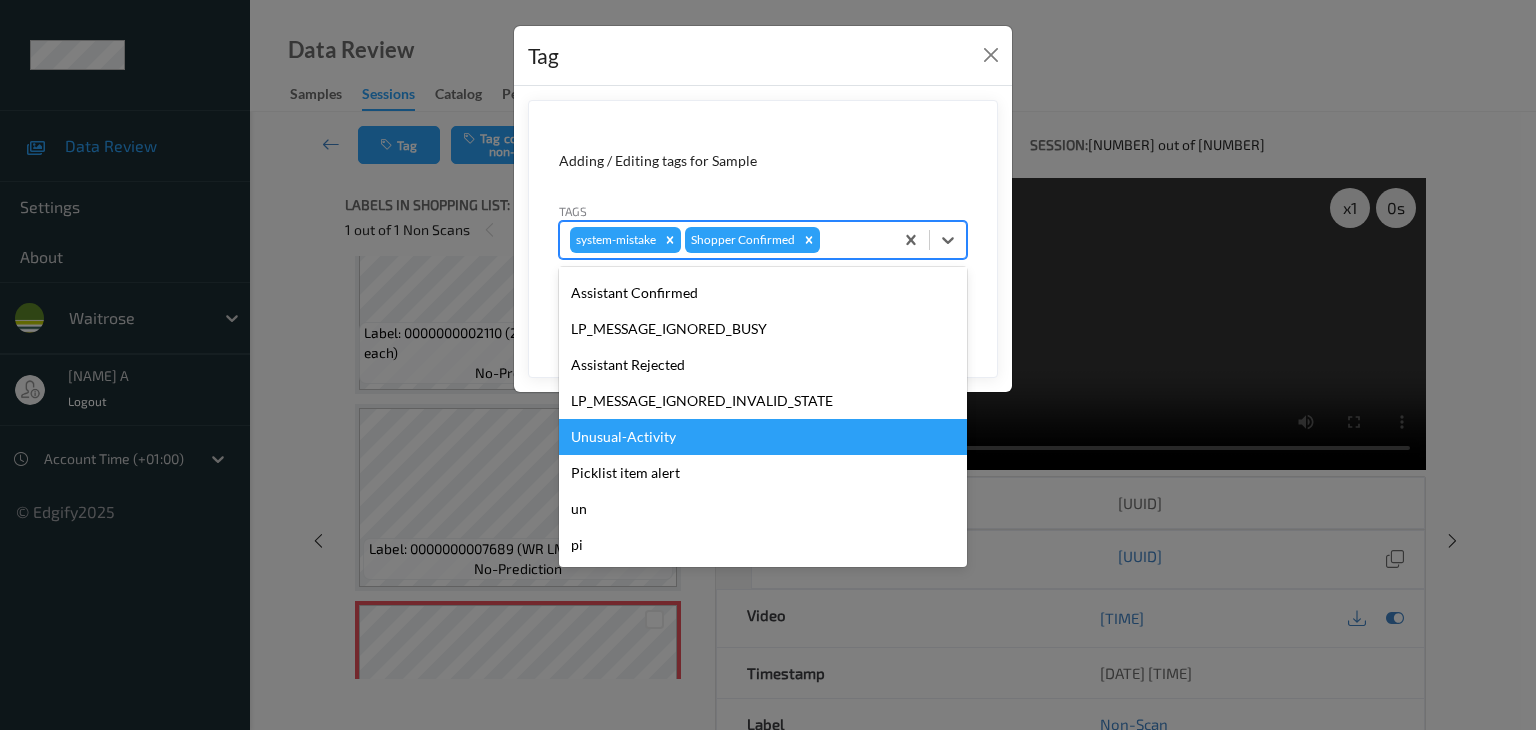 click on "Unusual-Activity" at bounding box center [763, 437] 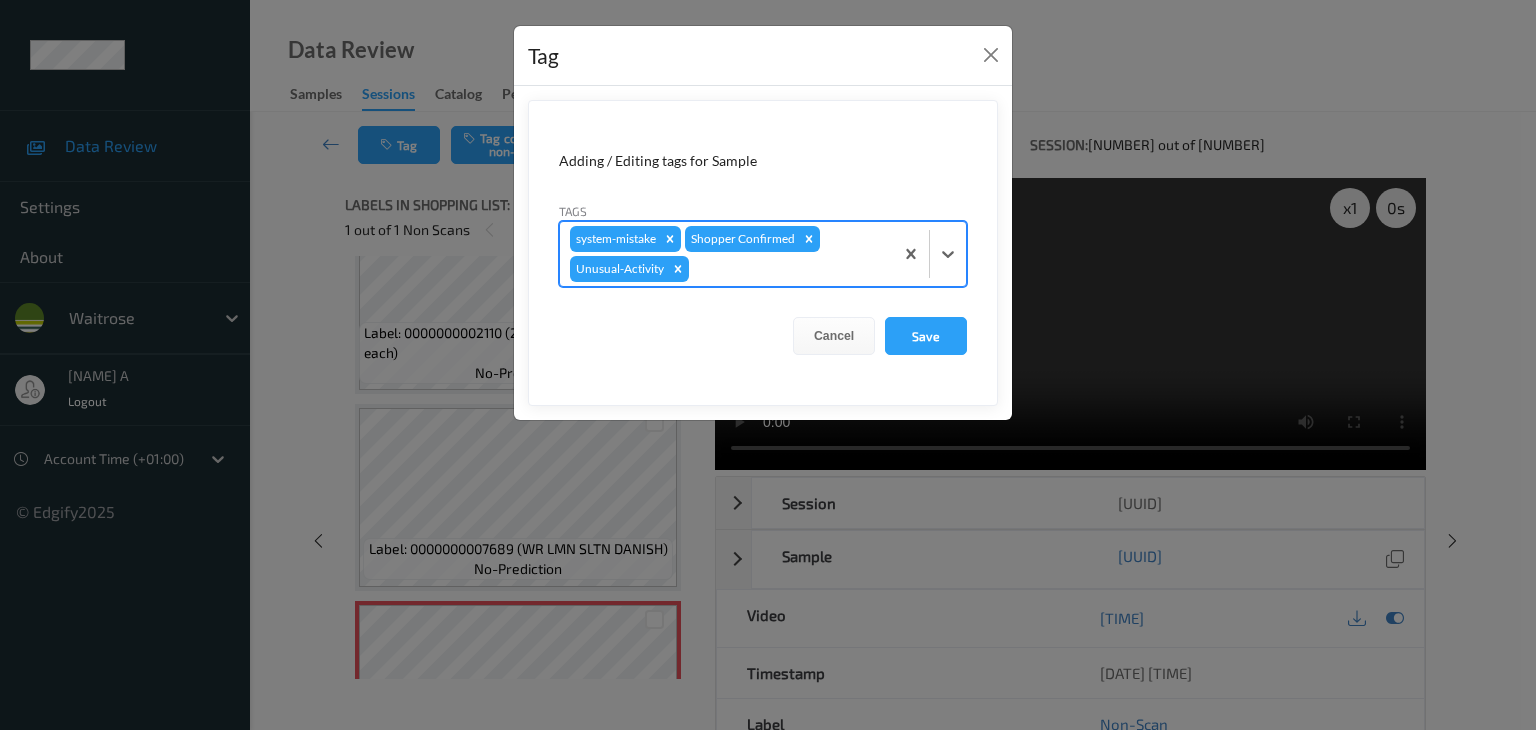 click at bounding box center [788, 269] 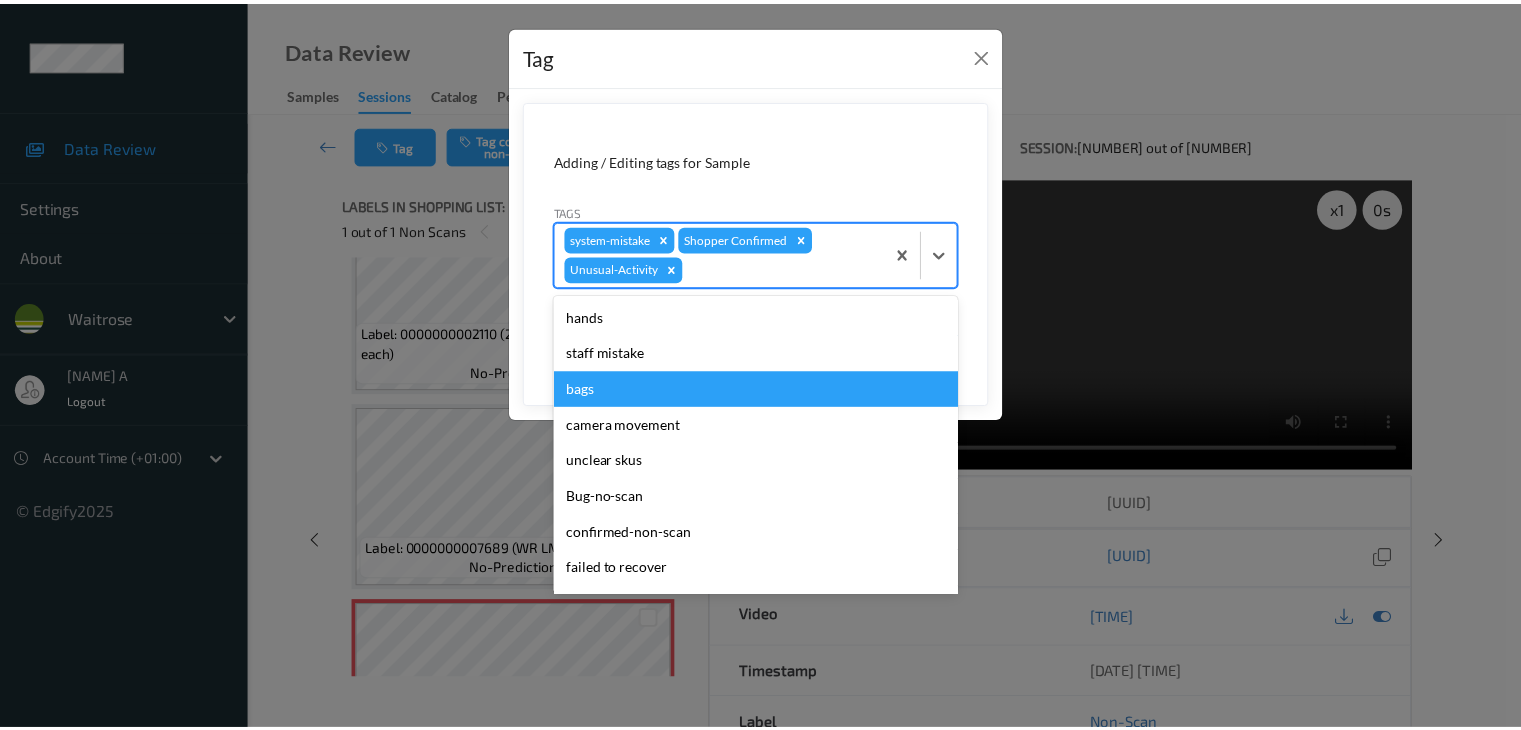 scroll, scrollTop: 356, scrollLeft: 0, axis: vertical 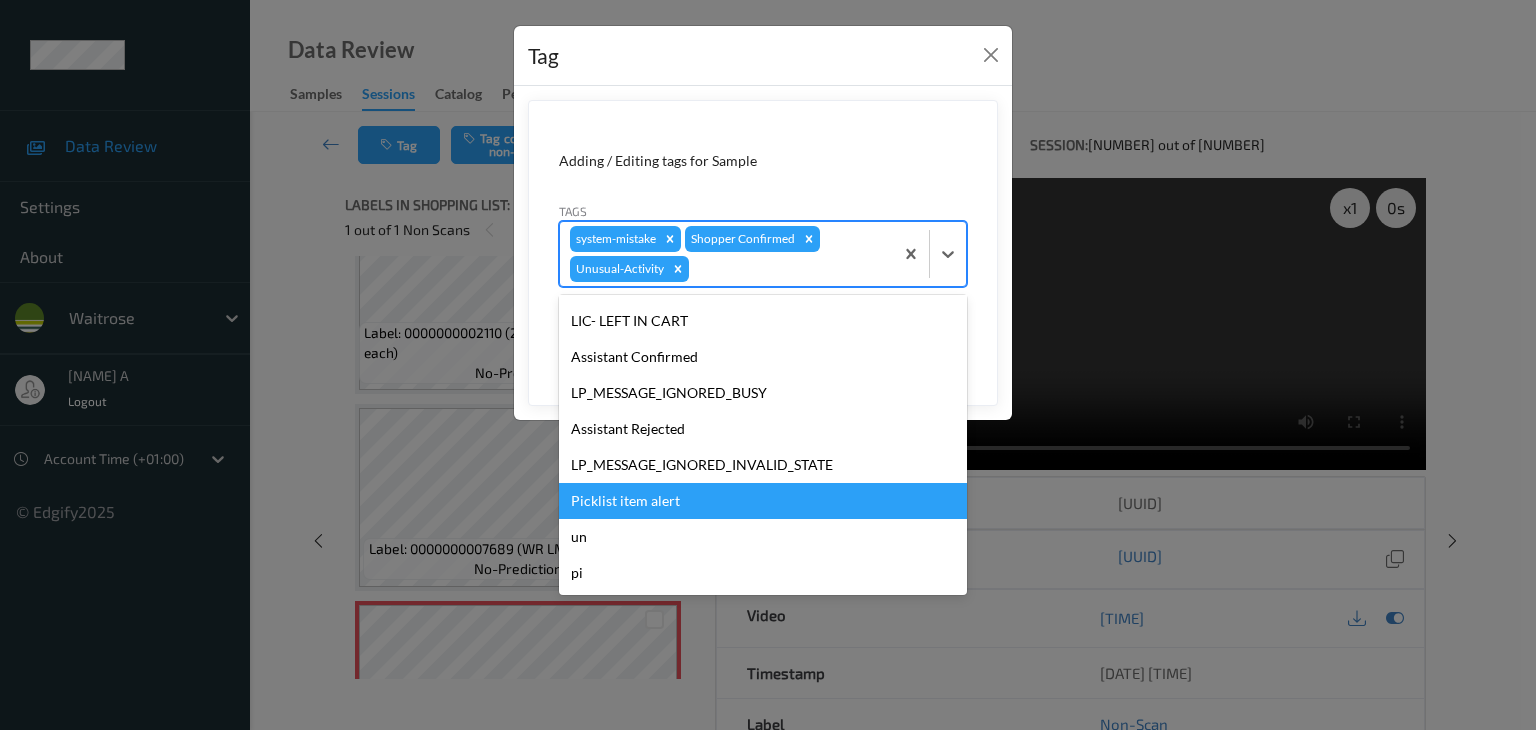 click on "Picklist item alert" at bounding box center [763, 501] 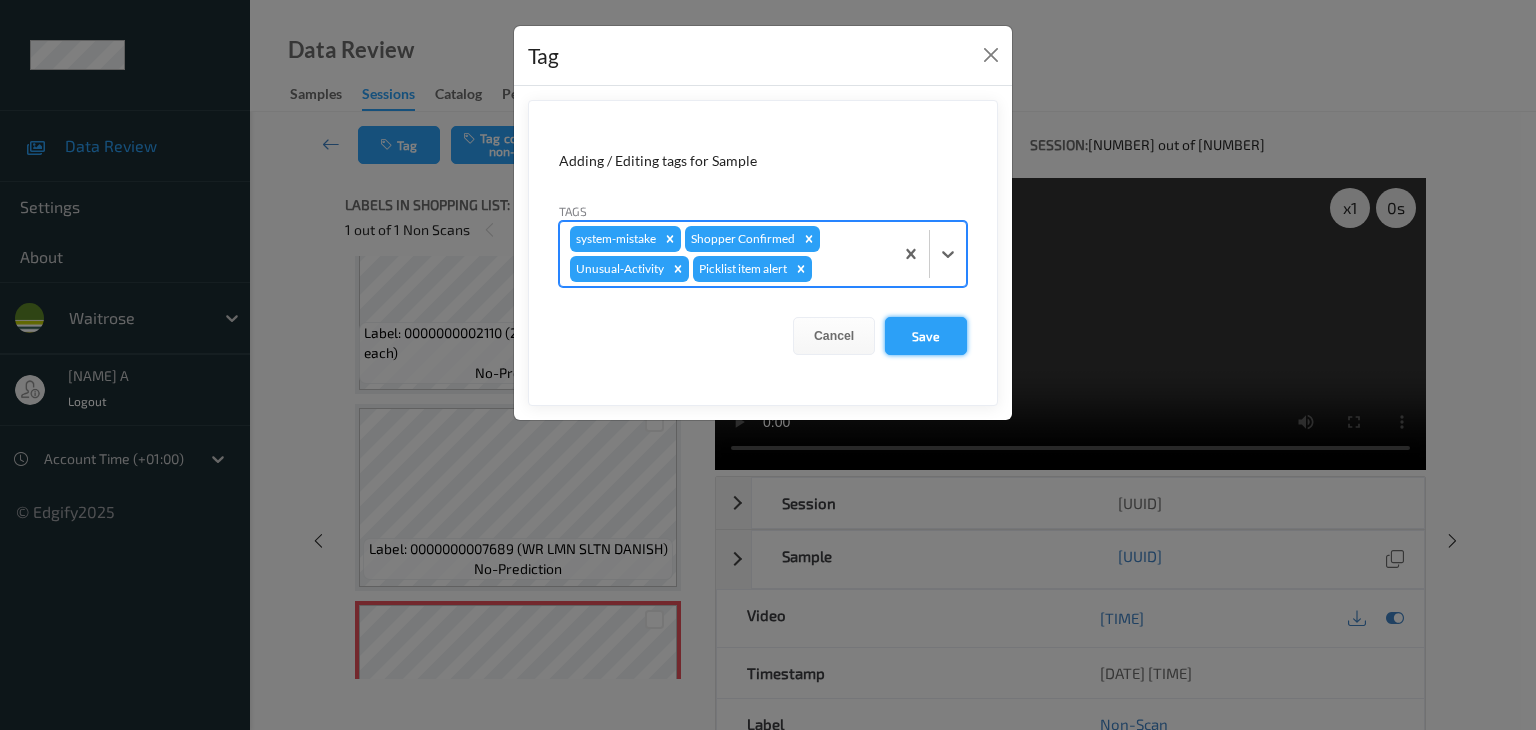 click on "Save" at bounding box center [926, 336] 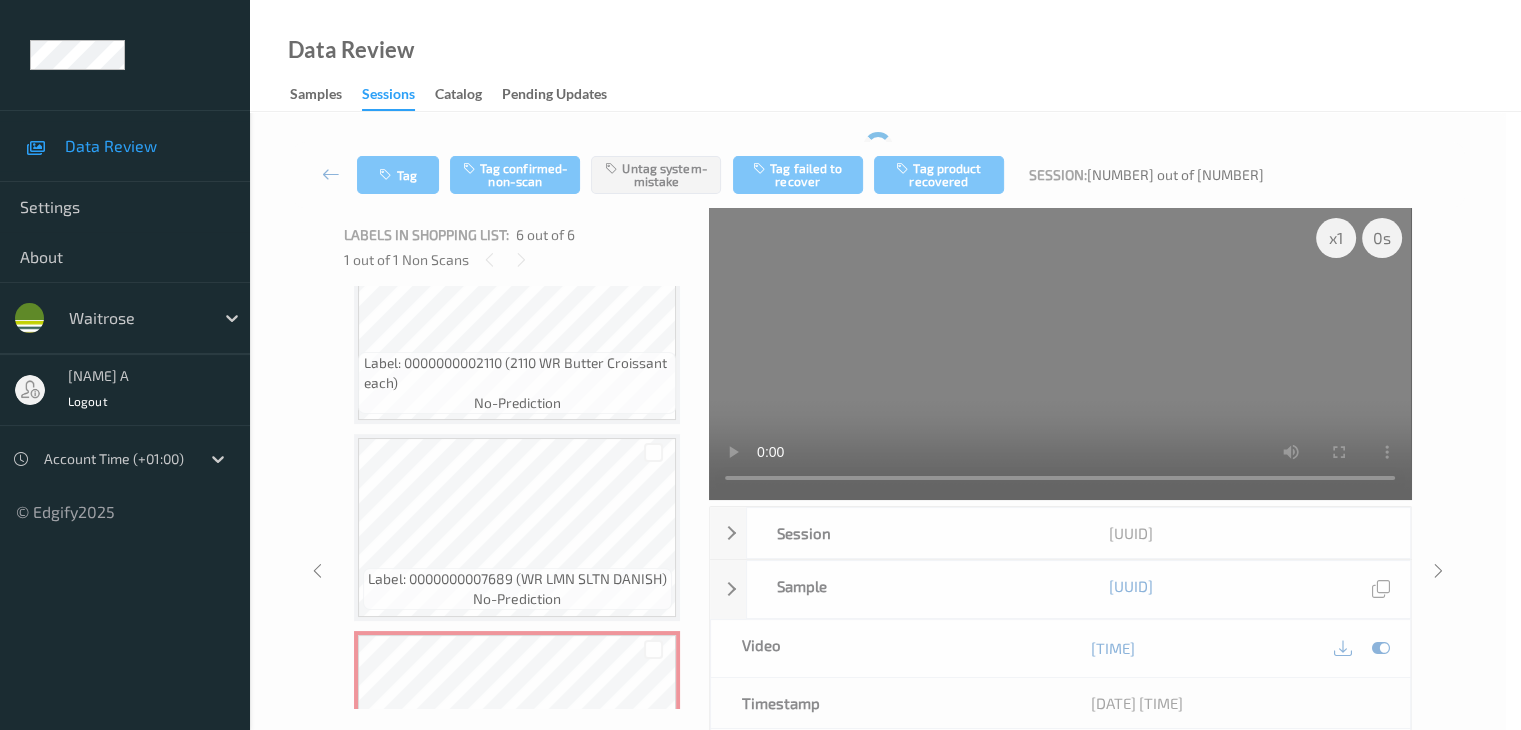 scroll, scrollTop: 649, scrollLeft: 0, axis: vertical 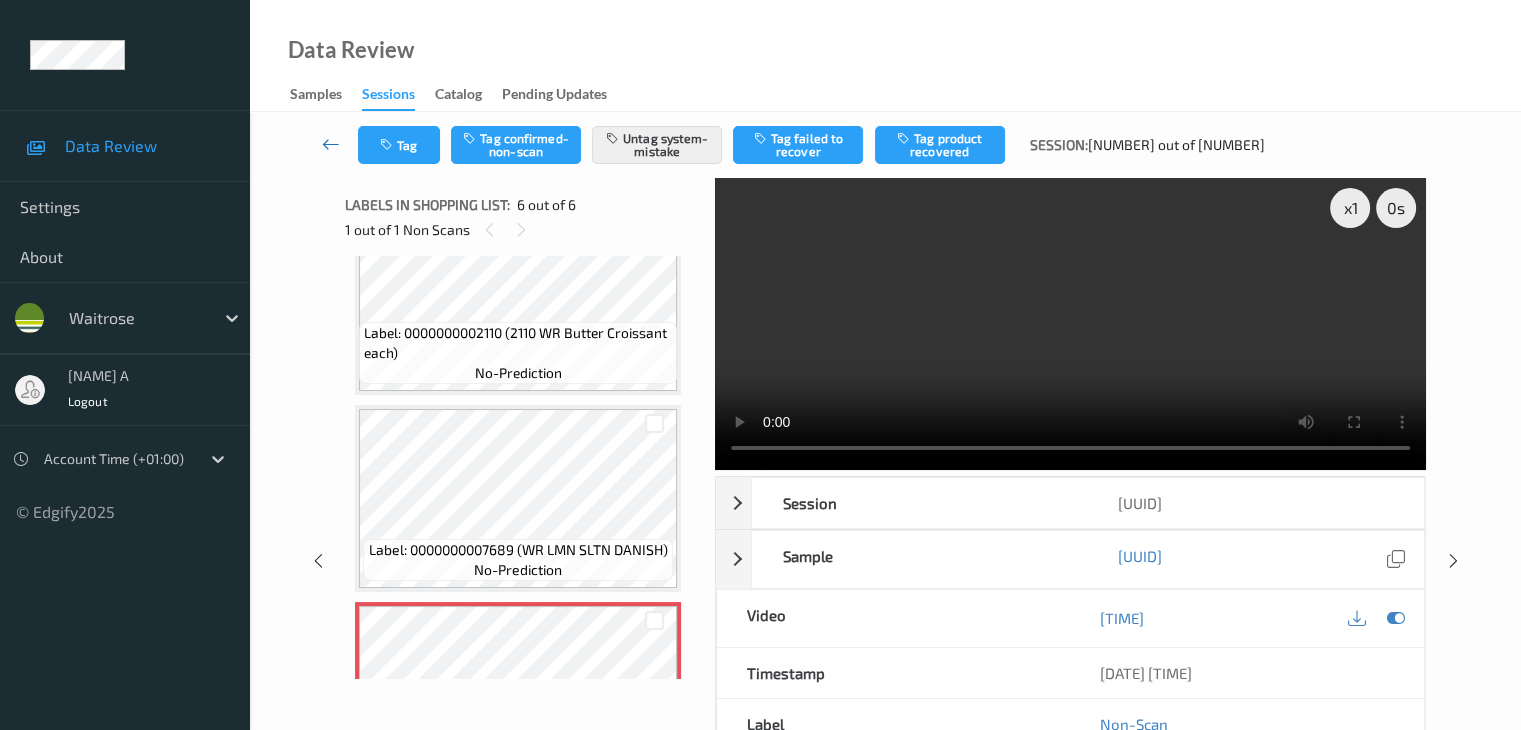 click at bounding box center (331, 144) 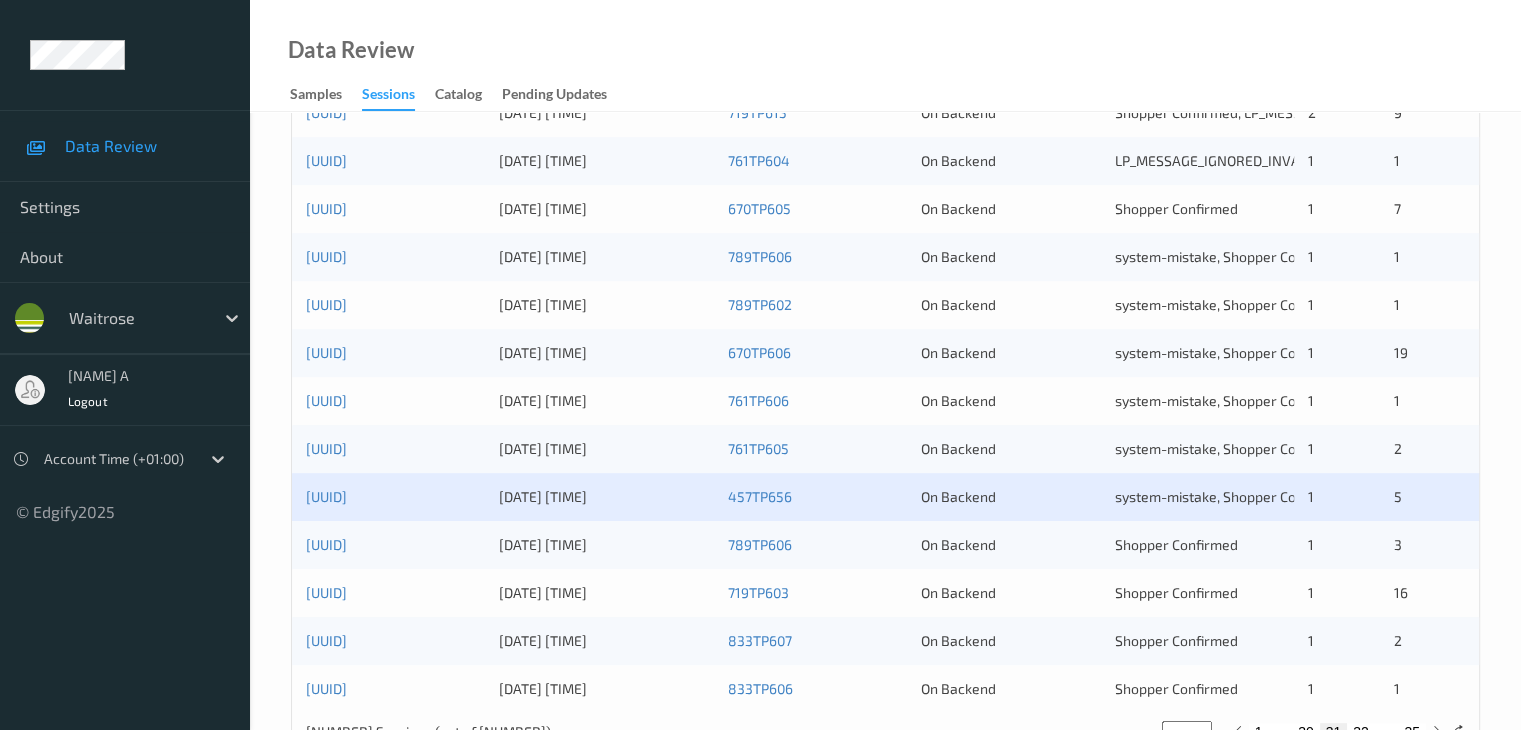 scroll, scrollTop: 932, scrollLeft: 0, axis: vertical 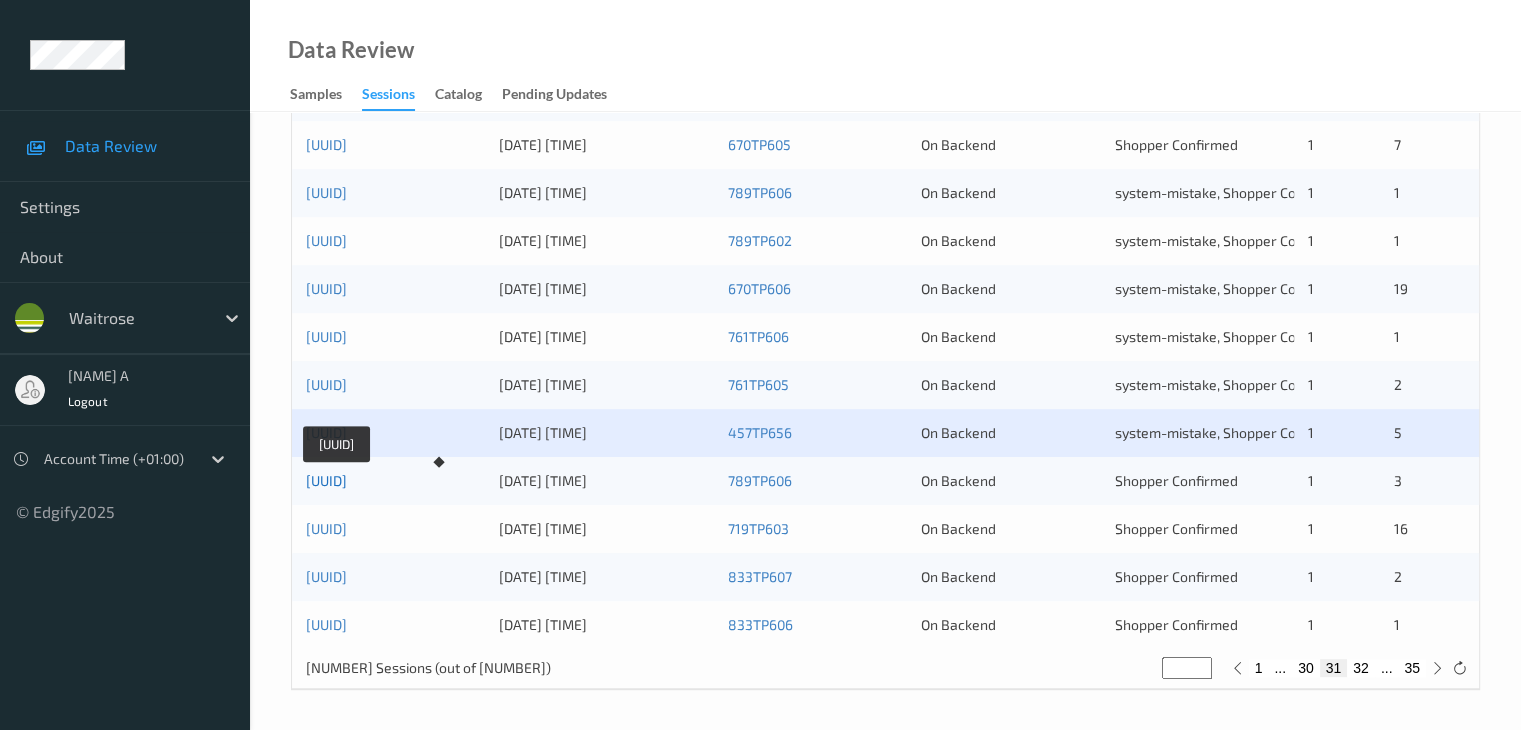 click on "[UUID]" at bounding box center (326, 480) 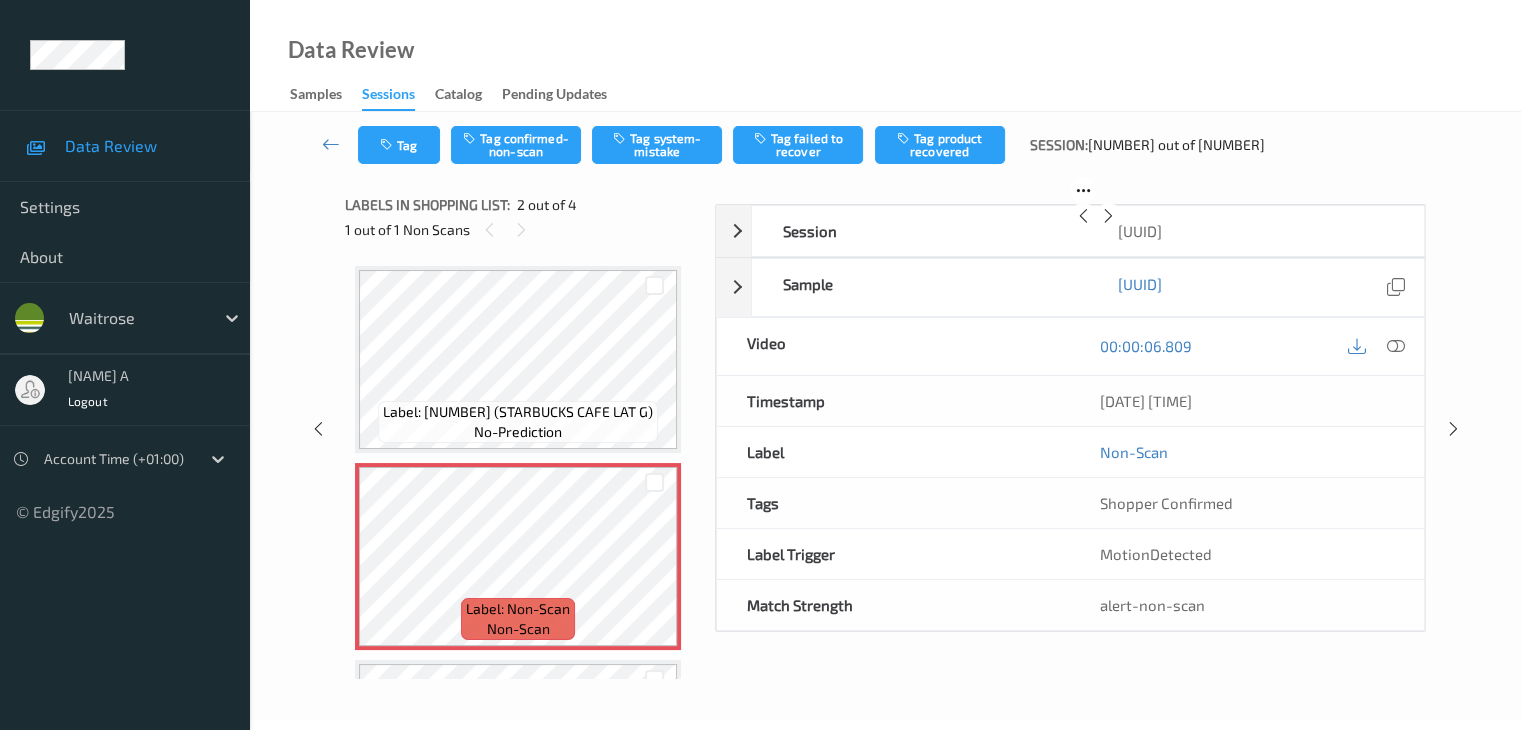 scroll, scrollTop: 24, scrollLeft: 0, axis: vertical 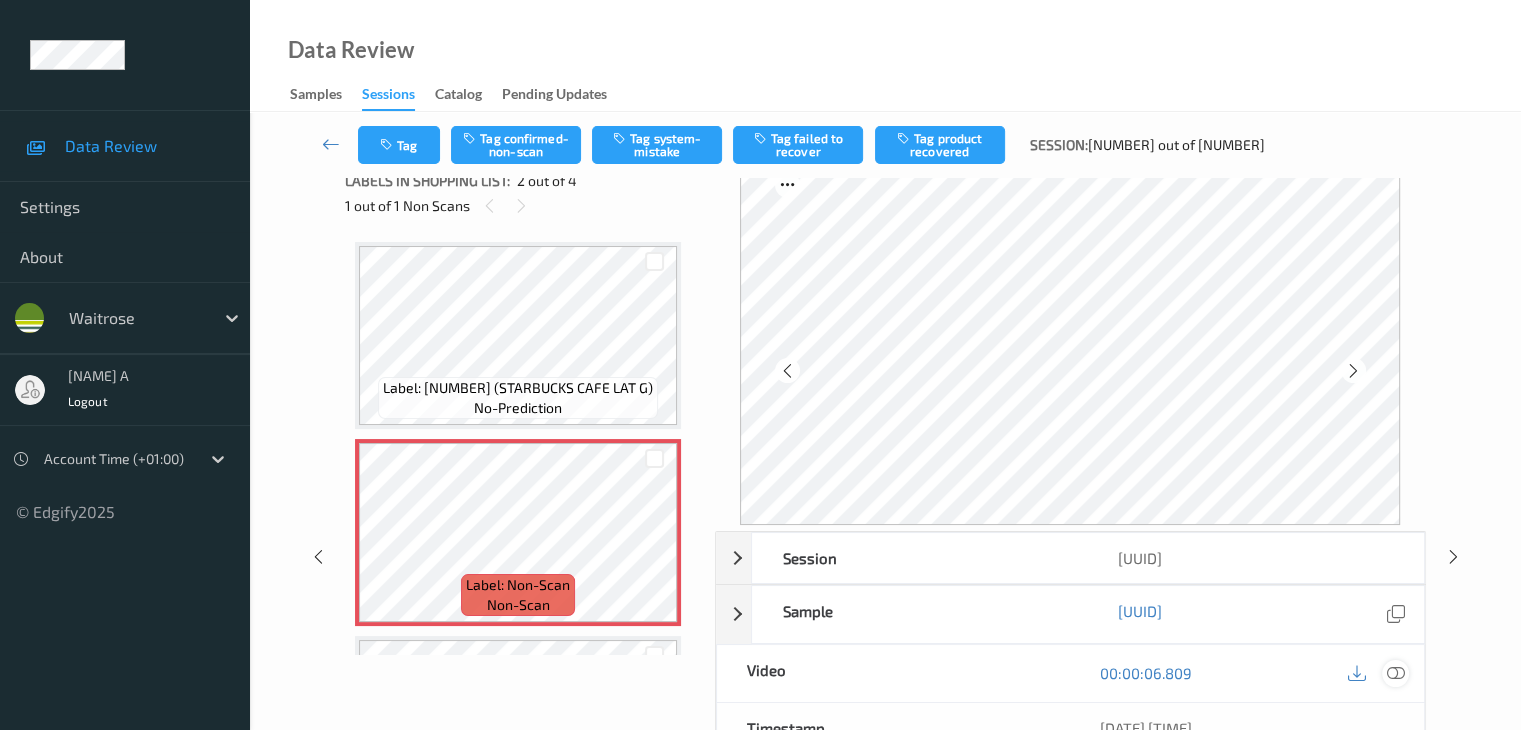 click at bounding box center [1395, 673] 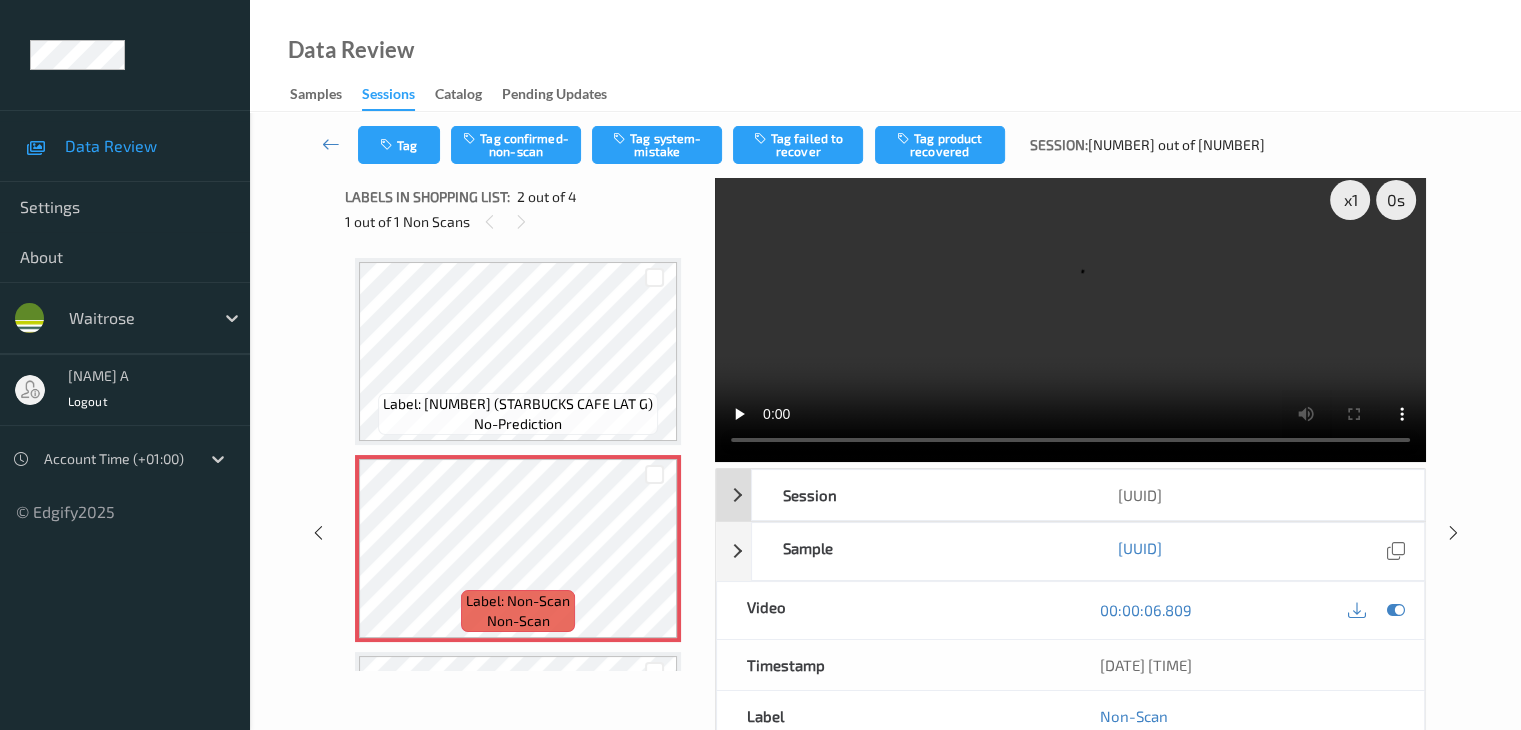 scroll, scrollTop: 0, scrollLeft: 0, axis: both 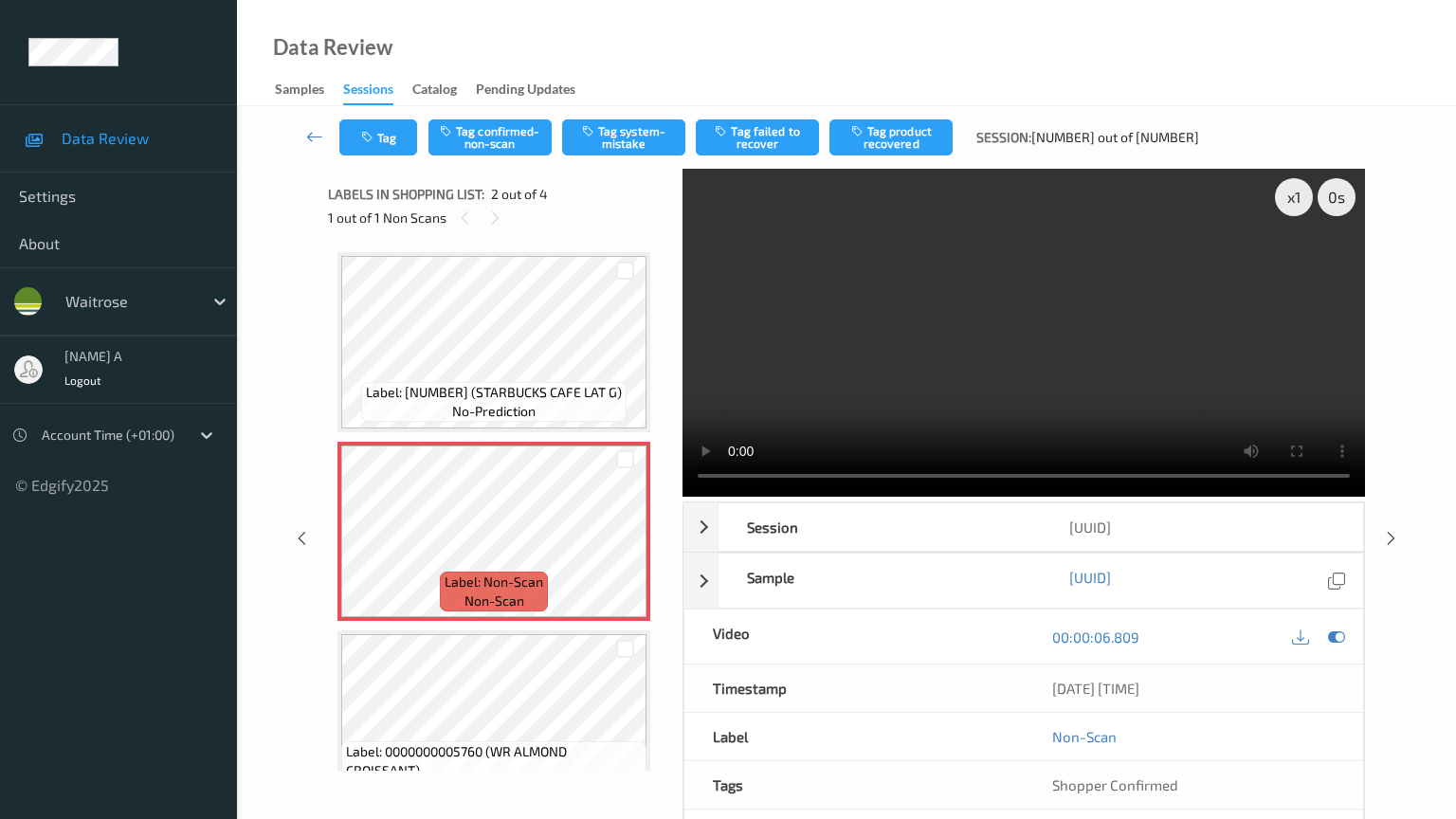 type 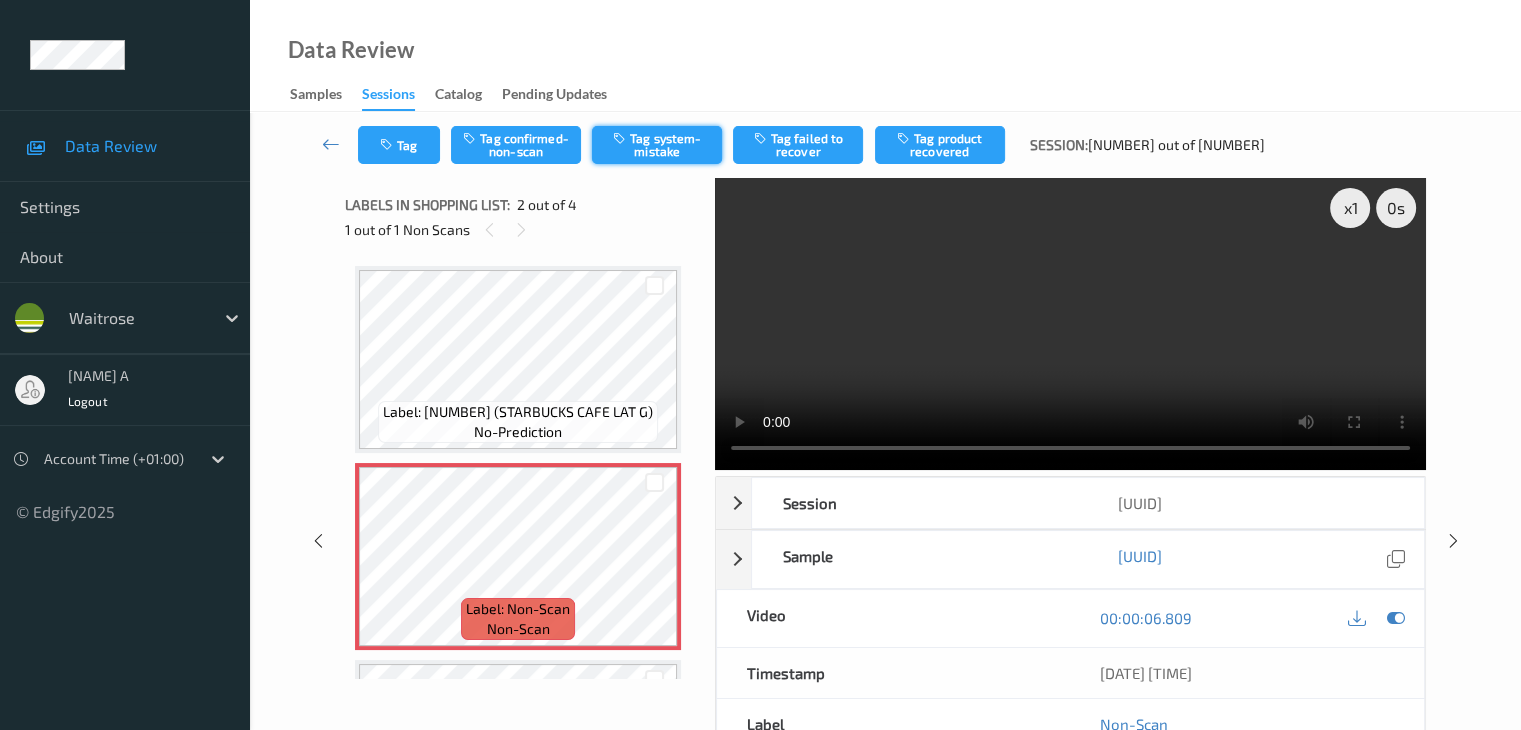 click on "Tag   system-mistake" at bounding box center [657, 145] 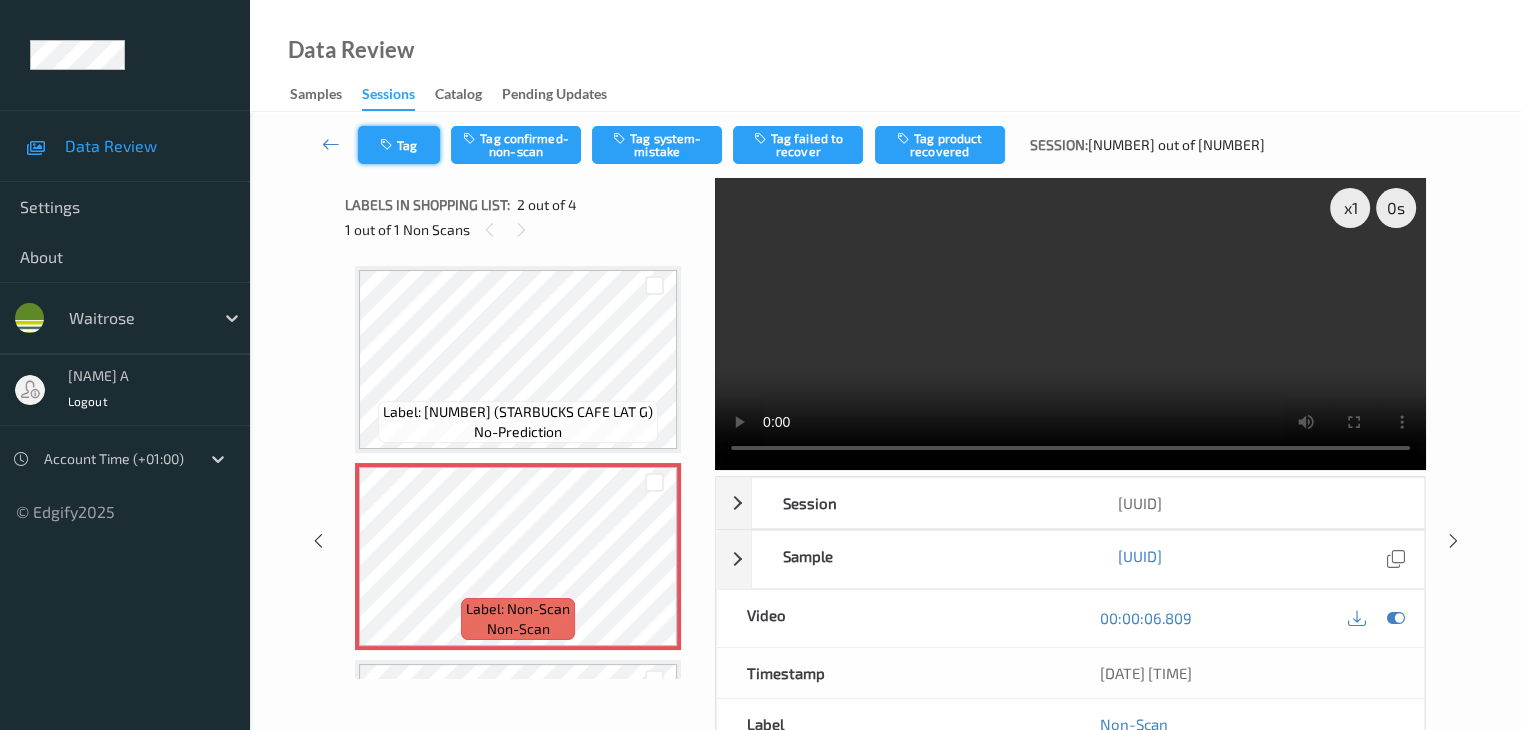 click on "Tag" at bounding box center [399, 145] 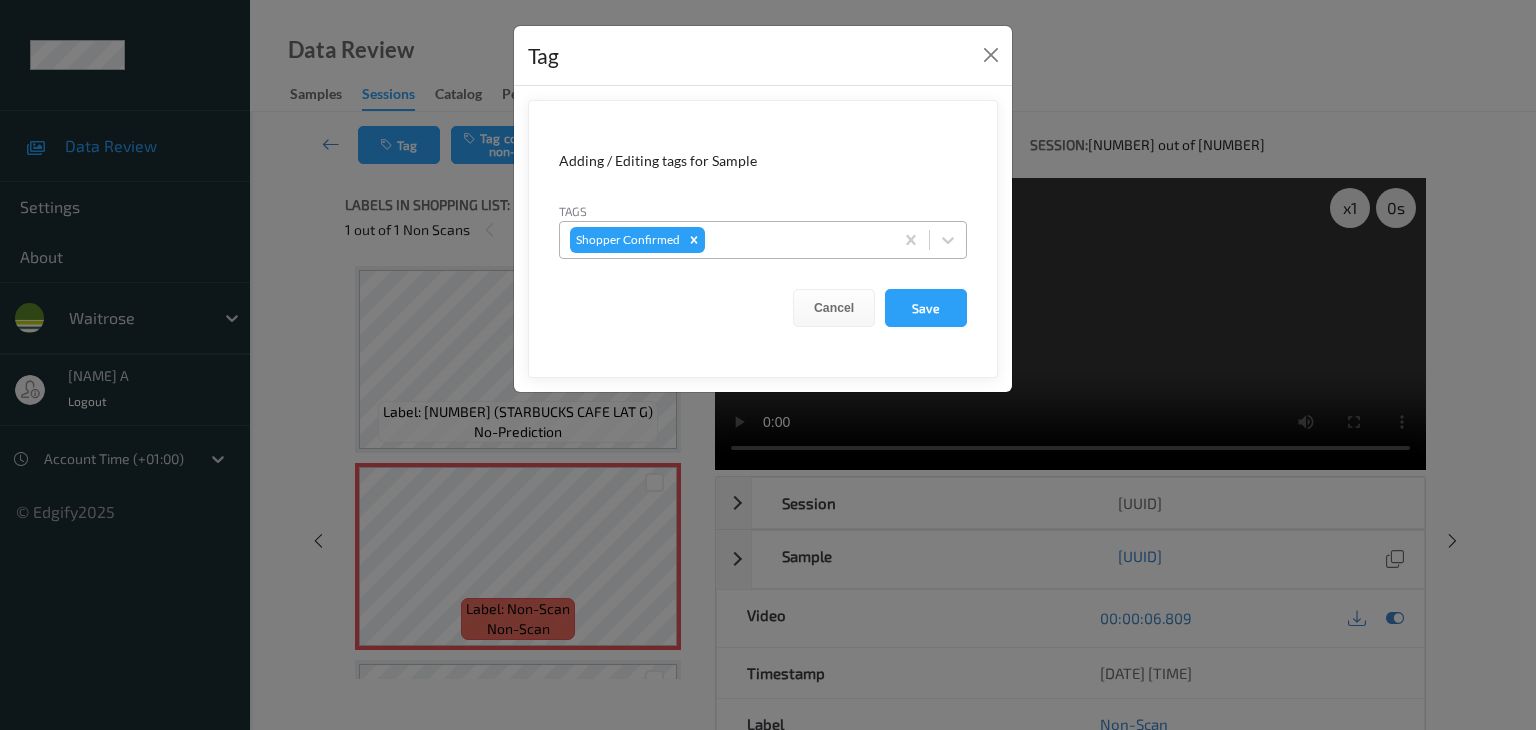 click at bounding box center (796, 240) 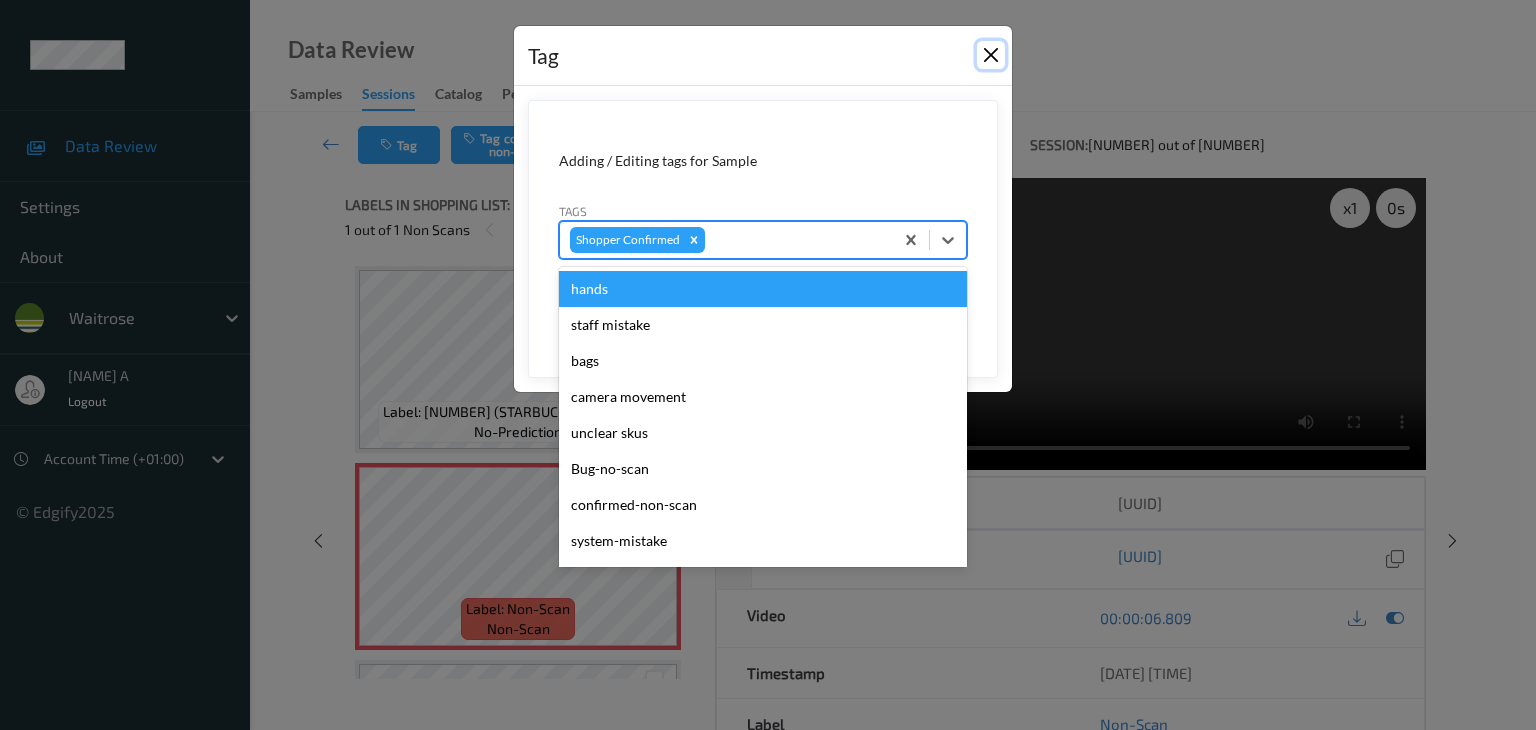 click at bounding box center [991, 55] 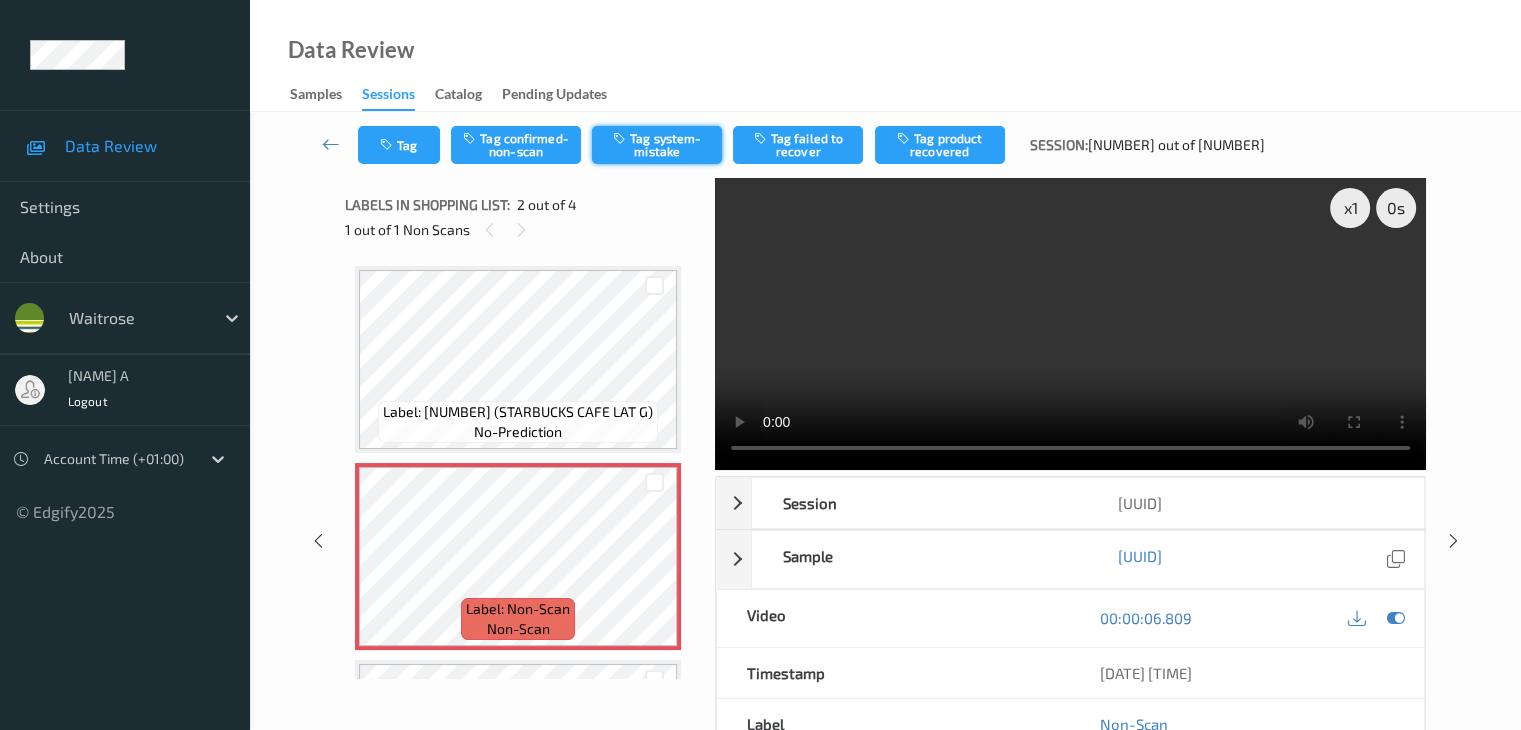 click on "Tag   system-mistake" at bounding box center [657, 145] 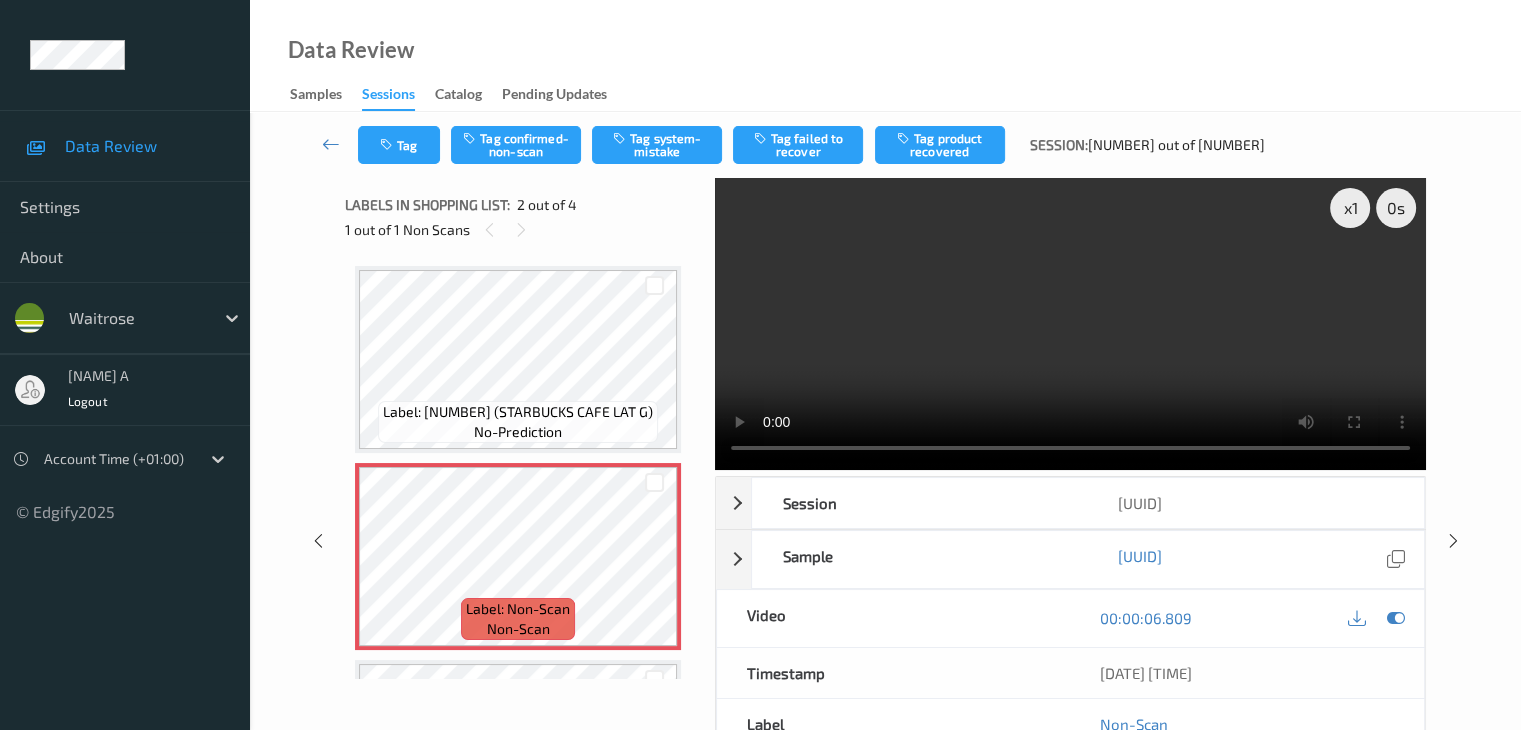 click on "Data Review Samples Sessions Catalog Pending Updates" at bounding box center [885, 56] 